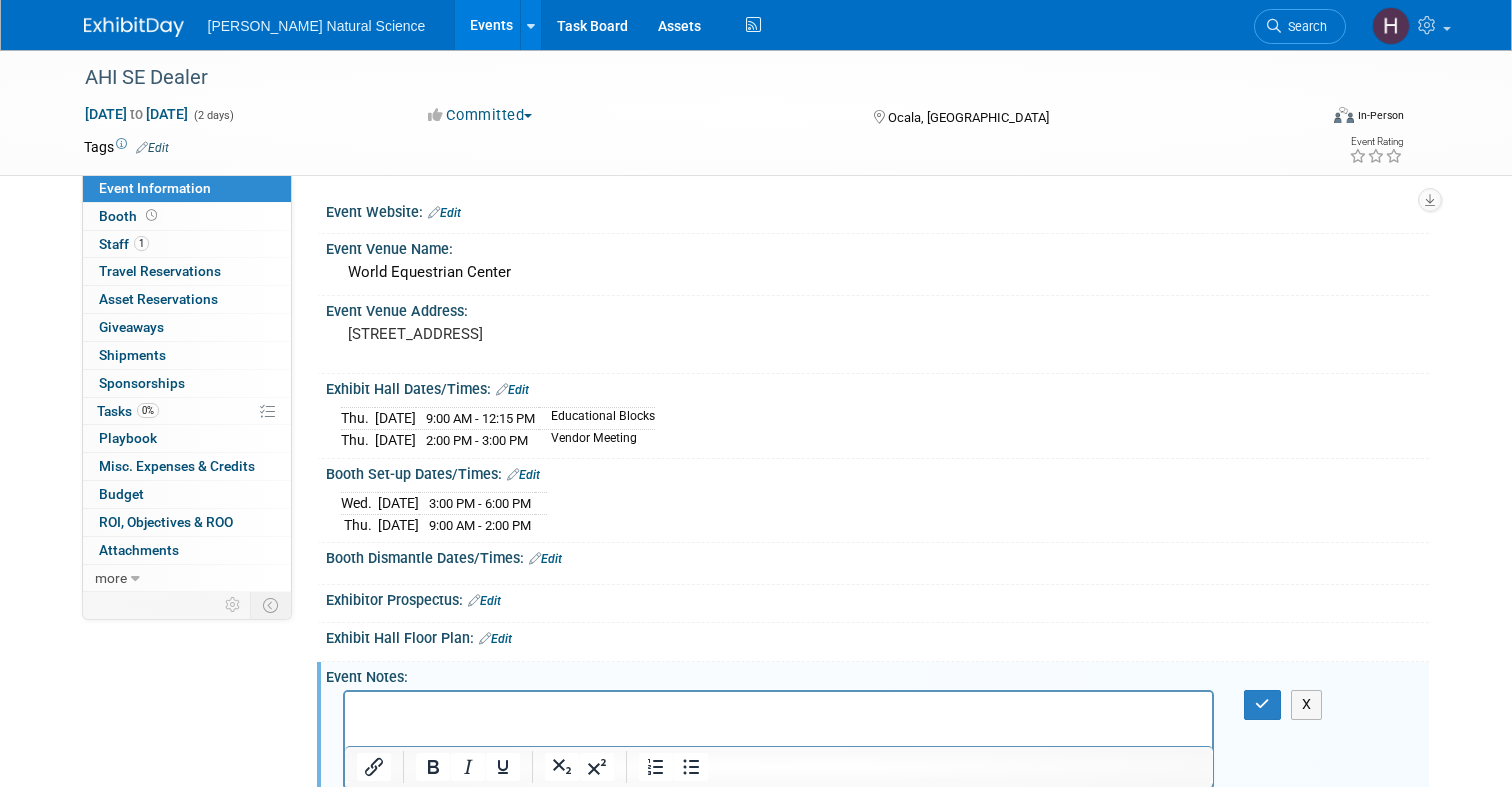 scroll, scrollTop: 44, scrollLeft: 0, axis: vertical 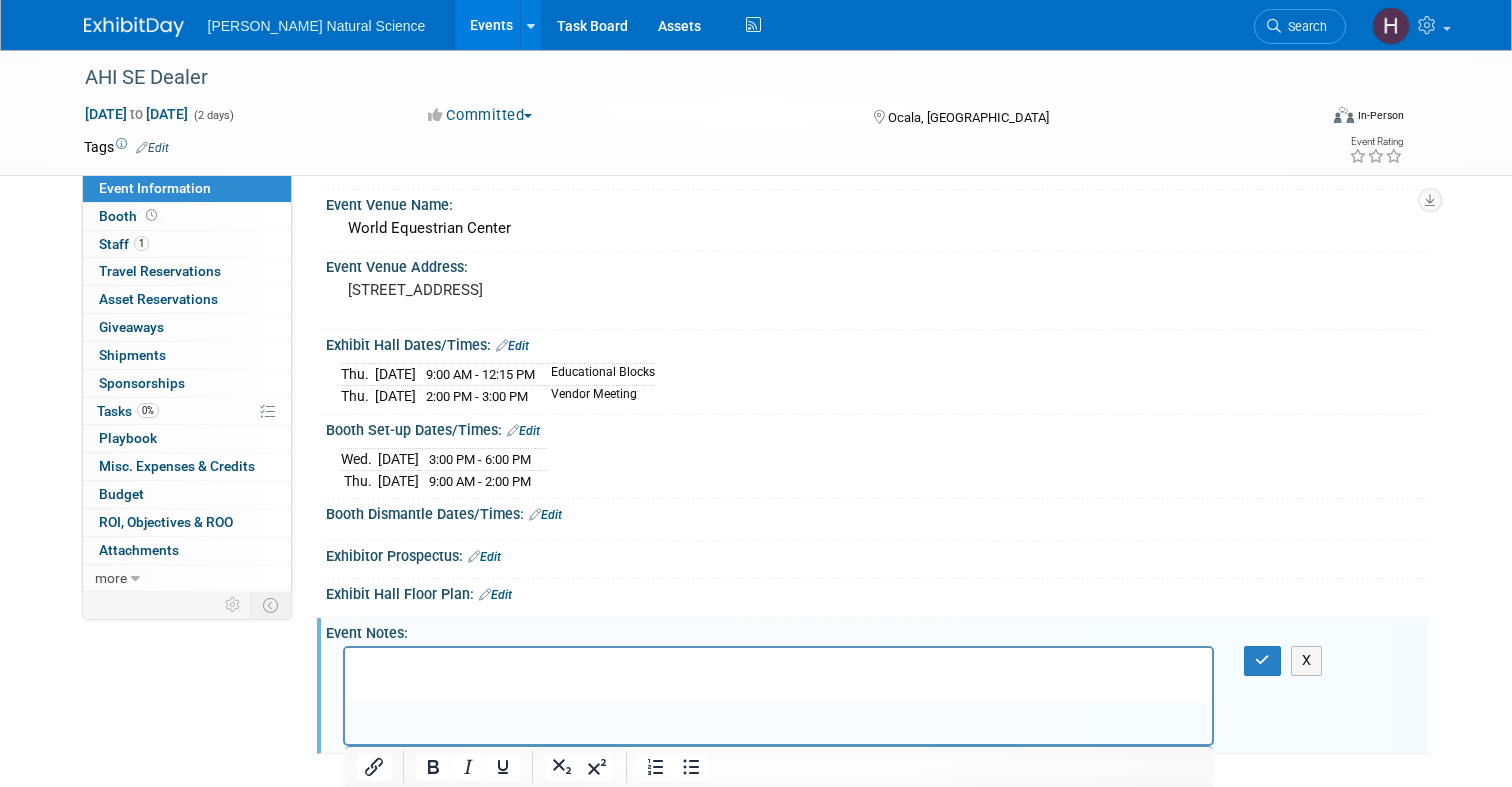 click on "Edit" at bounding box center (512, 346) 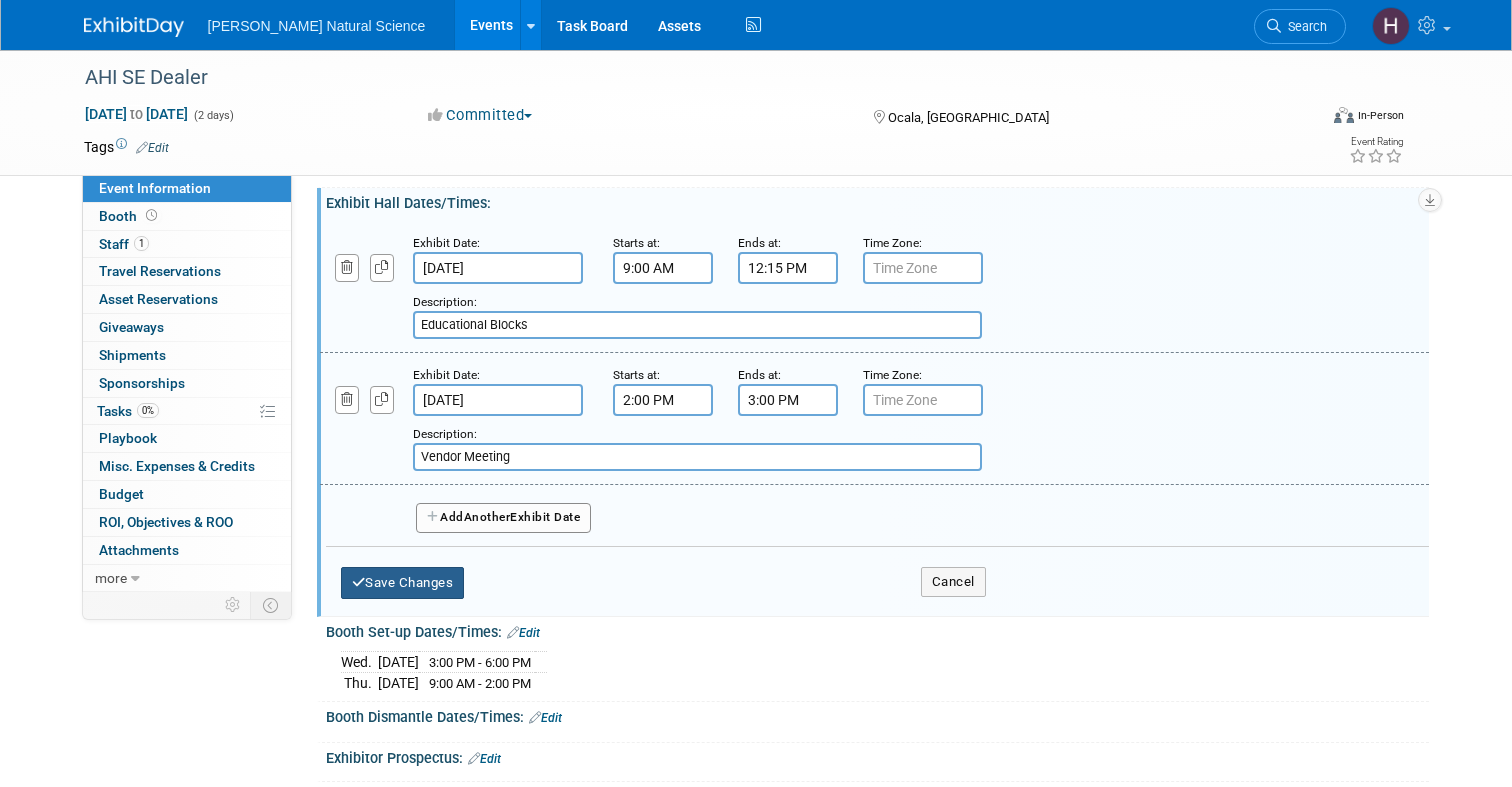 click on "Save Changes" at bounding box center (403, 583) 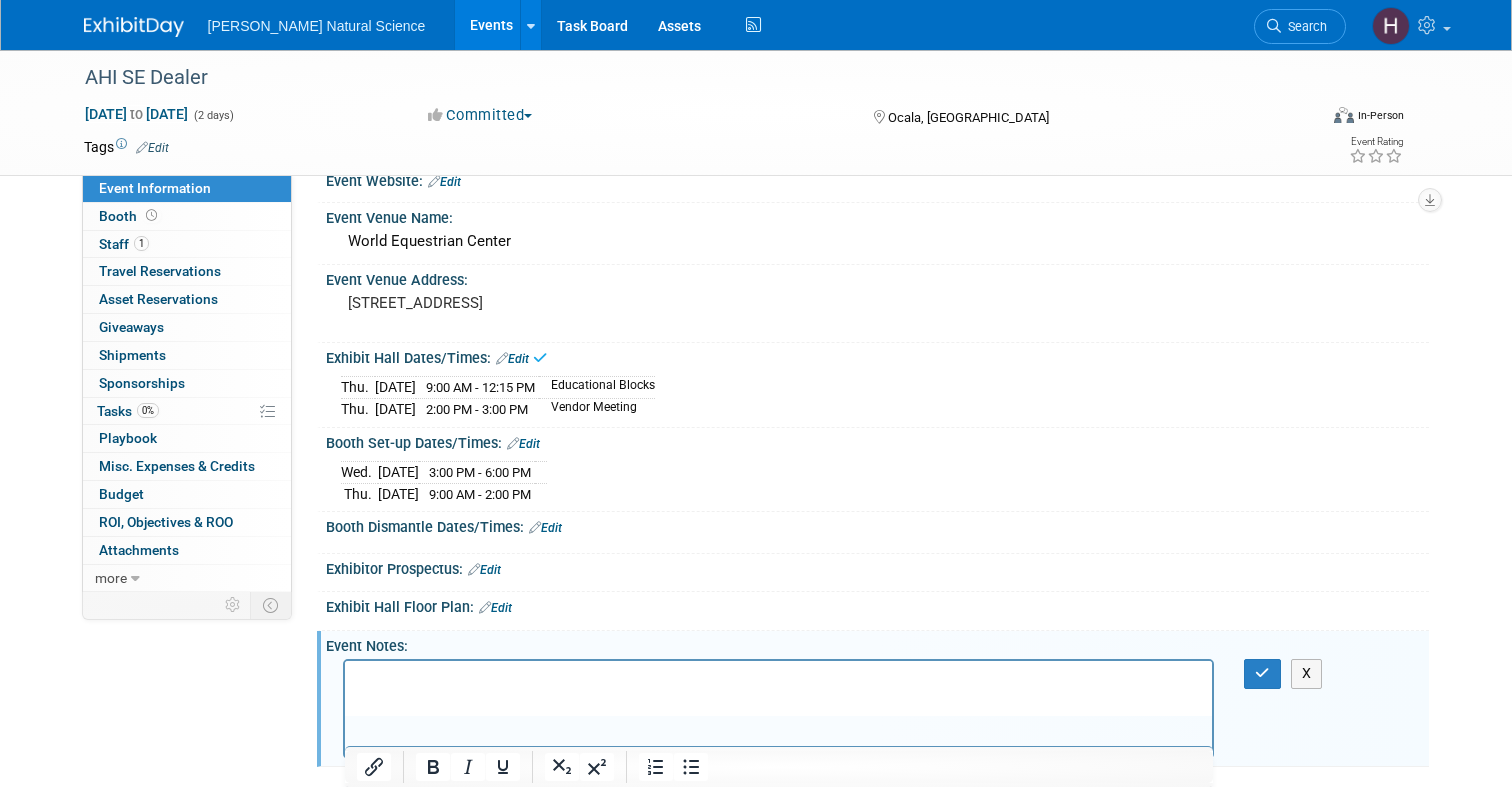 scroll, scrollTop: 0, scrollLeft: 0, axis: both 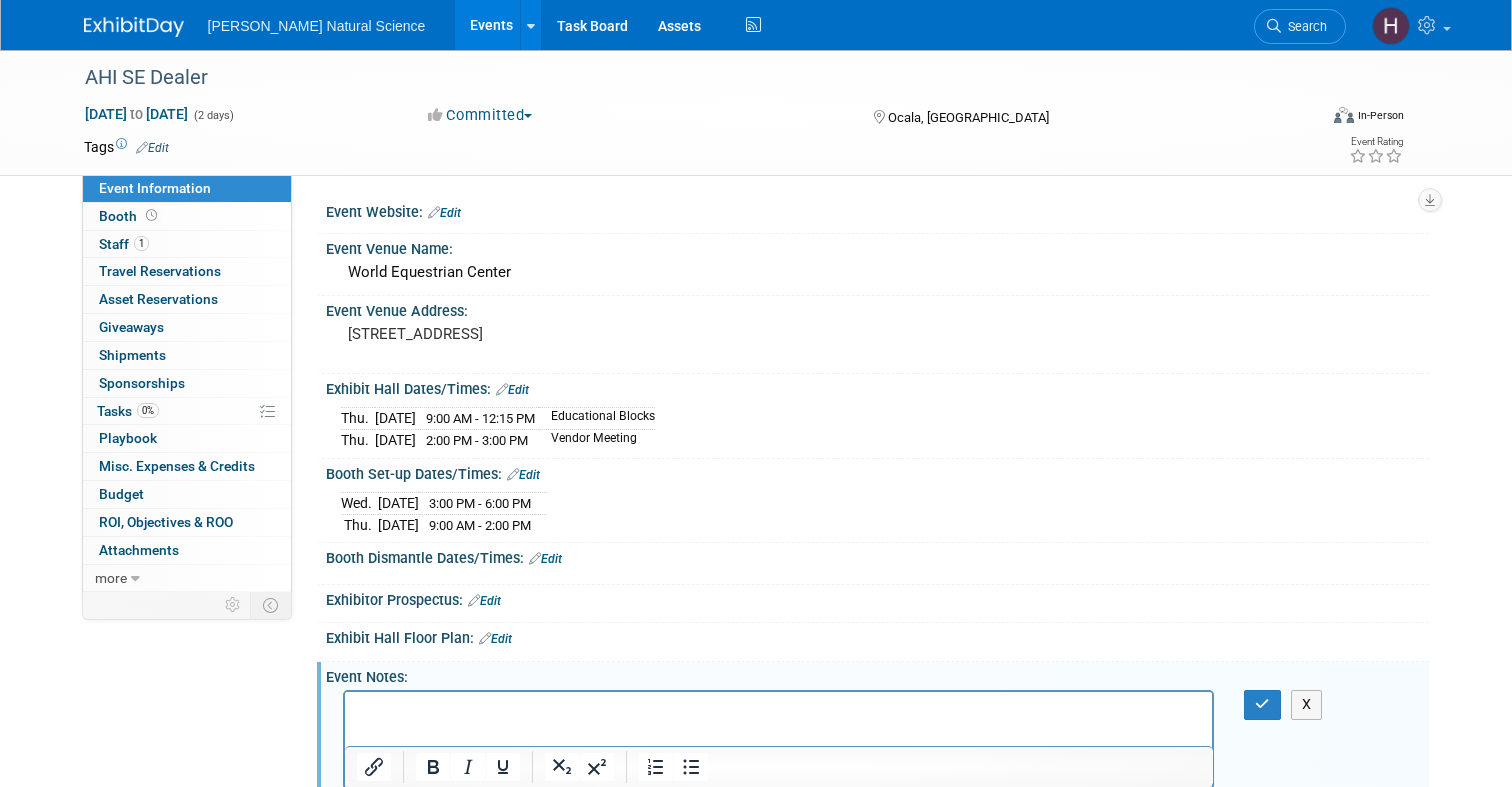 click on "Edit" at bounding box center (512, 390) 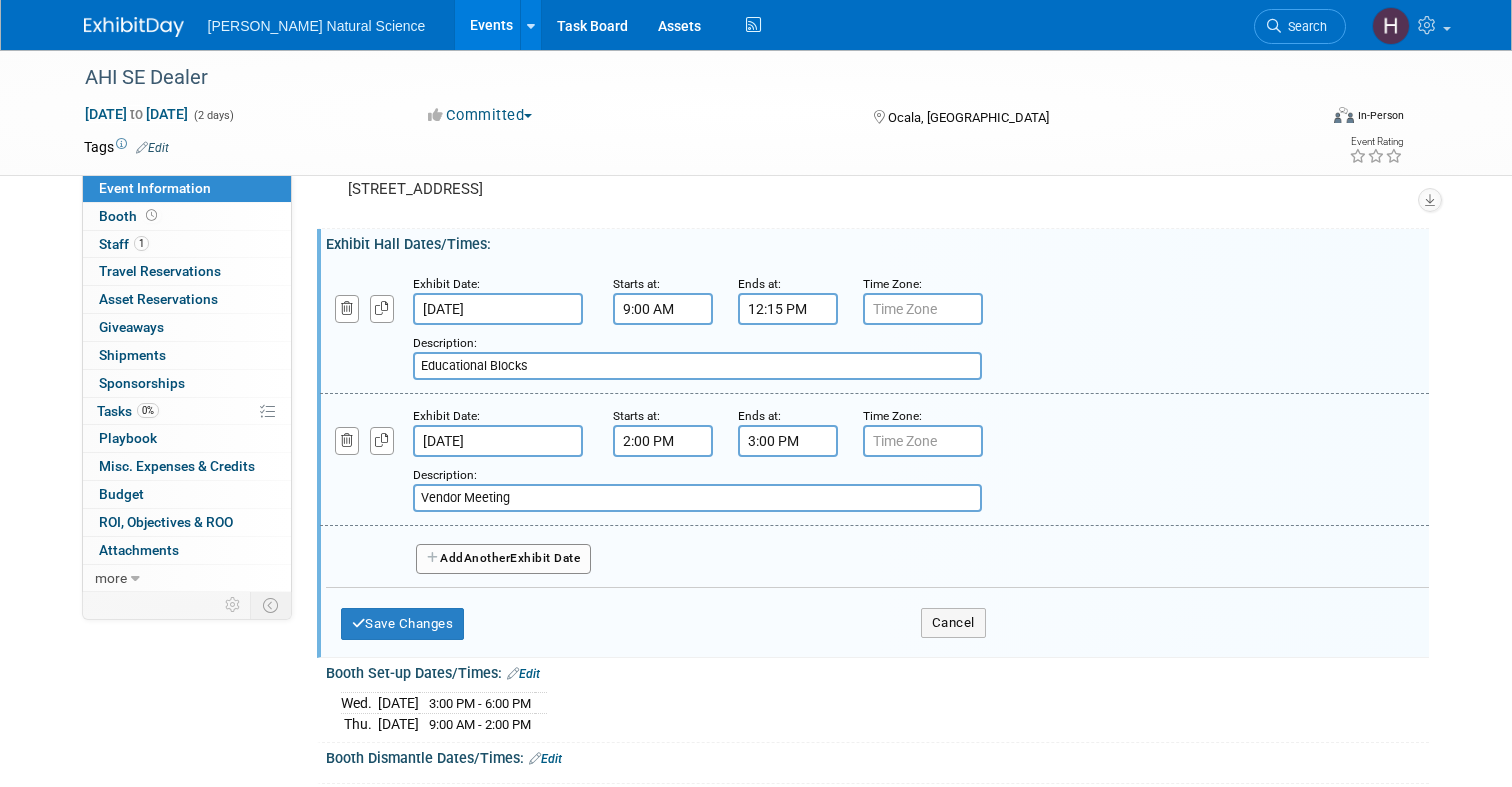 scroll, scrollTop: 151, scrollLeft: 0, axis: vertical 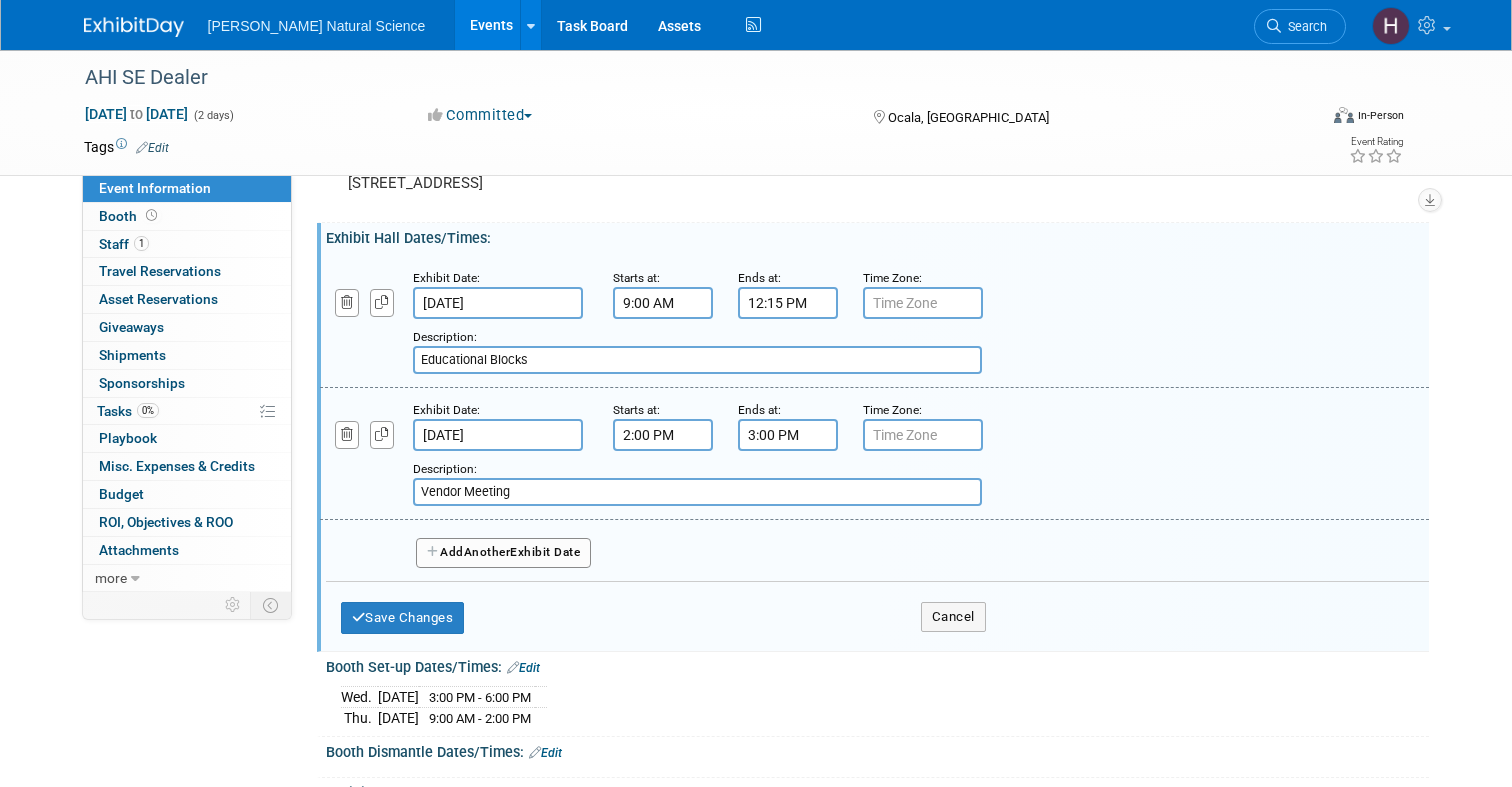 click on "Another" at bounding box center (487, 552) 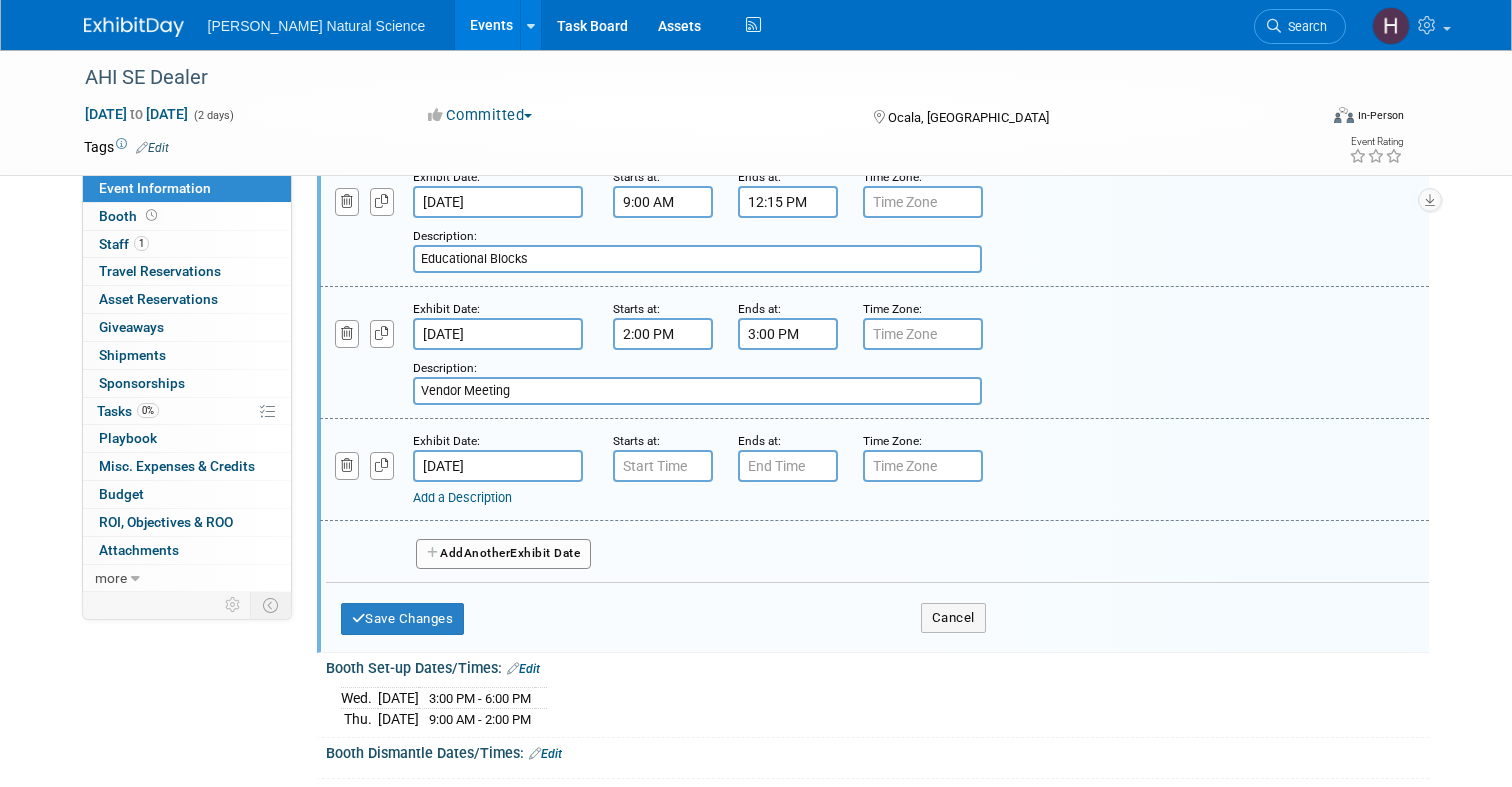 scroll, scrollTop: 262, scrollLeft: 0, axis: vertical 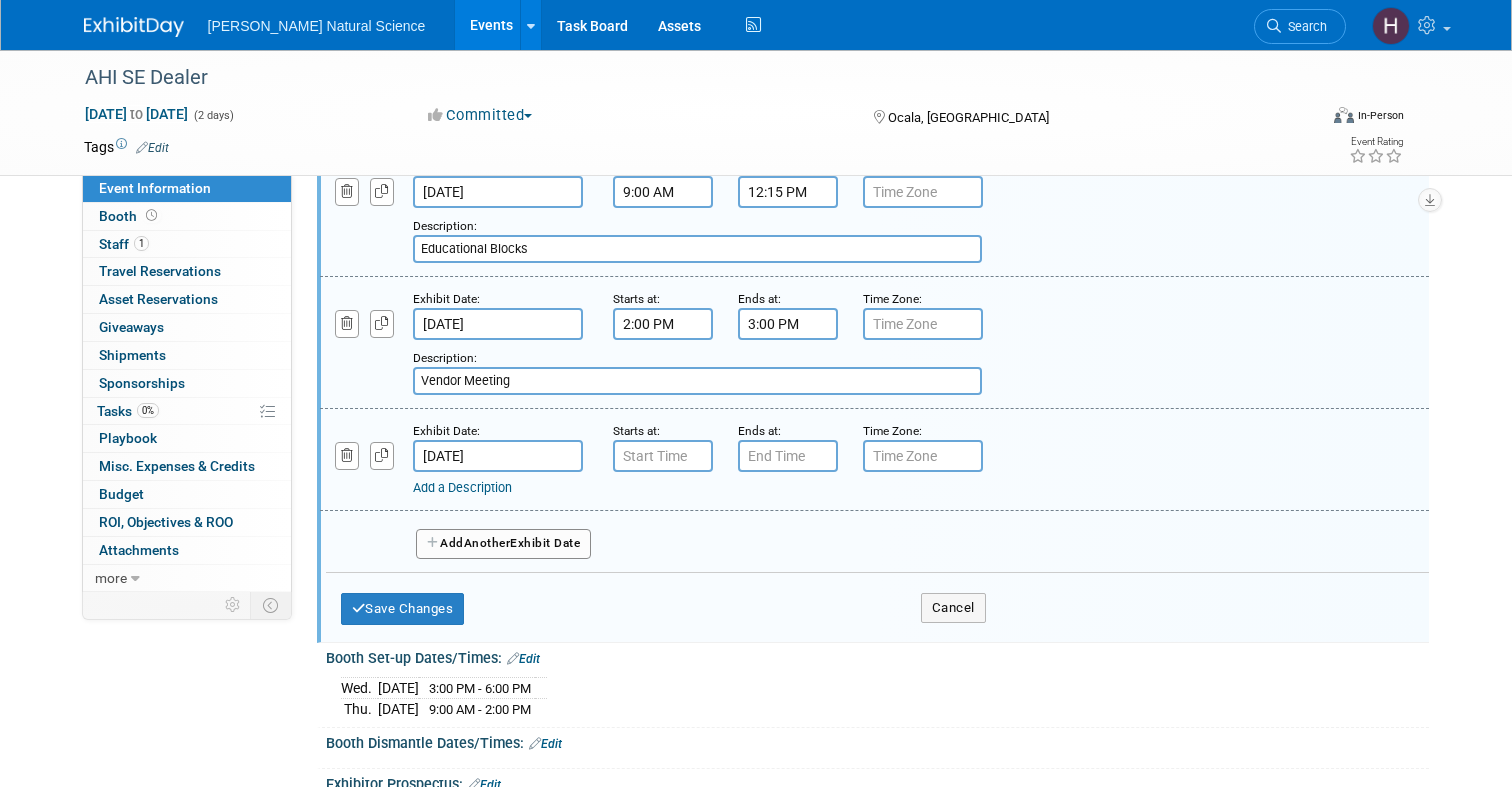 click on "[DATE]" at bounding box center [498, 456] 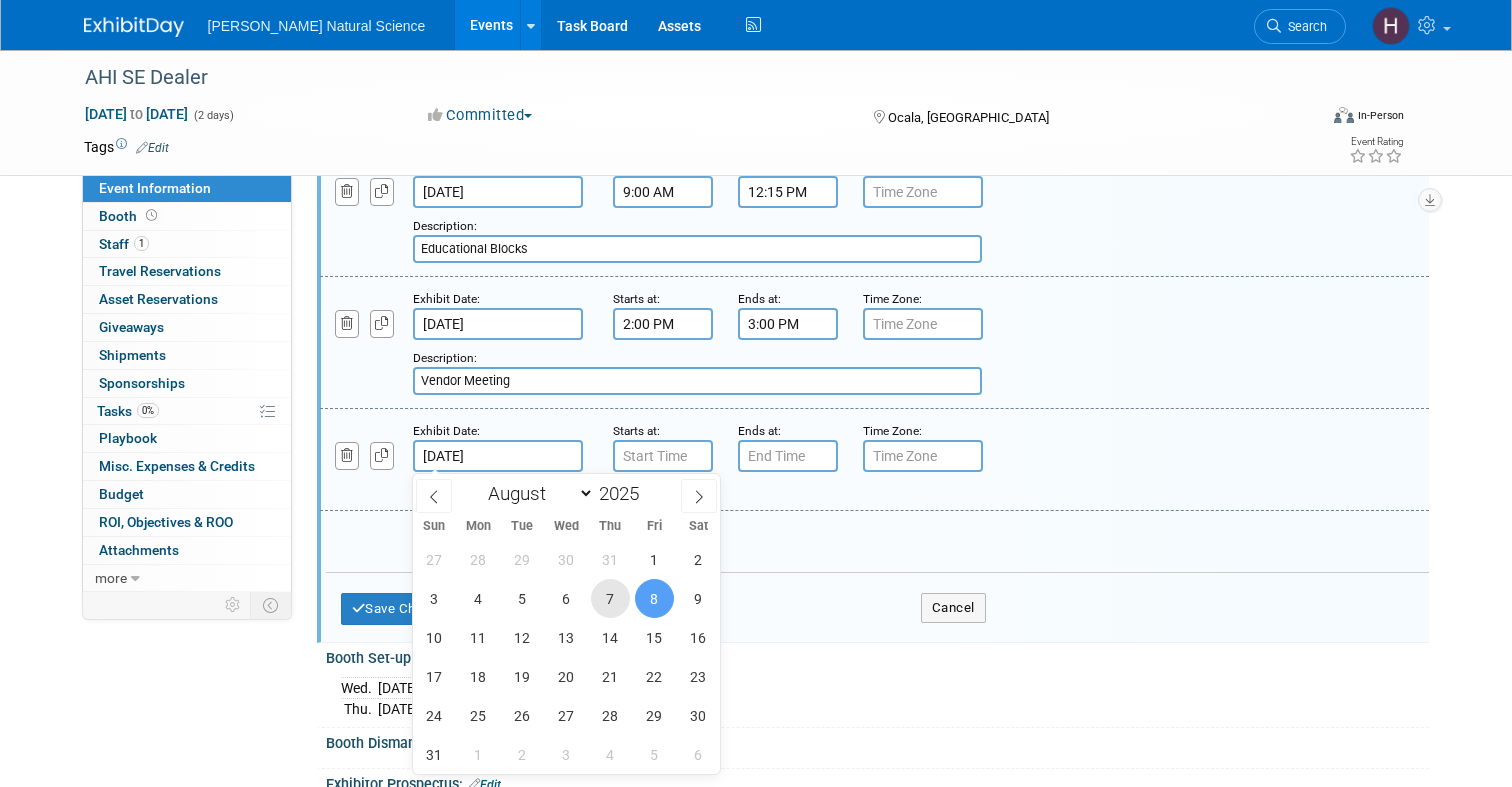 click on "7" at bounding box center (610, 598) 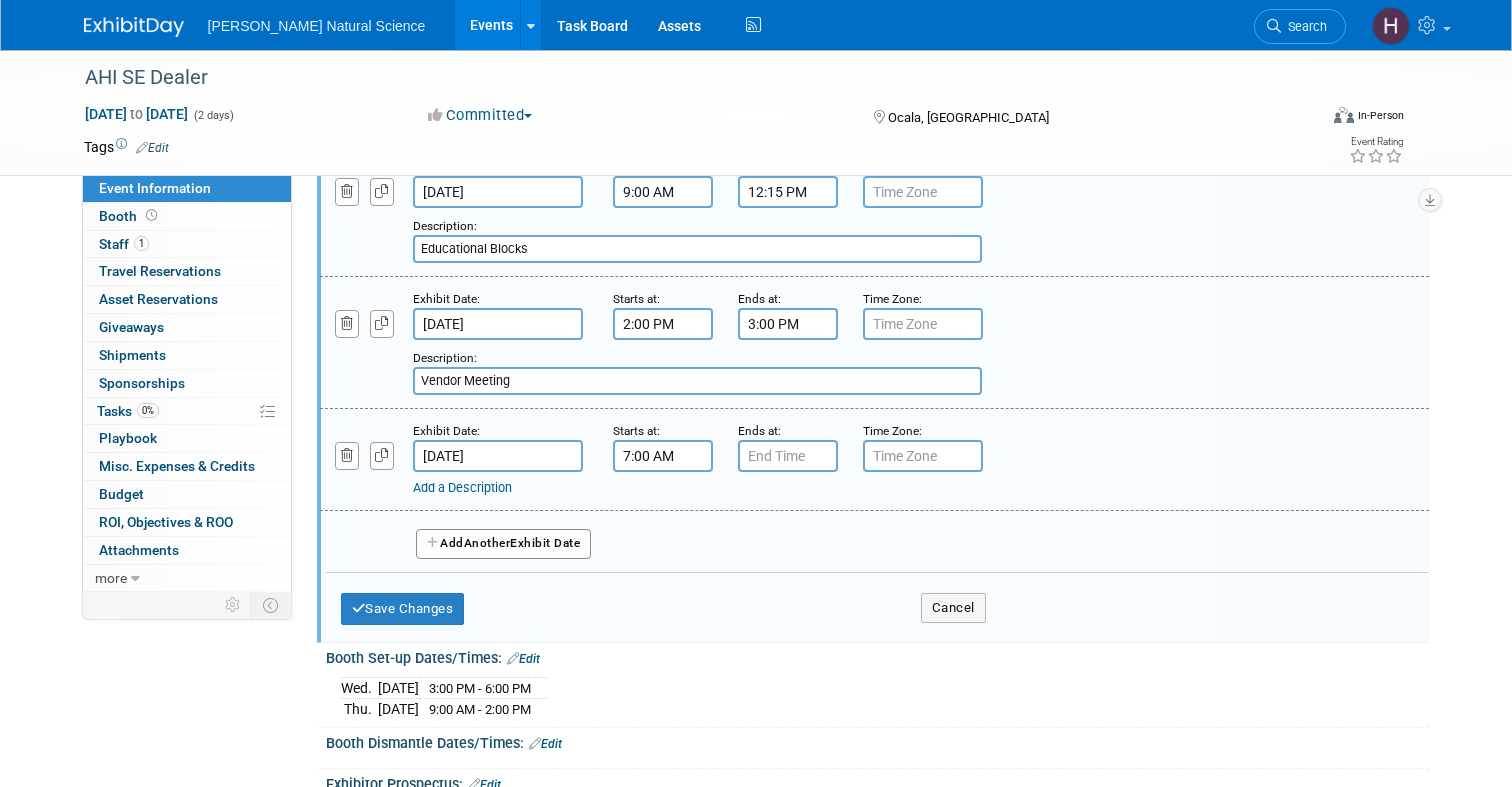 click on "7:00 AM" at bounding box center (663, 456) 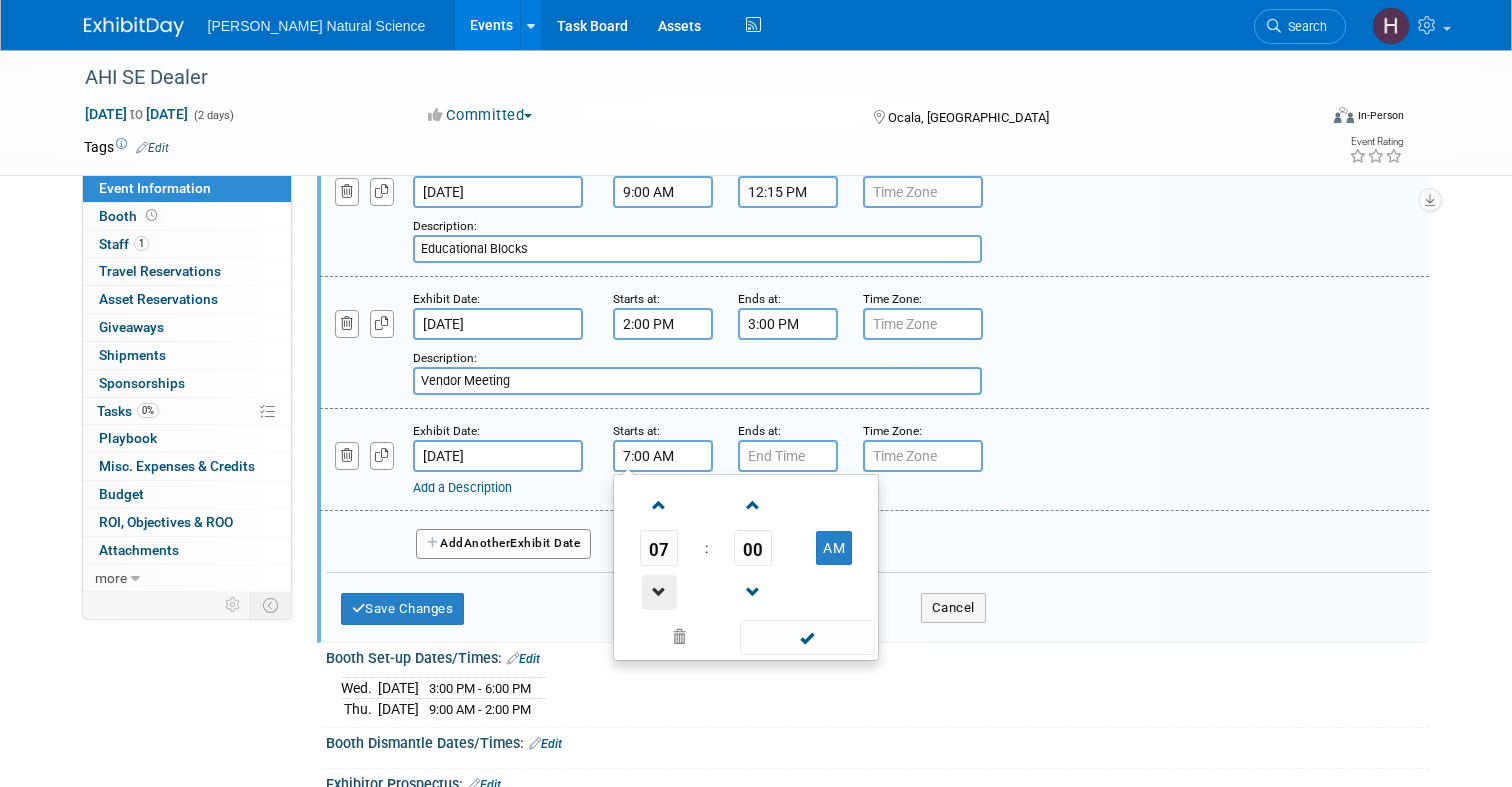 click at bounding box center [659, 592] 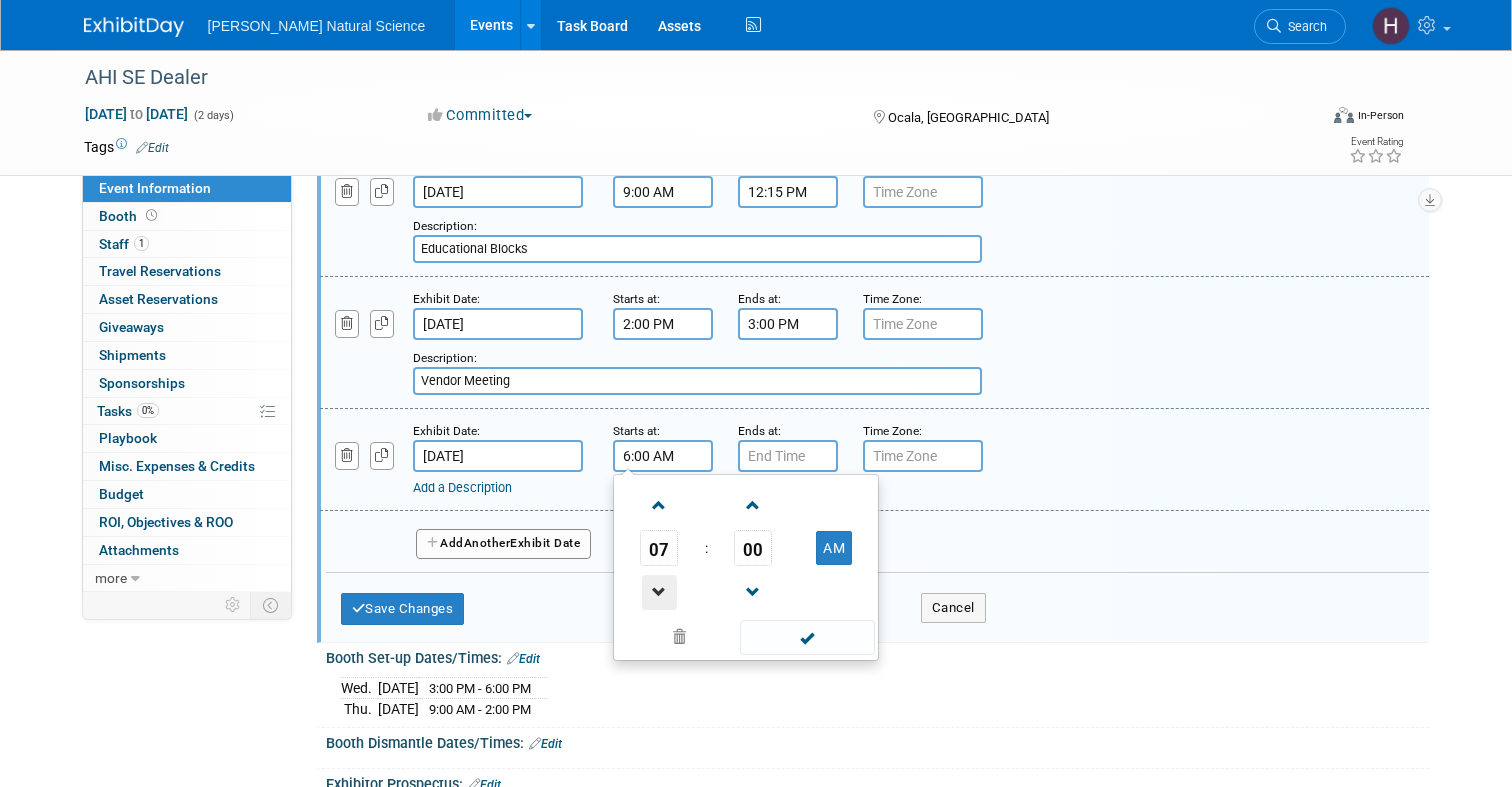 click at bounding box center (659, 592) 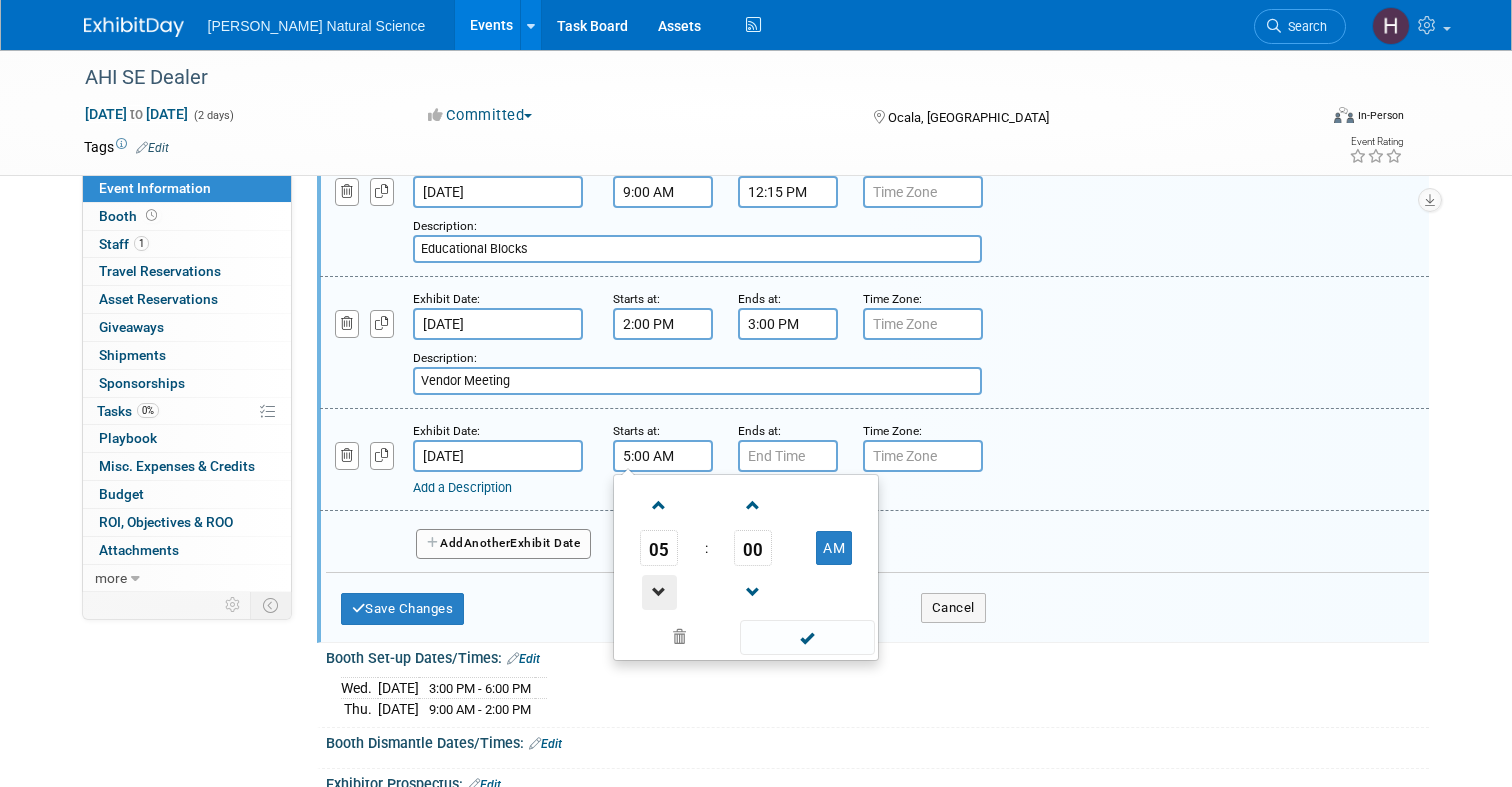 click at bounding box center [659, 592] 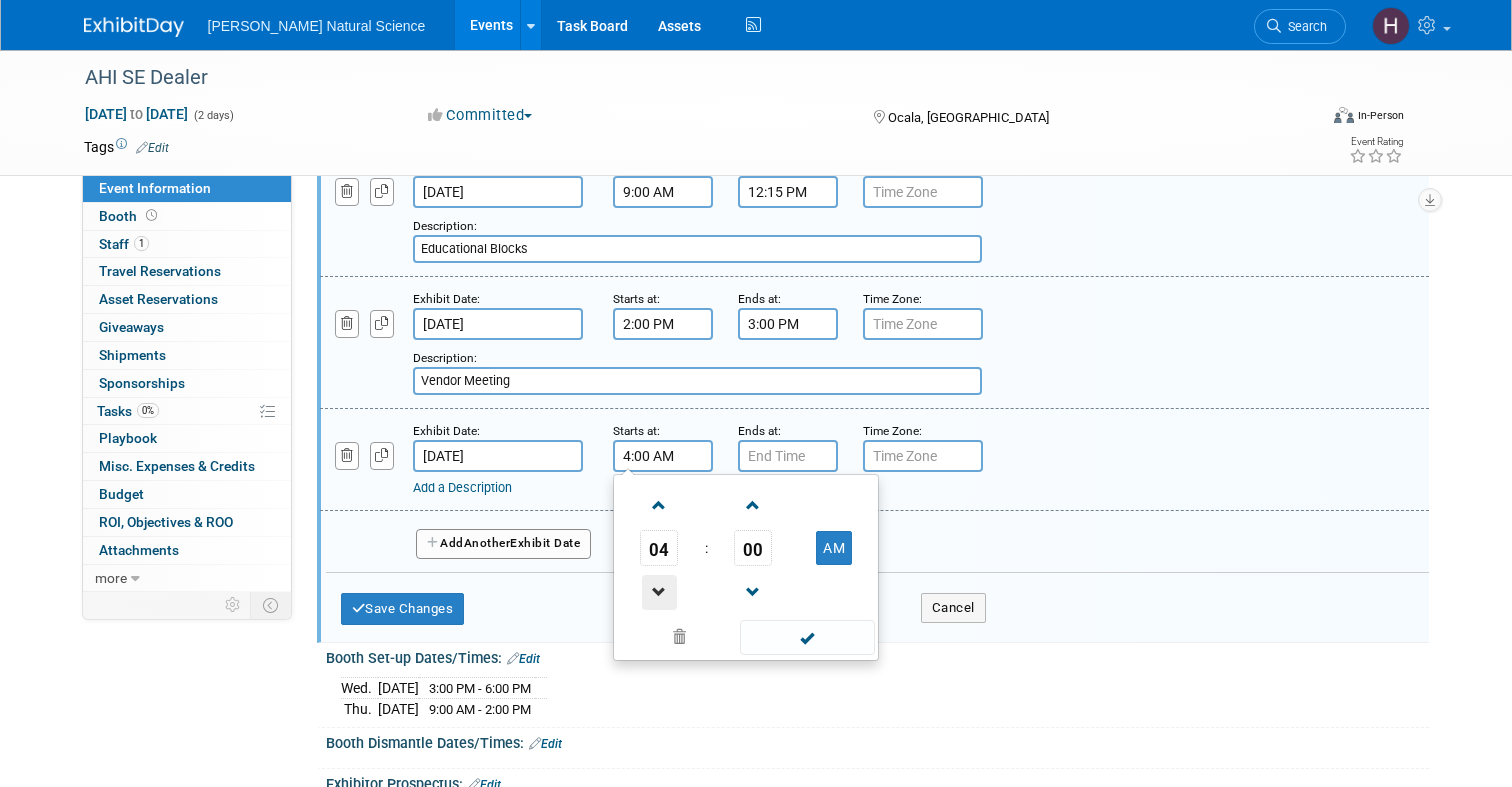 click at bounding box center (659, 592) 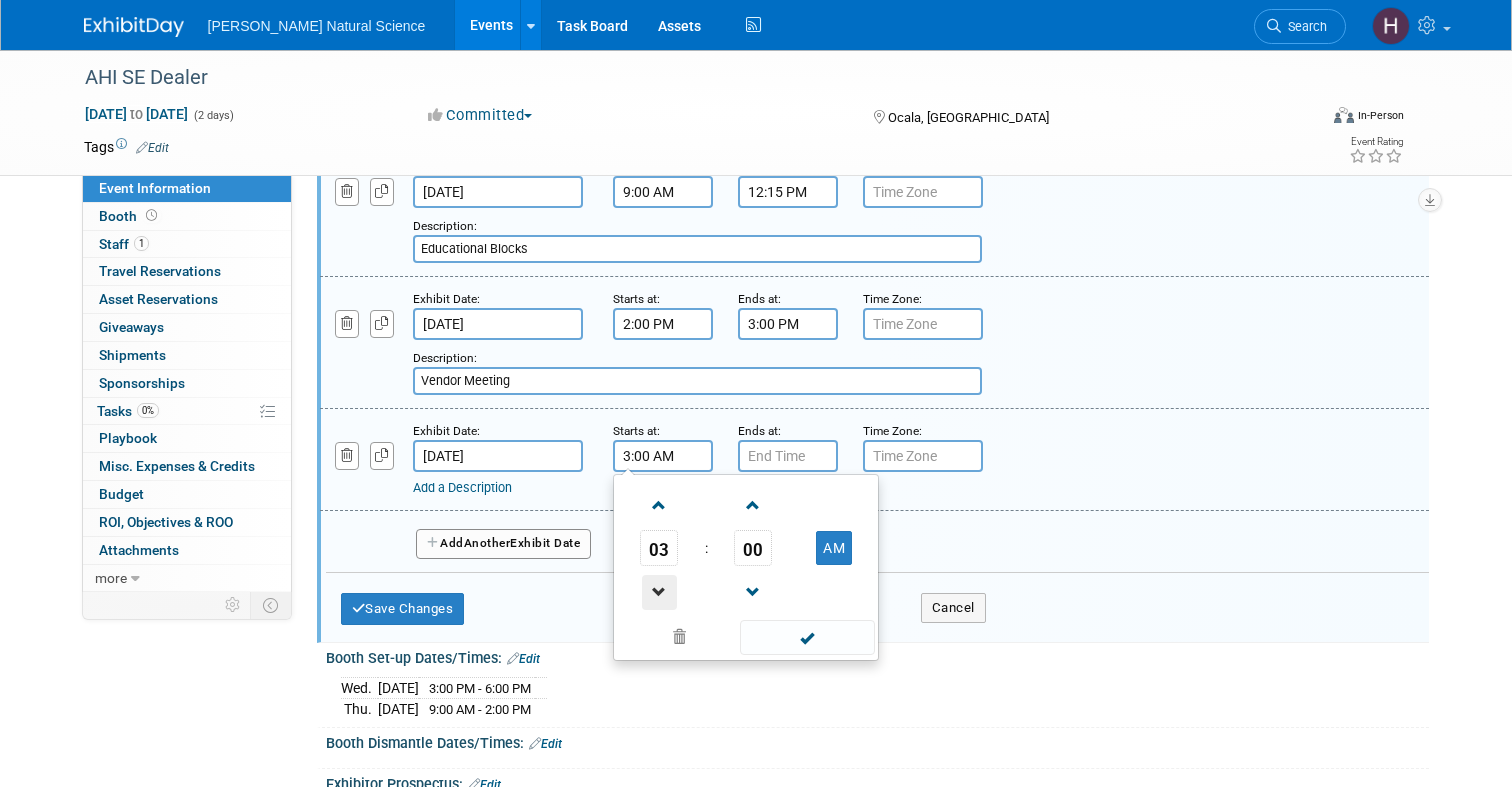 click at bounding box center (659, 592) 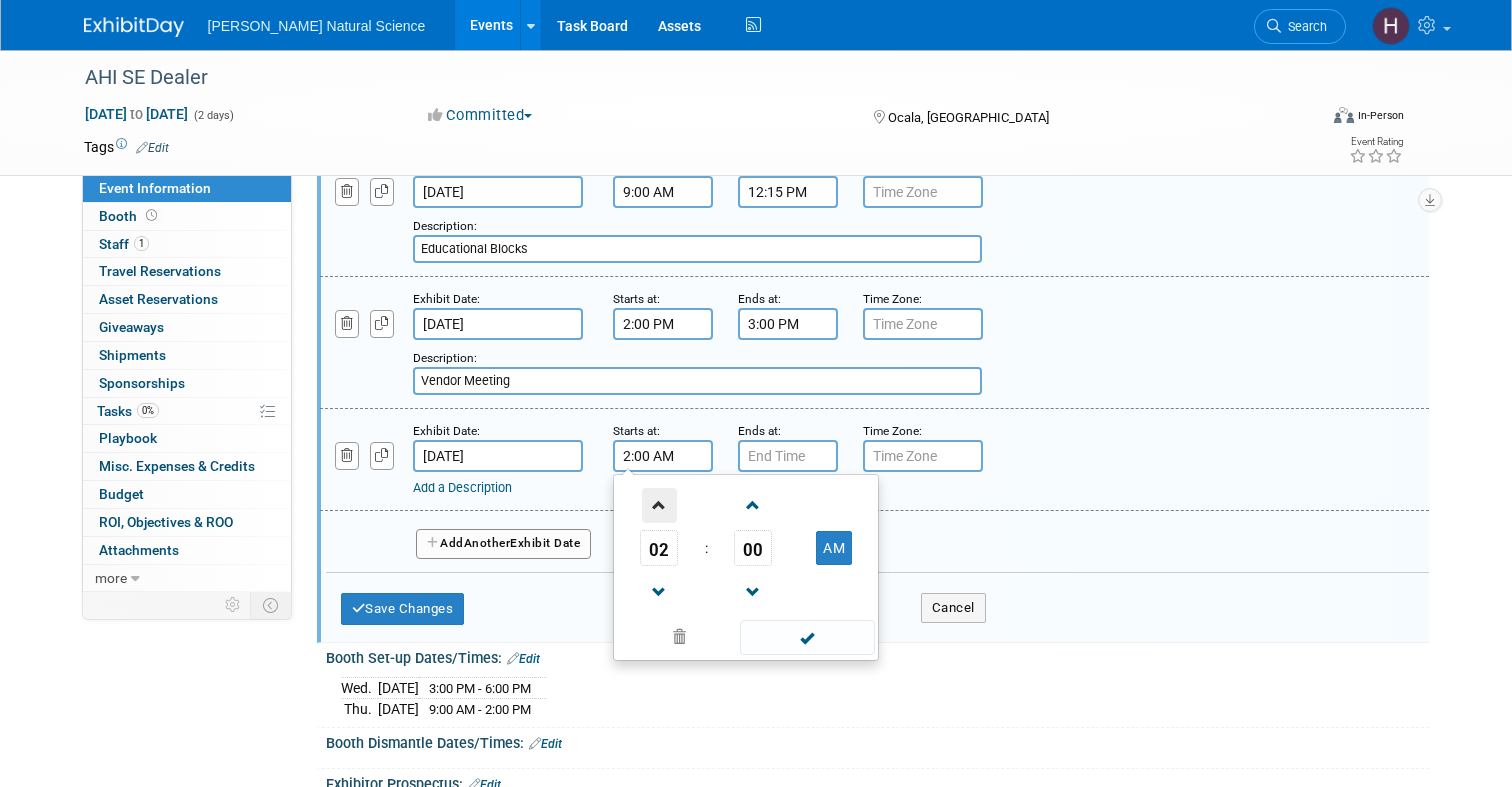 click at bounding box center [659, 505] 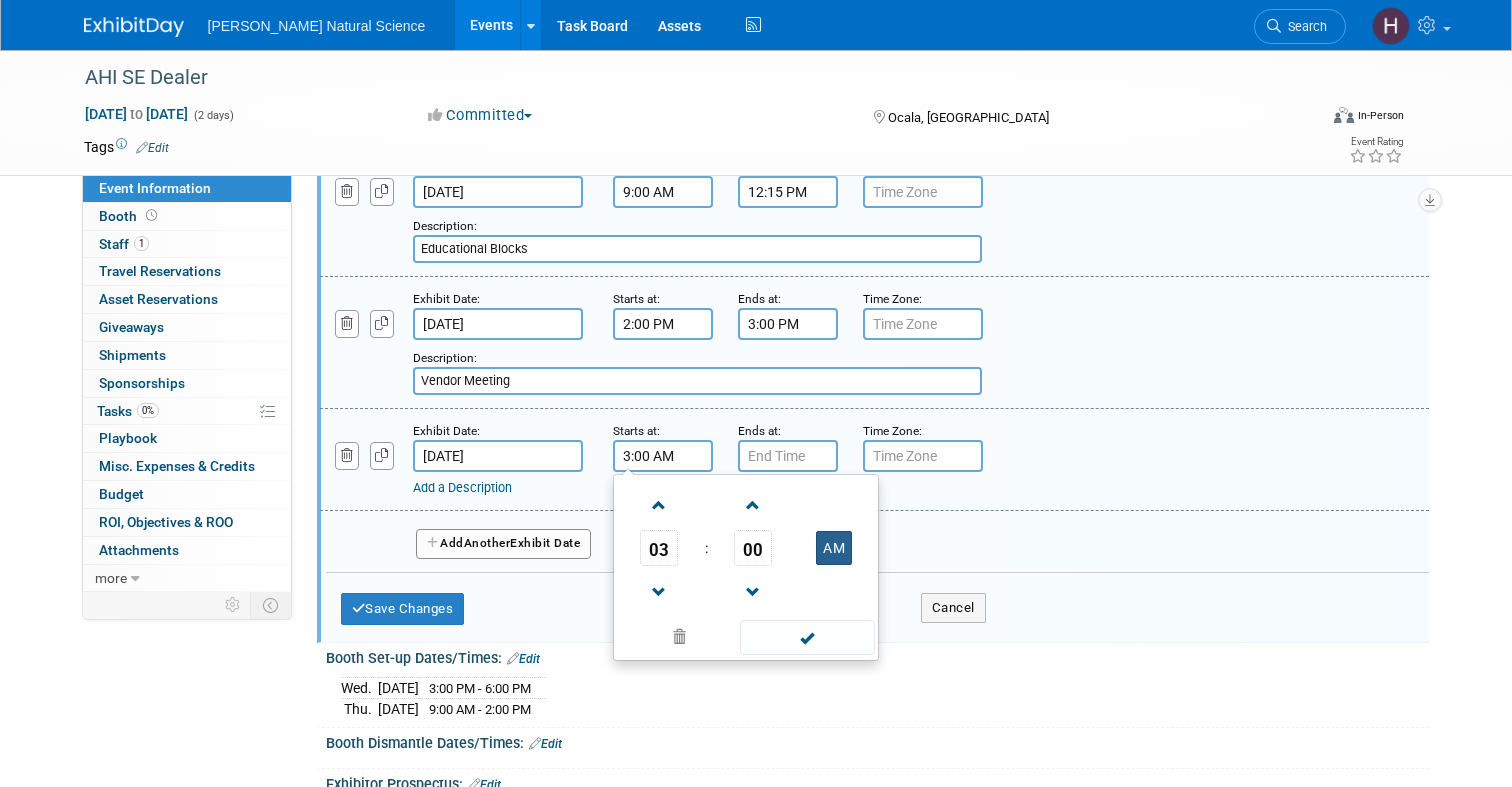 click on "AM" at bounding box center [834, 548] 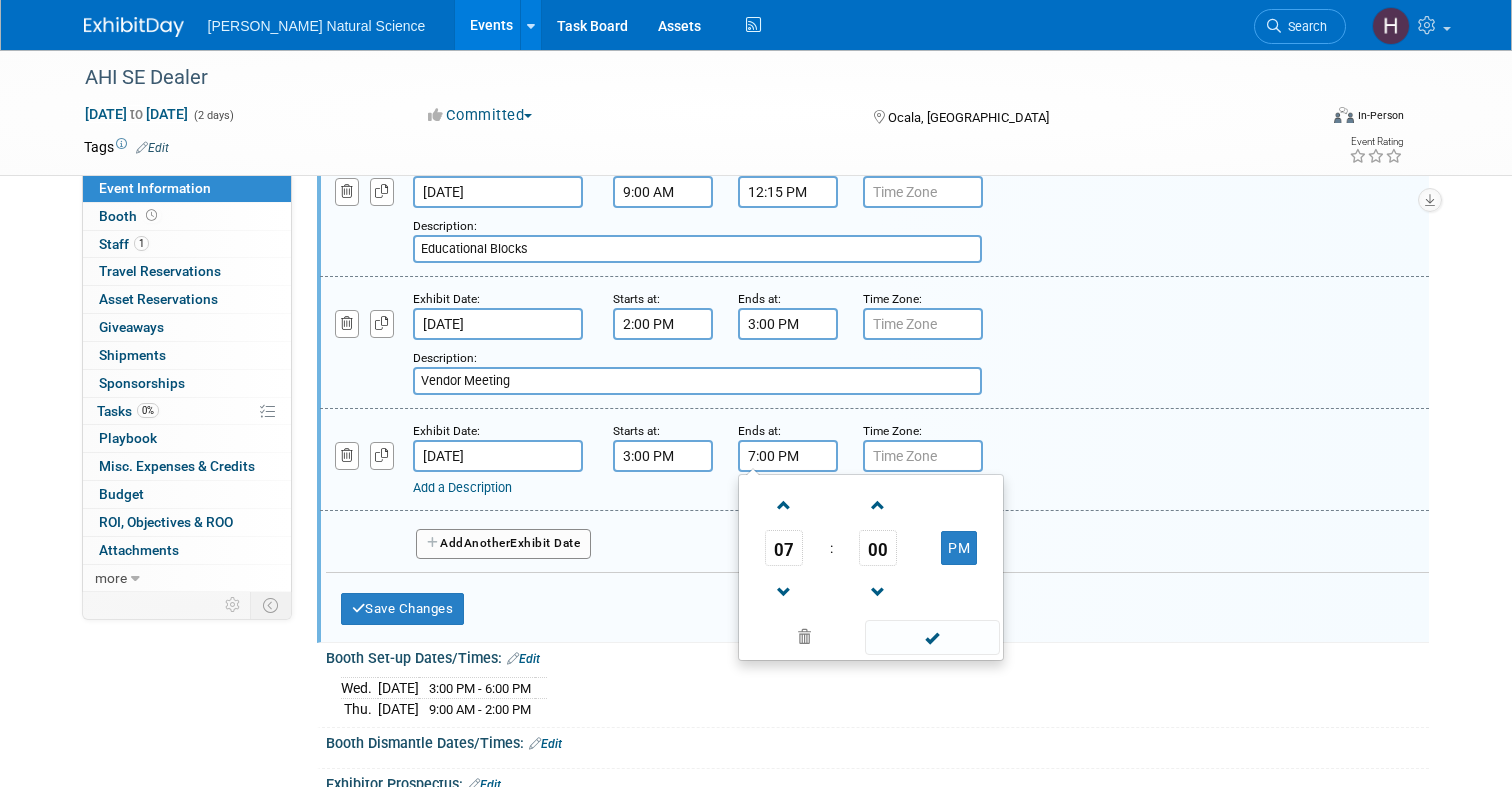 click on "7:00 PM" at bounding box center [788, 456] 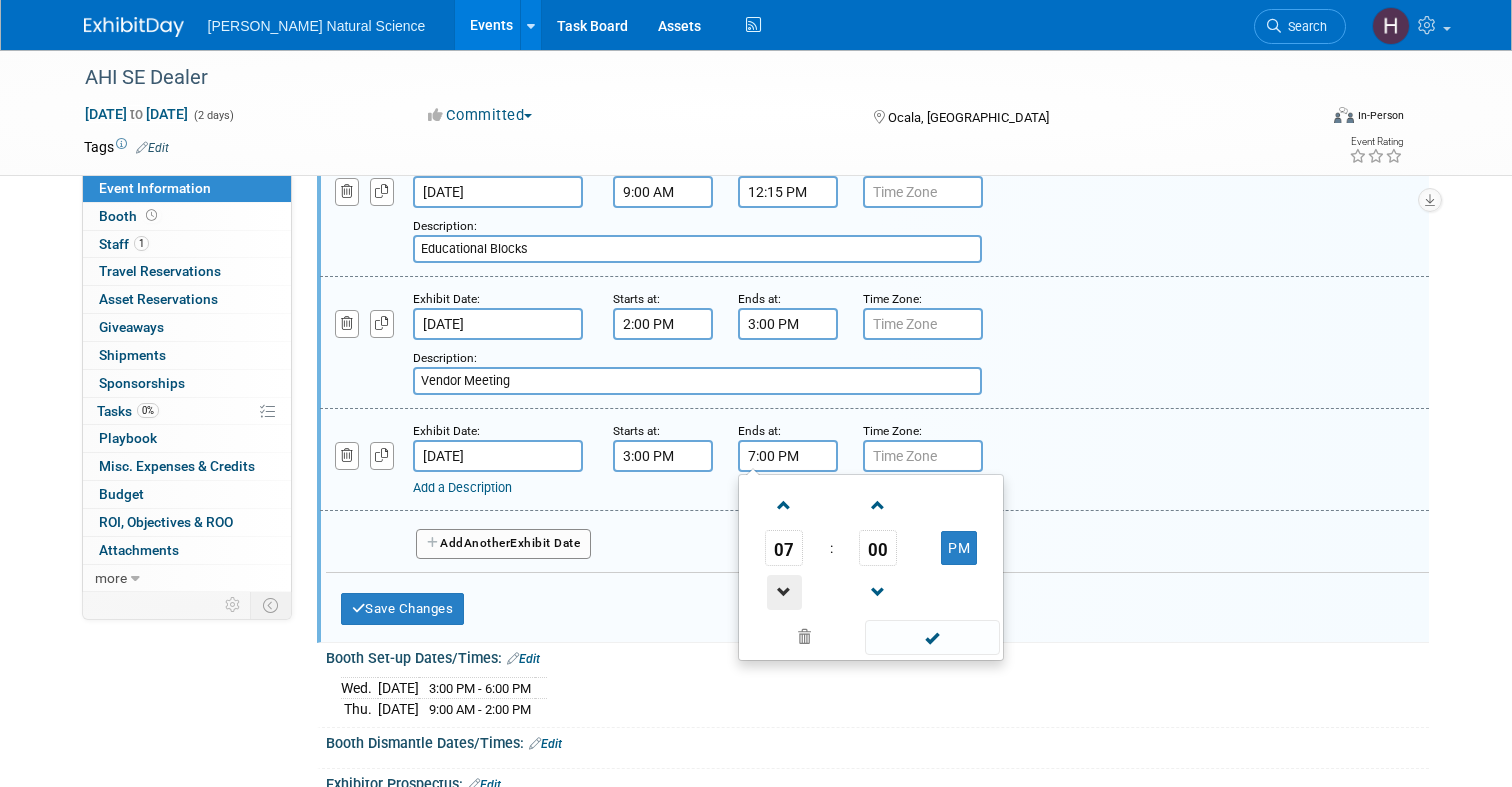 click at bounding box center [784, 592] 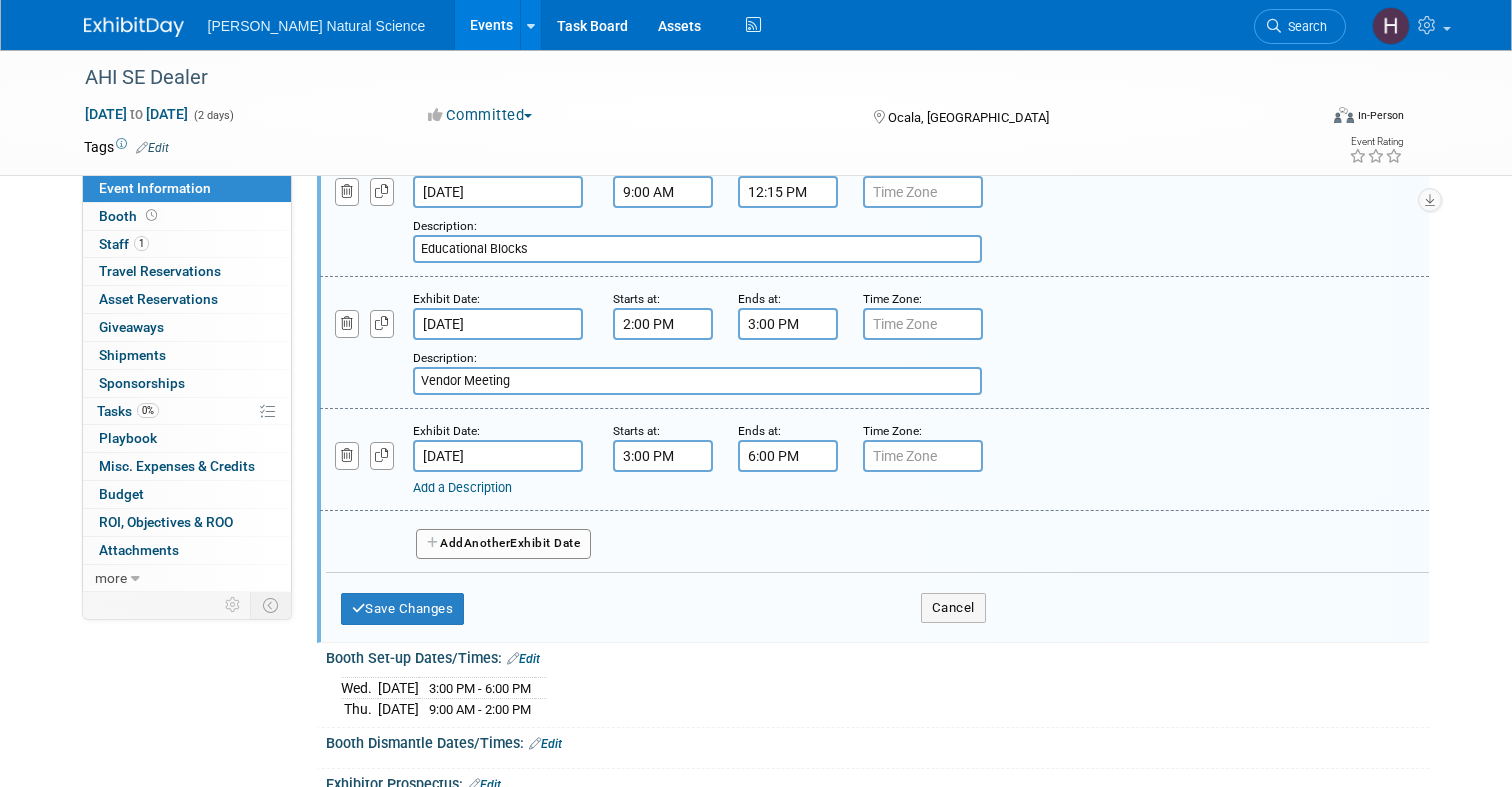 click on "Add a Description" at bounding box center (462, 487) 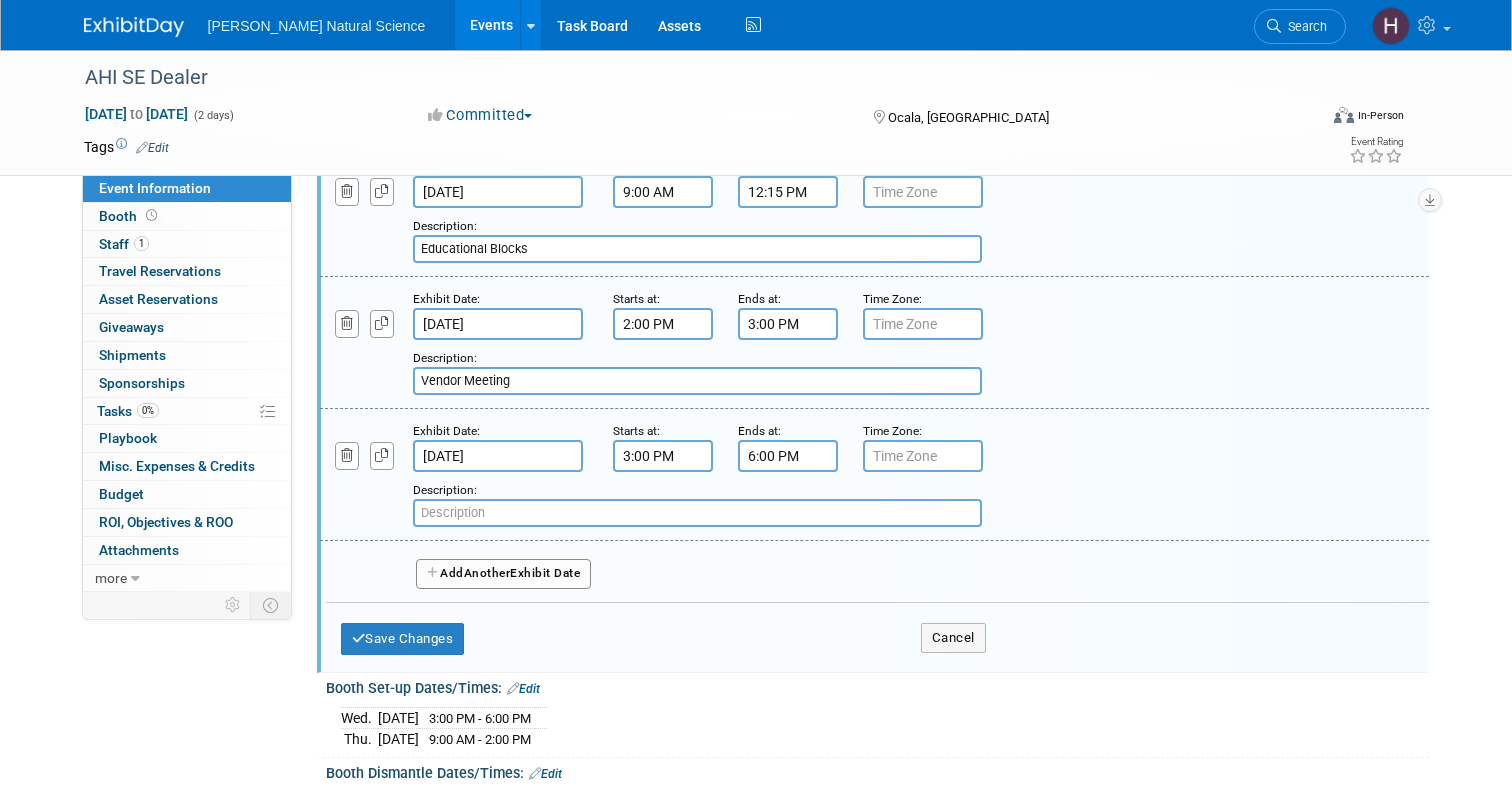 type on "R" 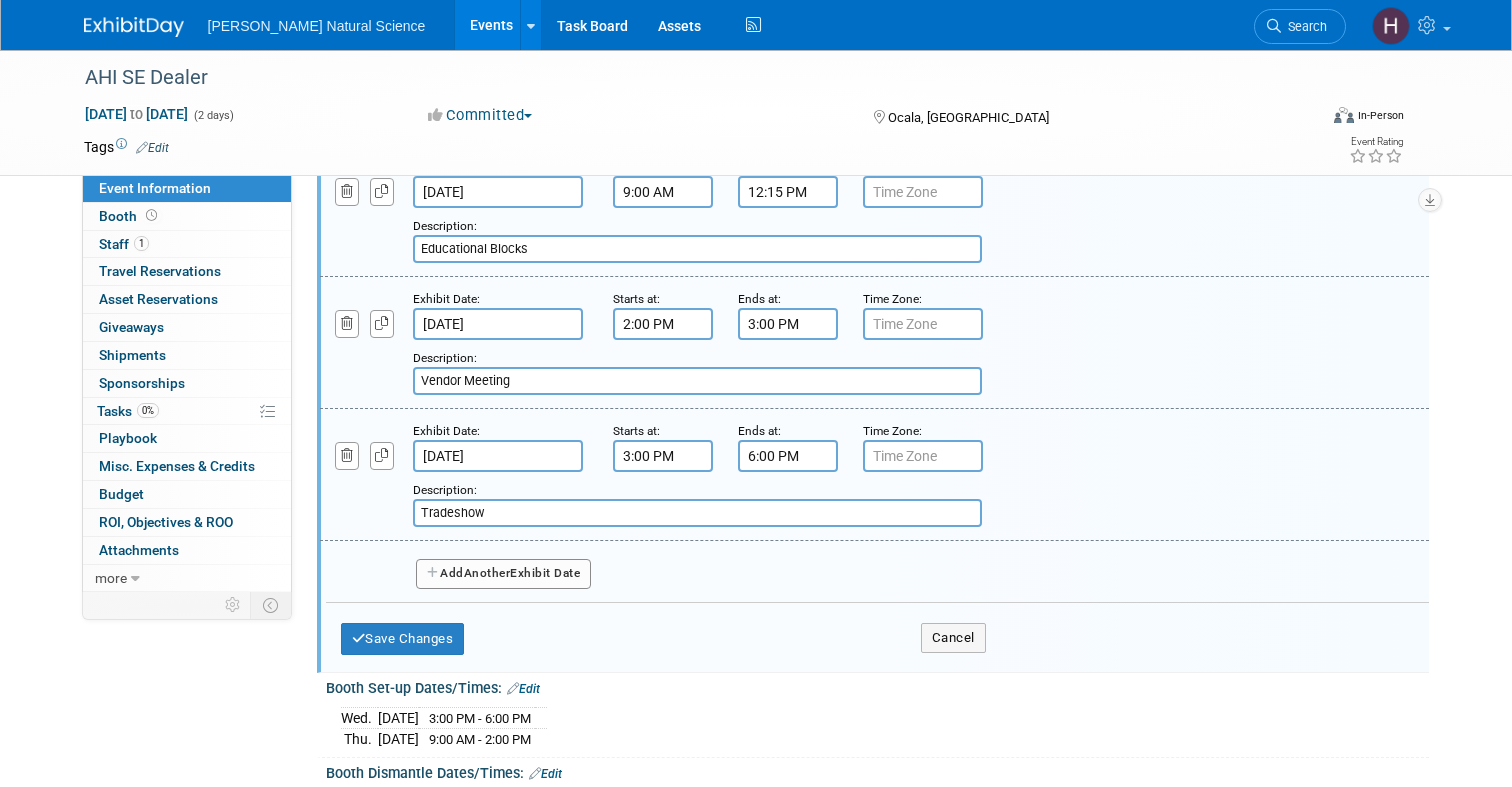 type on "Tradeshow" 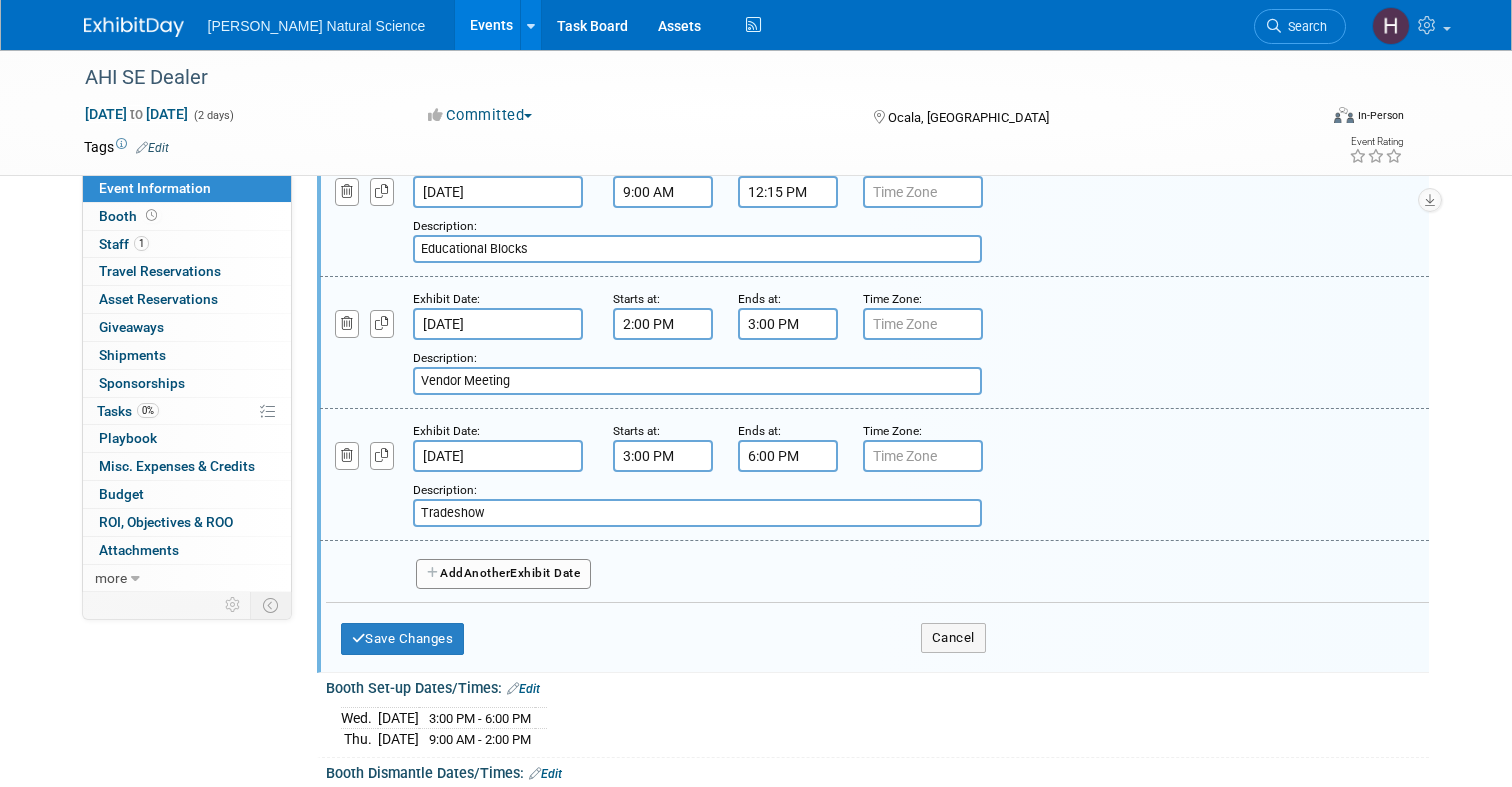 click on "Add  Another  Exhibit Date" at bounding box center (504, 574) 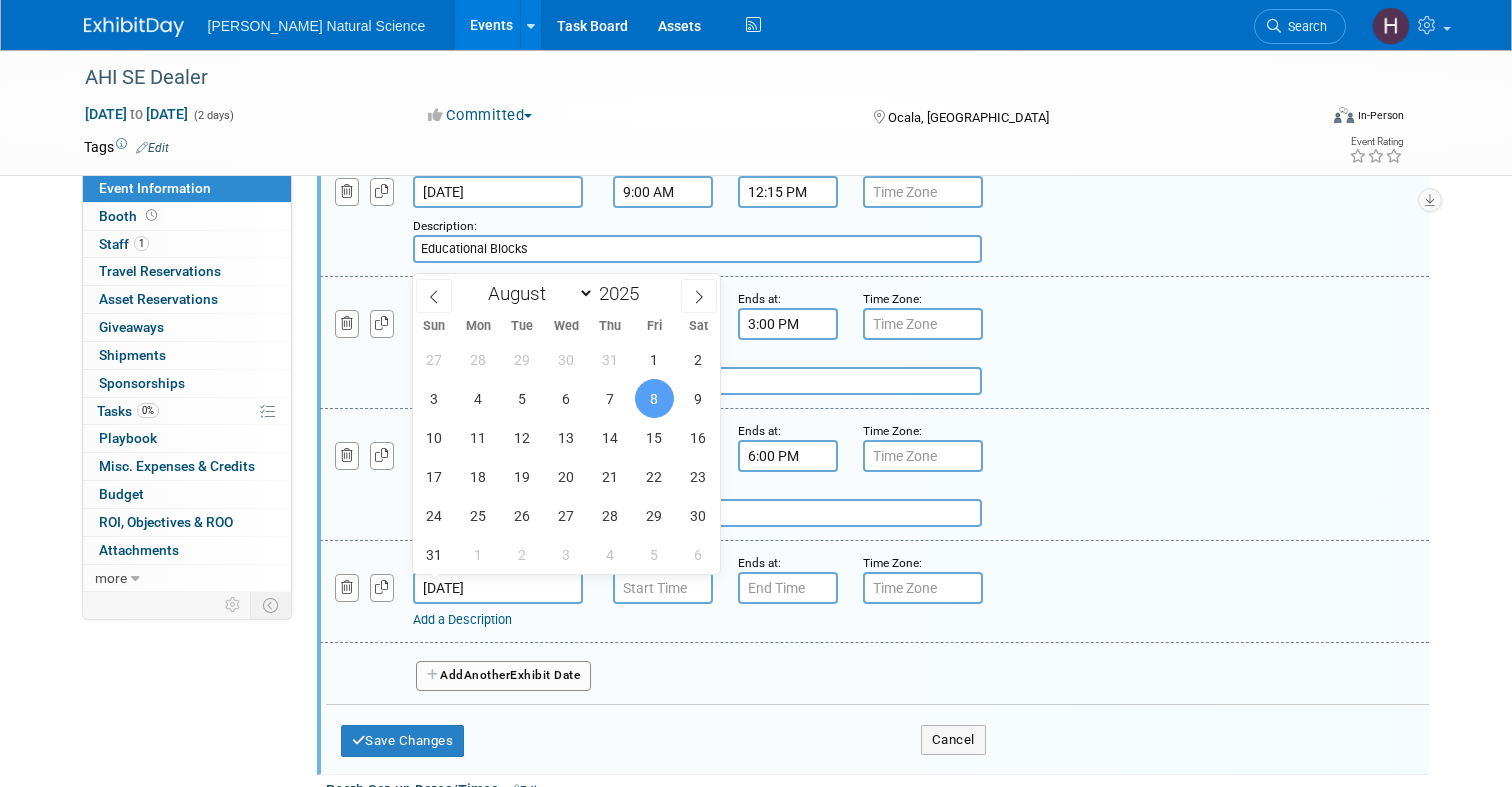 click on "[DATE]" at bounding box center [498, 588] 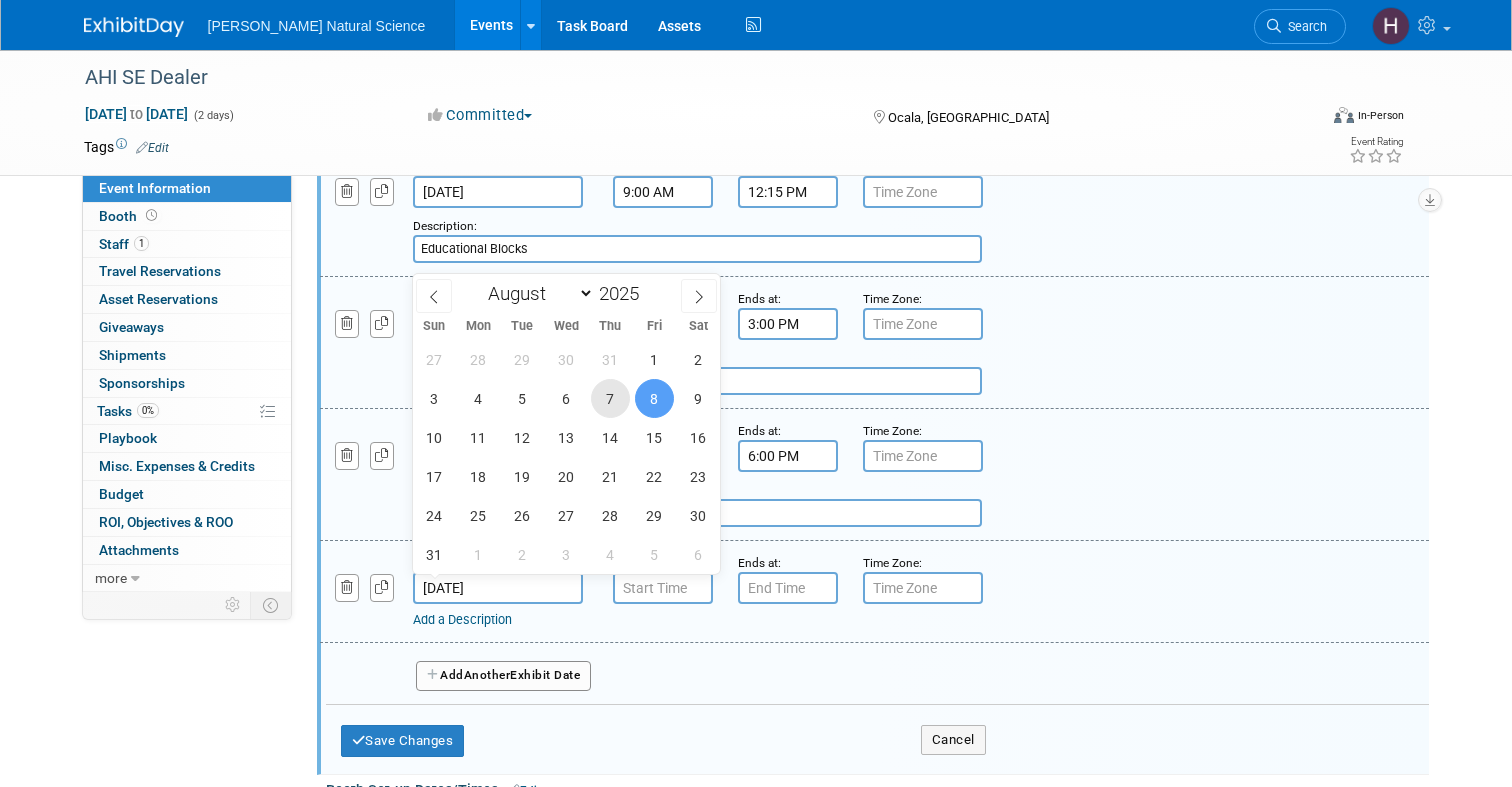 click on "7" at bounding box center (610, 398) 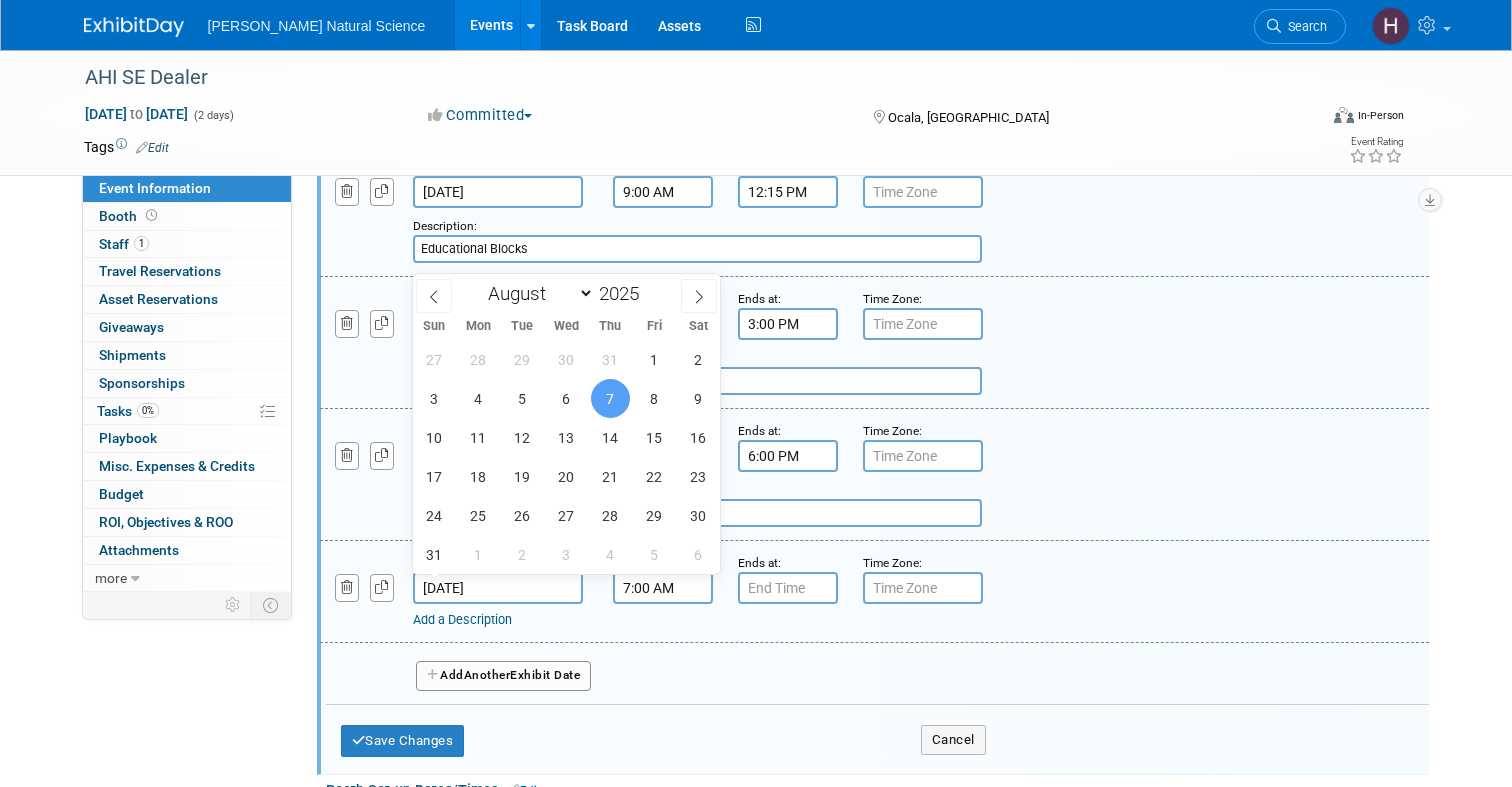 click on "7:00 AM" at bounding box center [663, 588] 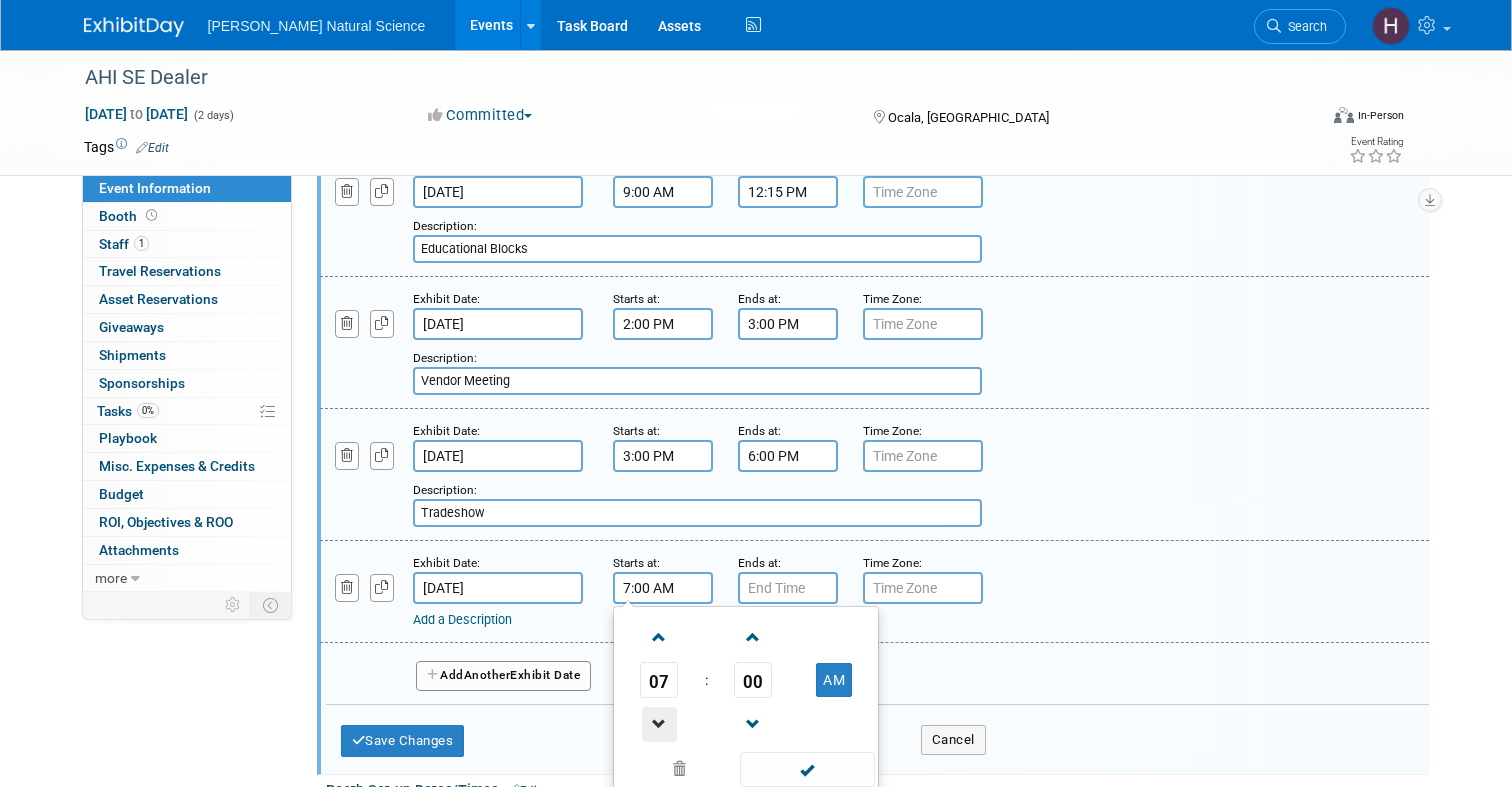 click at bounding box center (659, 724) 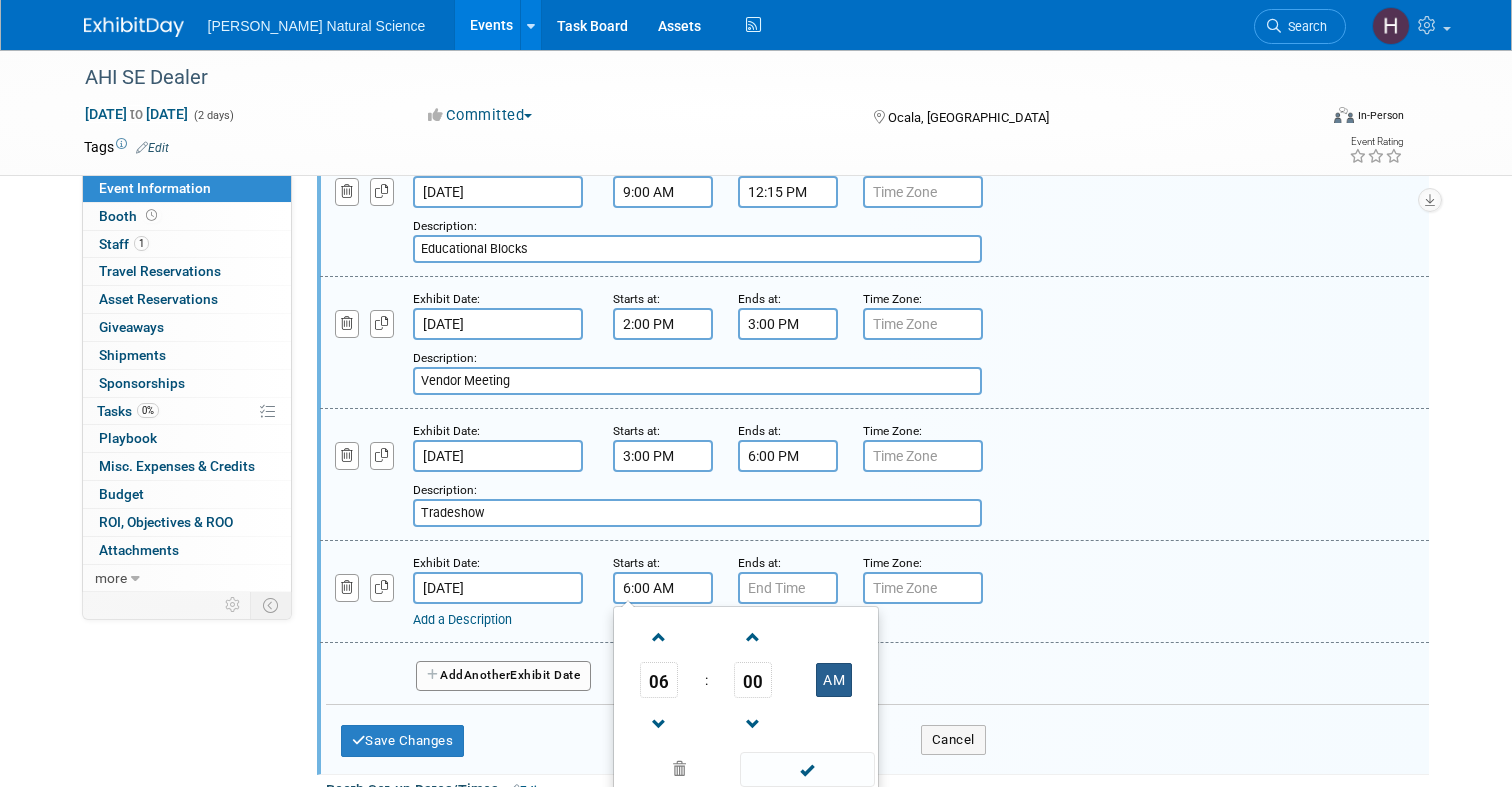 click on "AM" at bounding box center [834, 680] 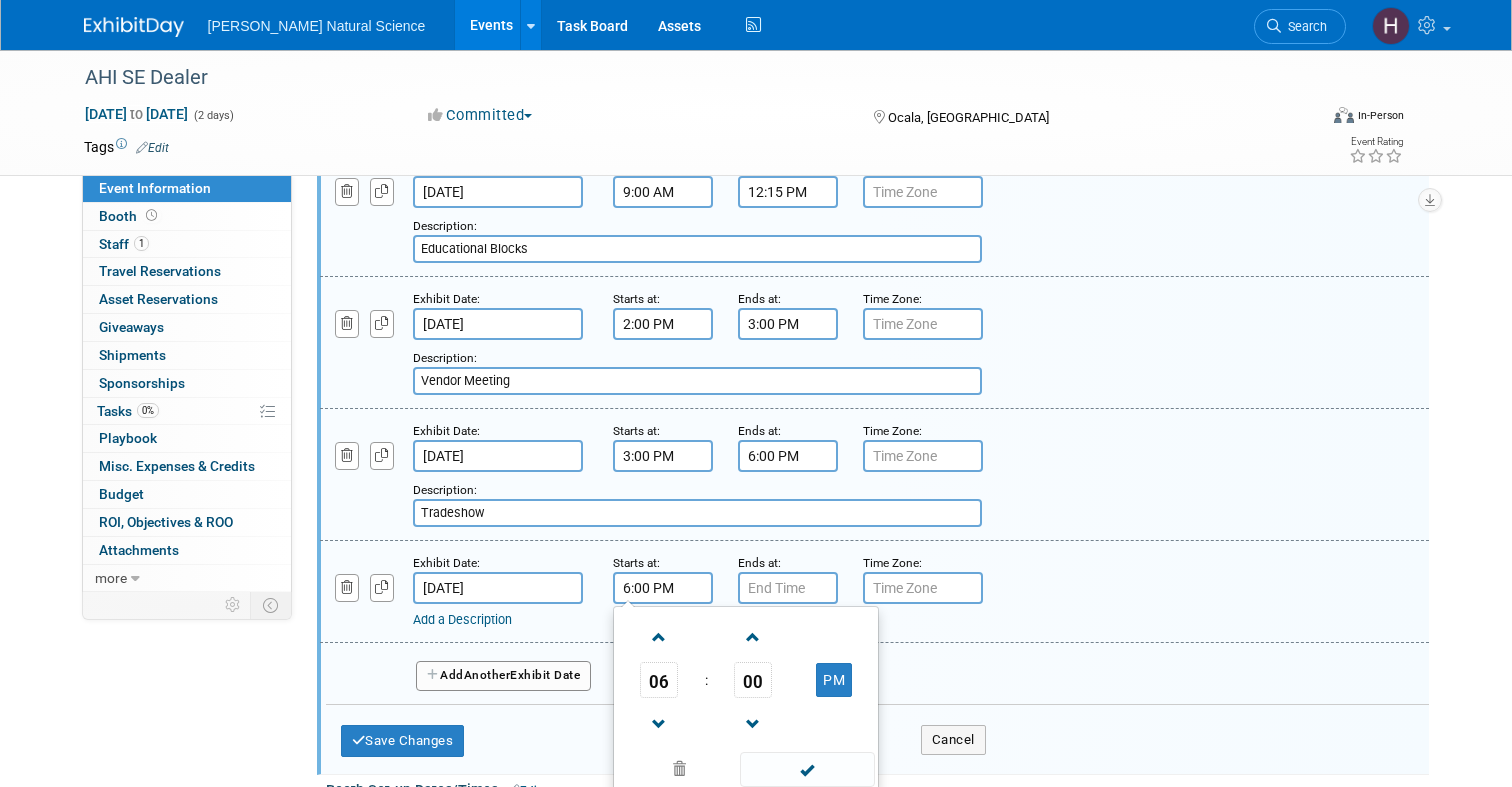 type on "7:00 PM" 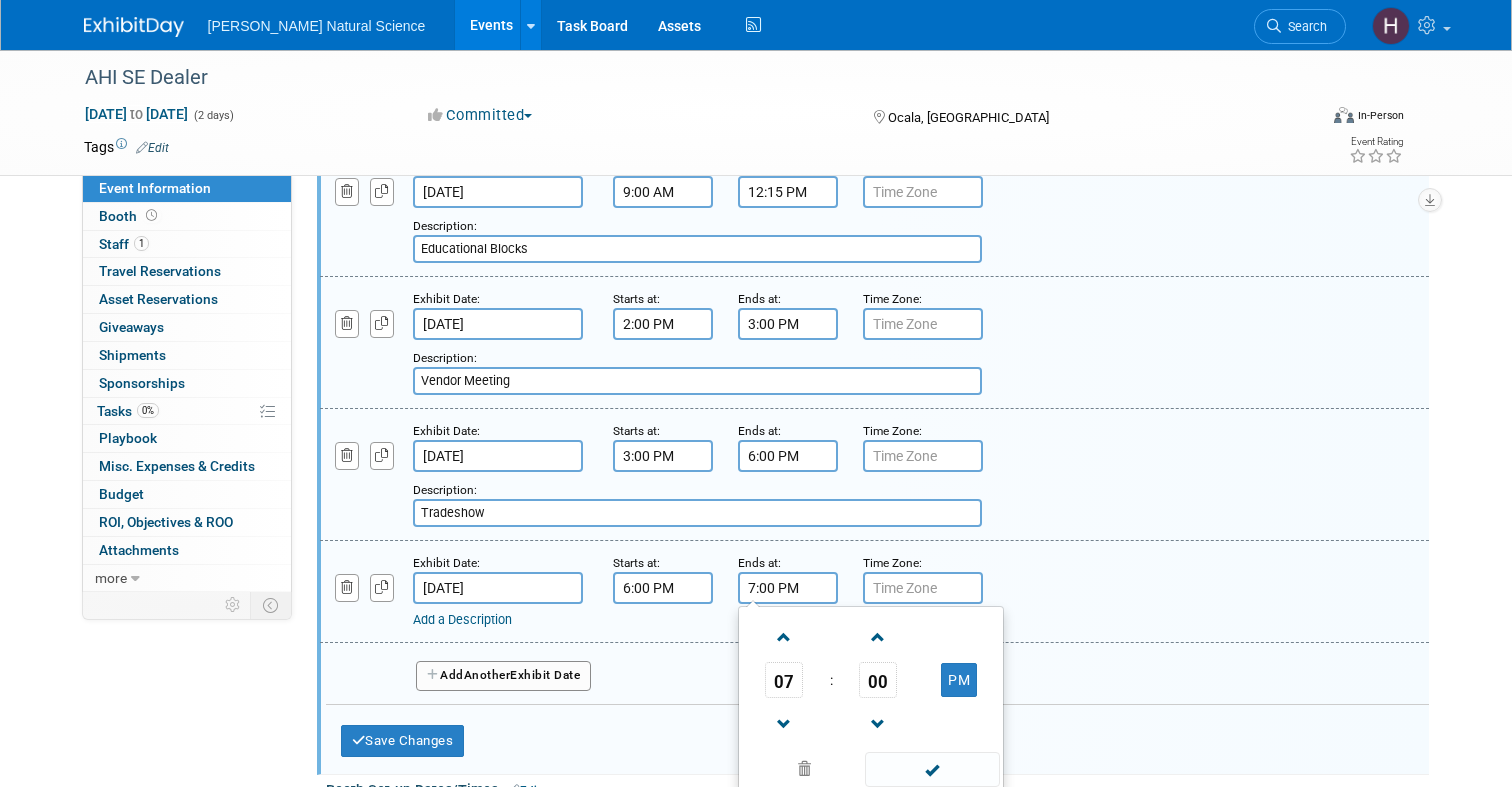 click on "7:00 PM" at bounding box center [788, 588] 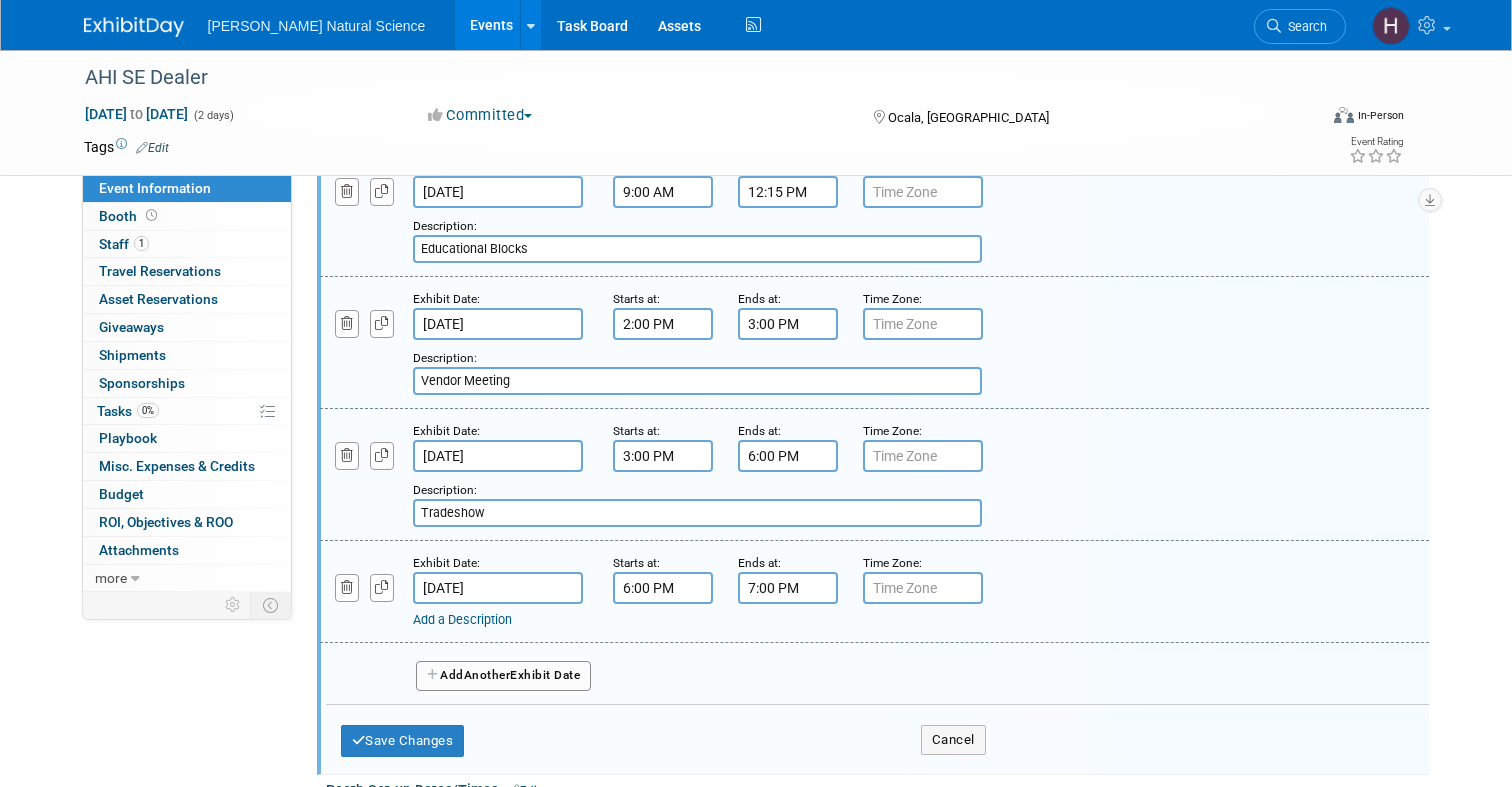 click on "Add a Description" at bounding box center (462, 619) 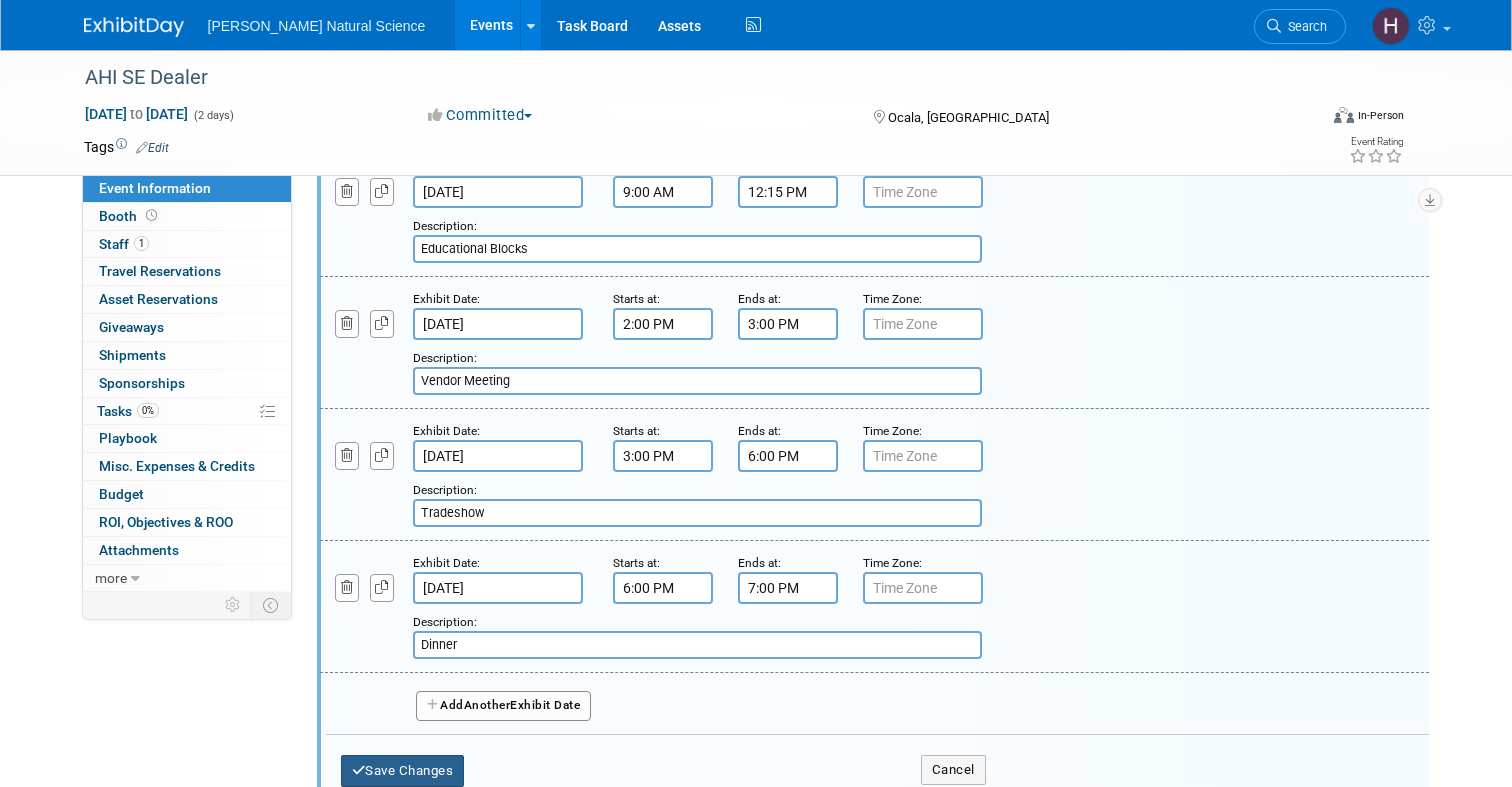 type on "Dinner" 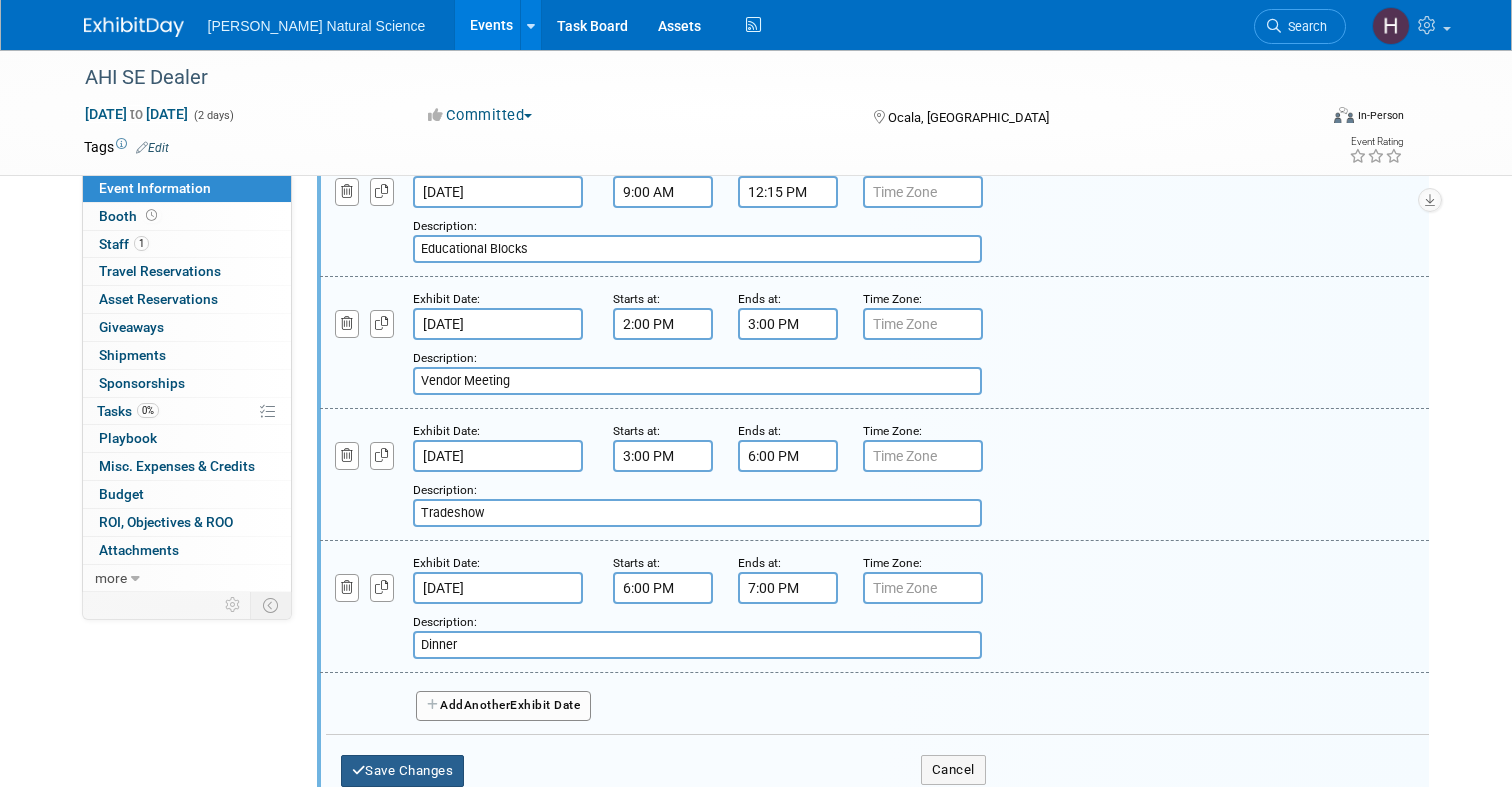 click on "Save Changes" at bounding box center (403, 771) 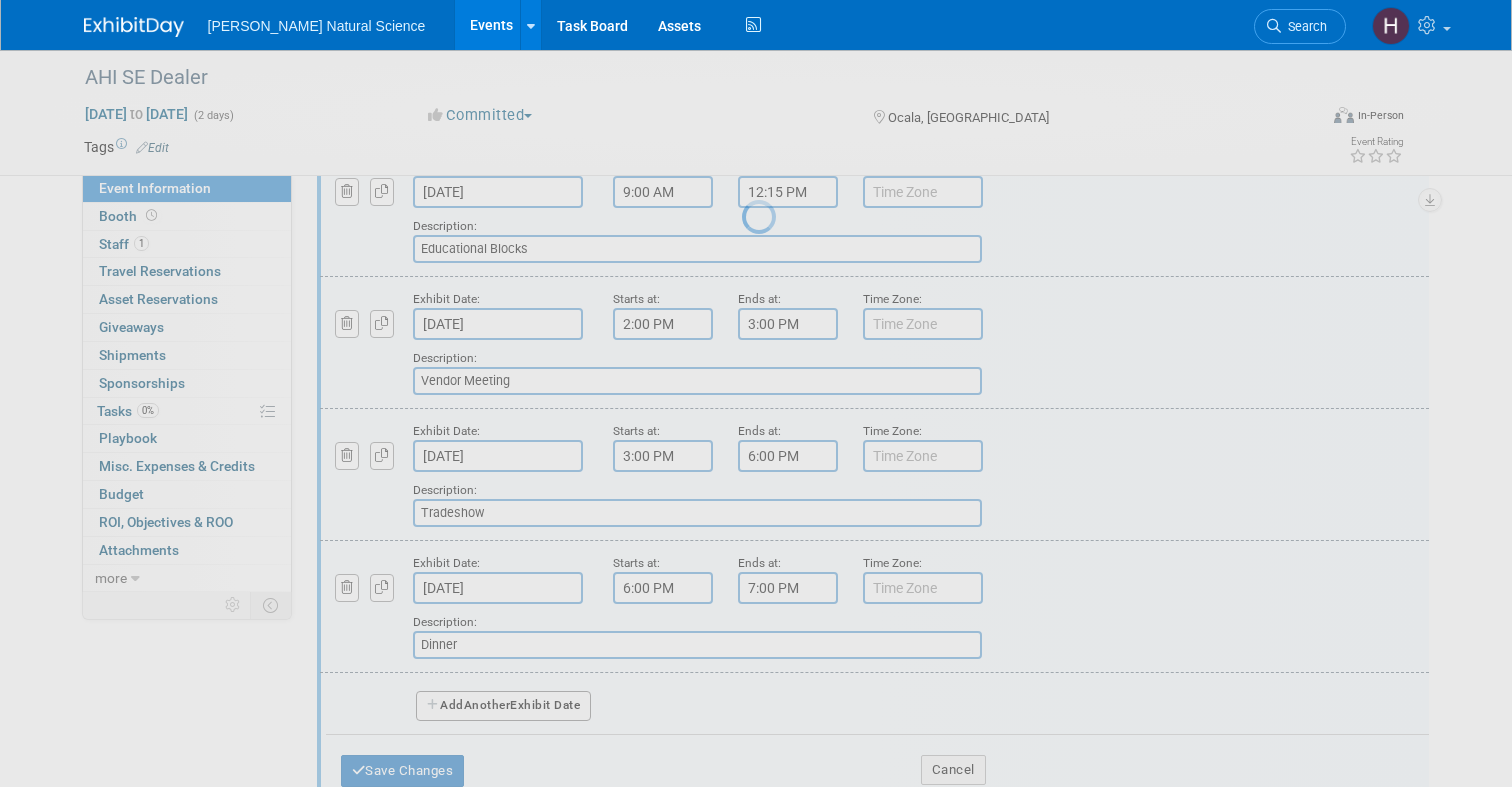 scroll, scrollTop: 178, scrollLeft: 0, axis: vertical 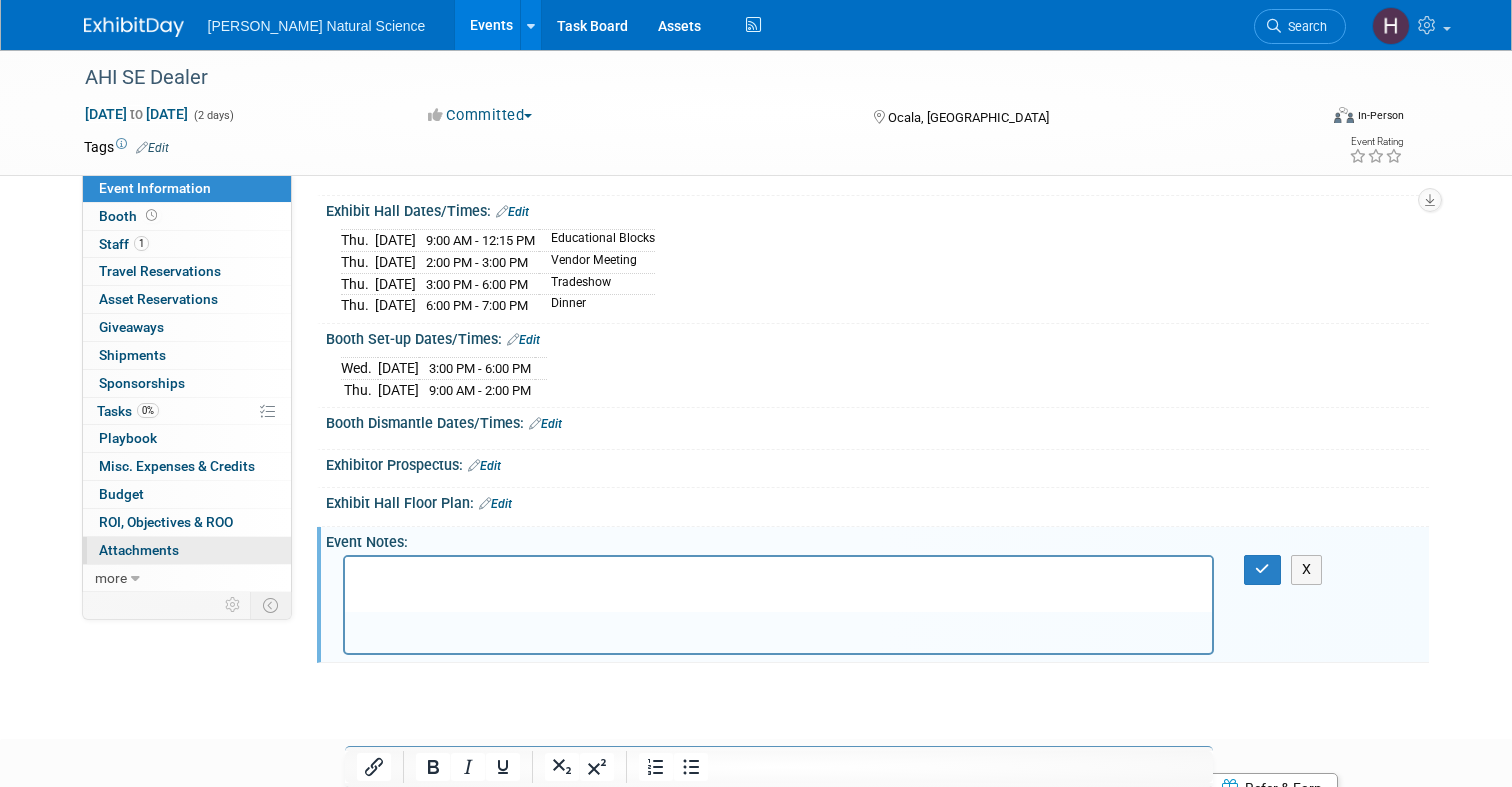 click on "Attachments 0" at bounding box center (139, 550) 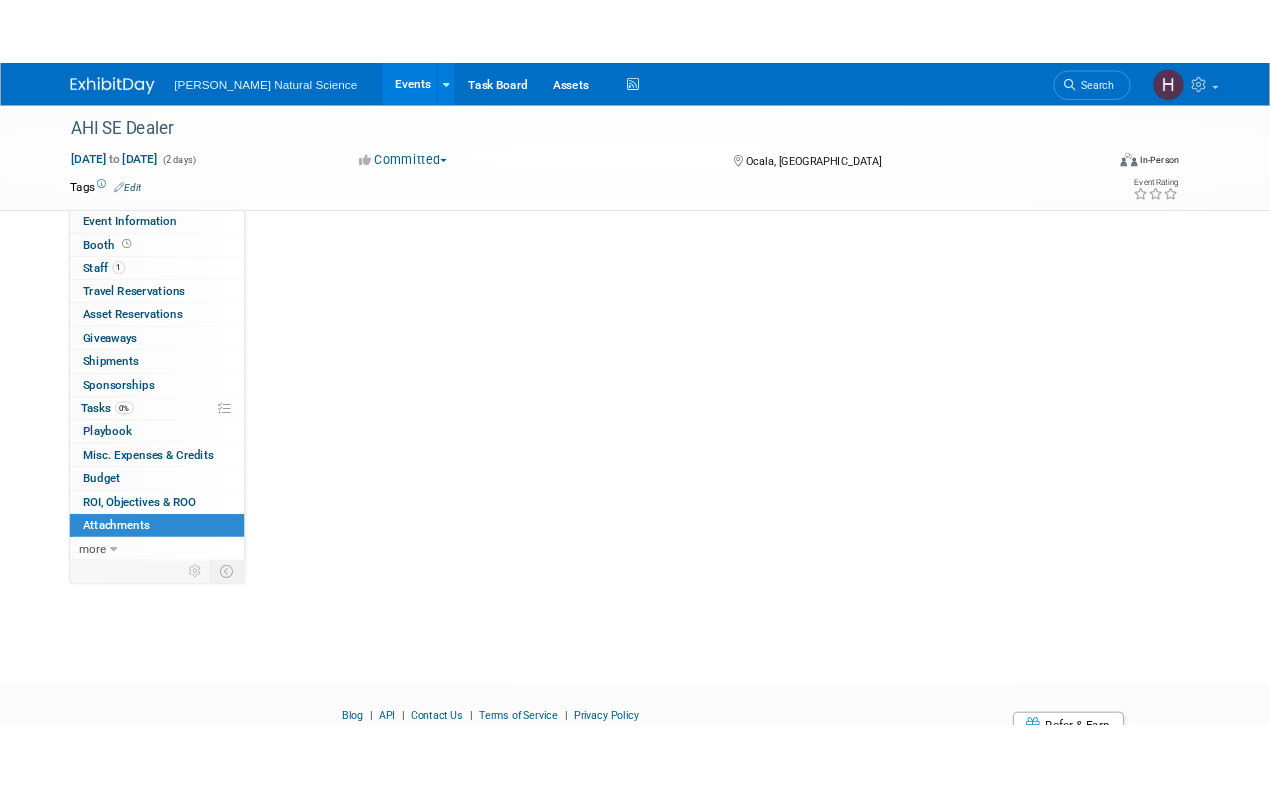 scroll, scrollTop: 0, scrollLeft: 0, axis: both 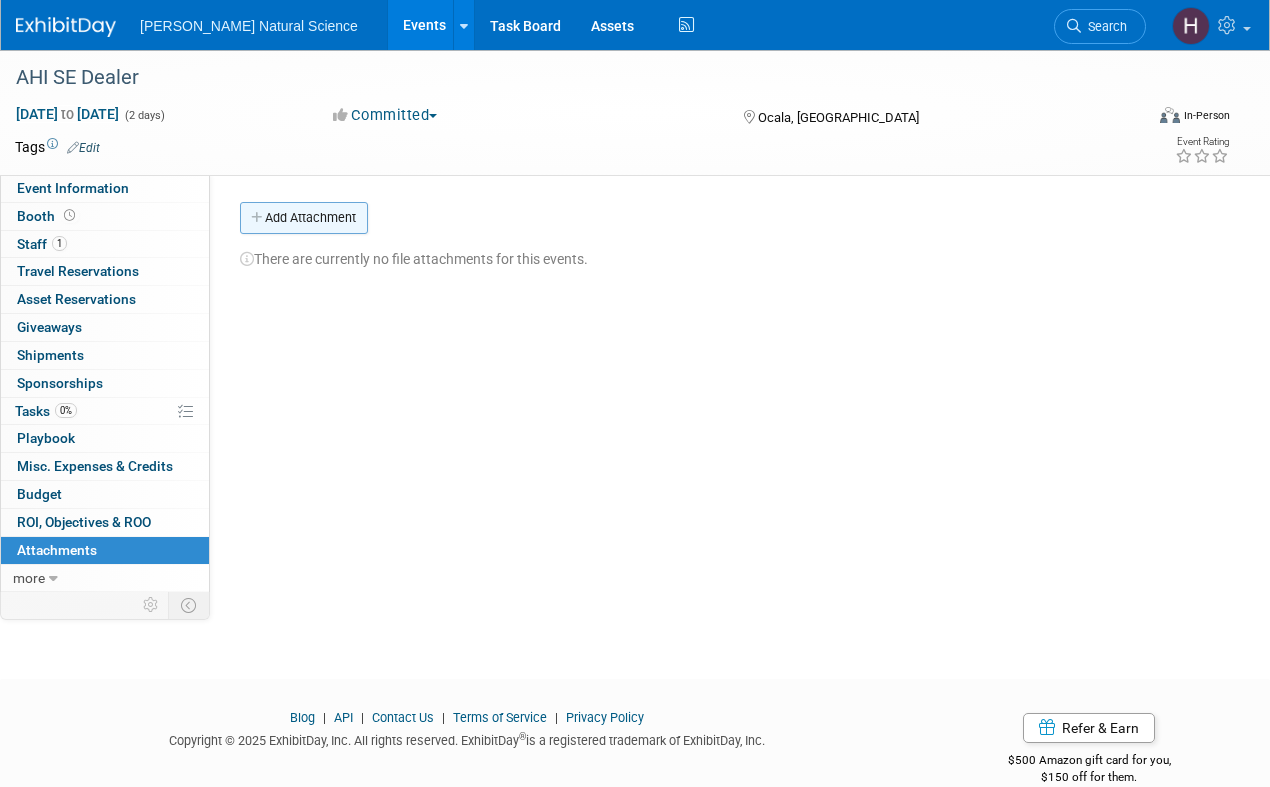 click on "Add Attachment" at bounding box center [304, 218] 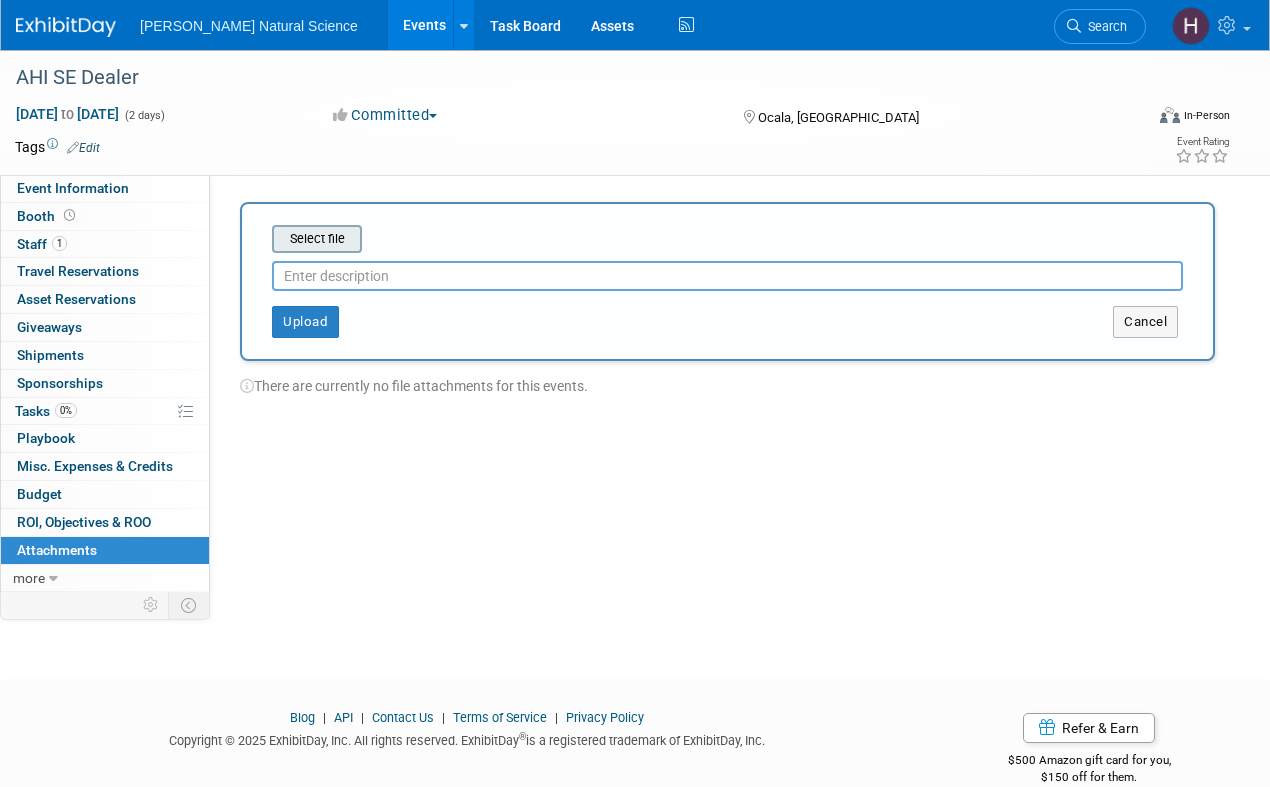 click at bounding box center (241, 239) 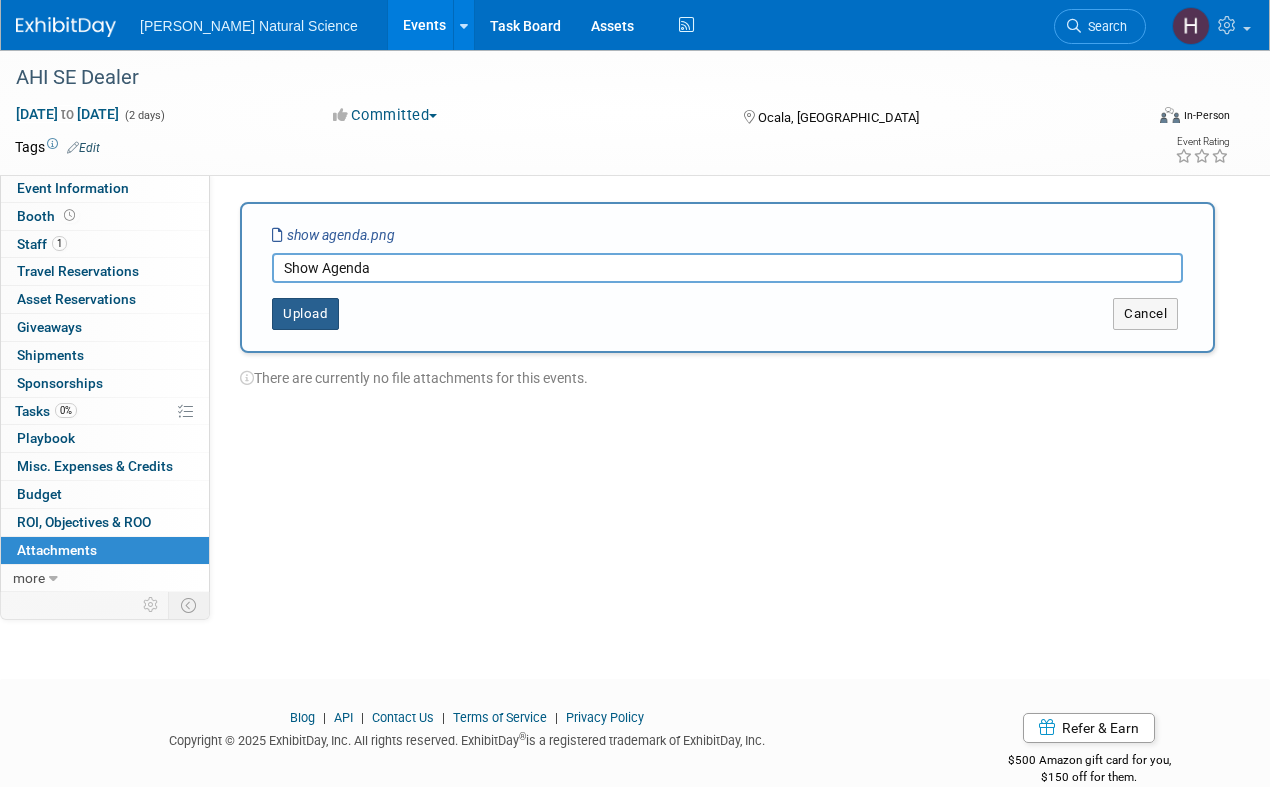 type on "Show Agenda" 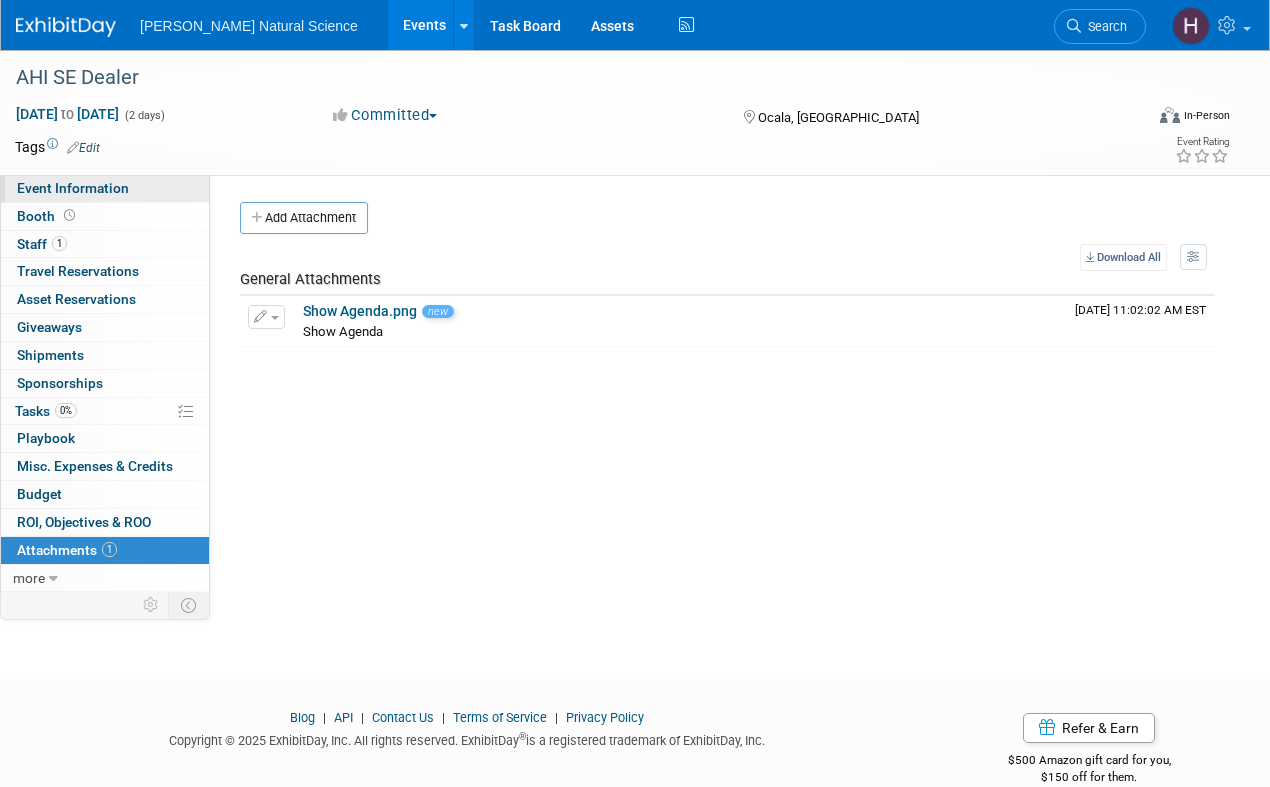 click on "Event Information" at bounding box center [73, 188] 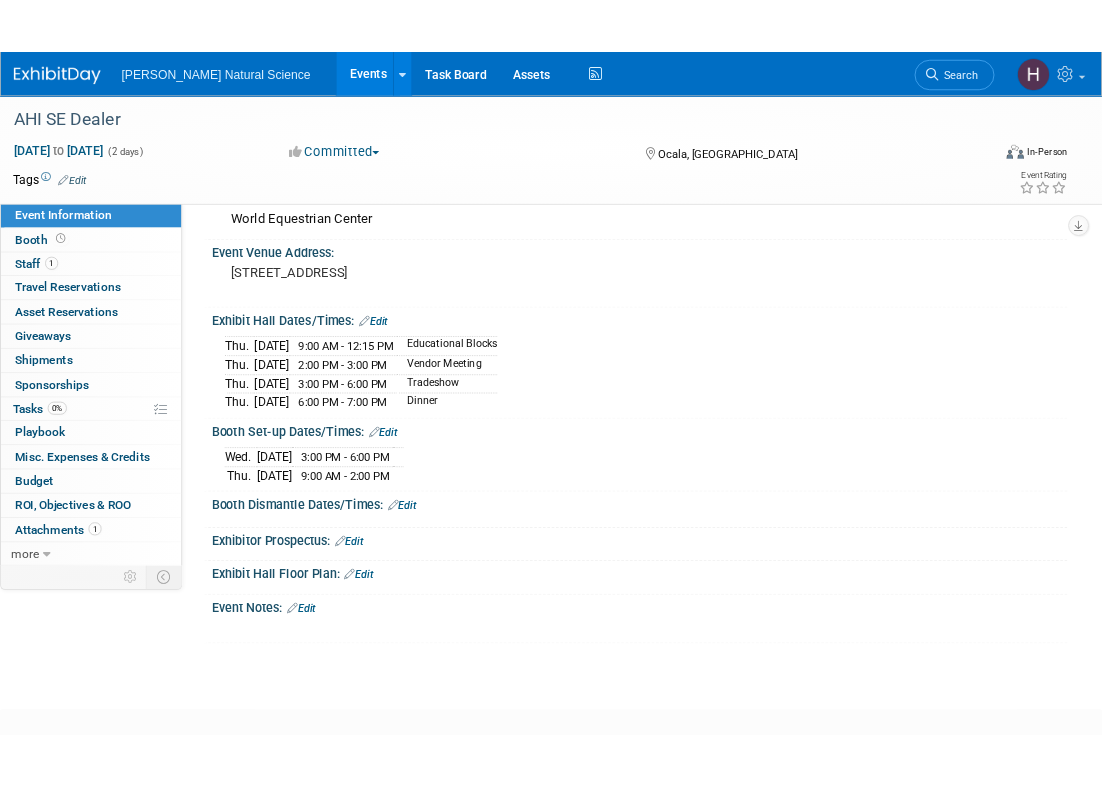 scroll, scrollTop: 87, scrollLeft: 0, axis: vertical 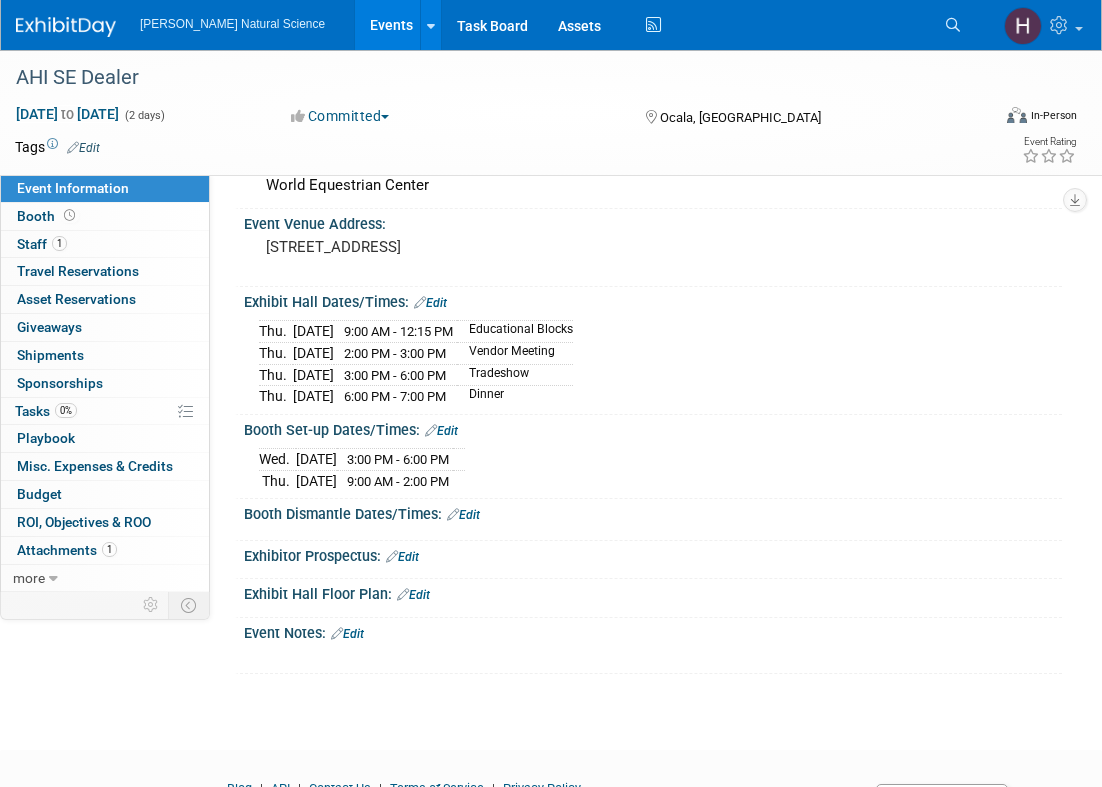 click on "Edit" at bounding box center (430, 303) 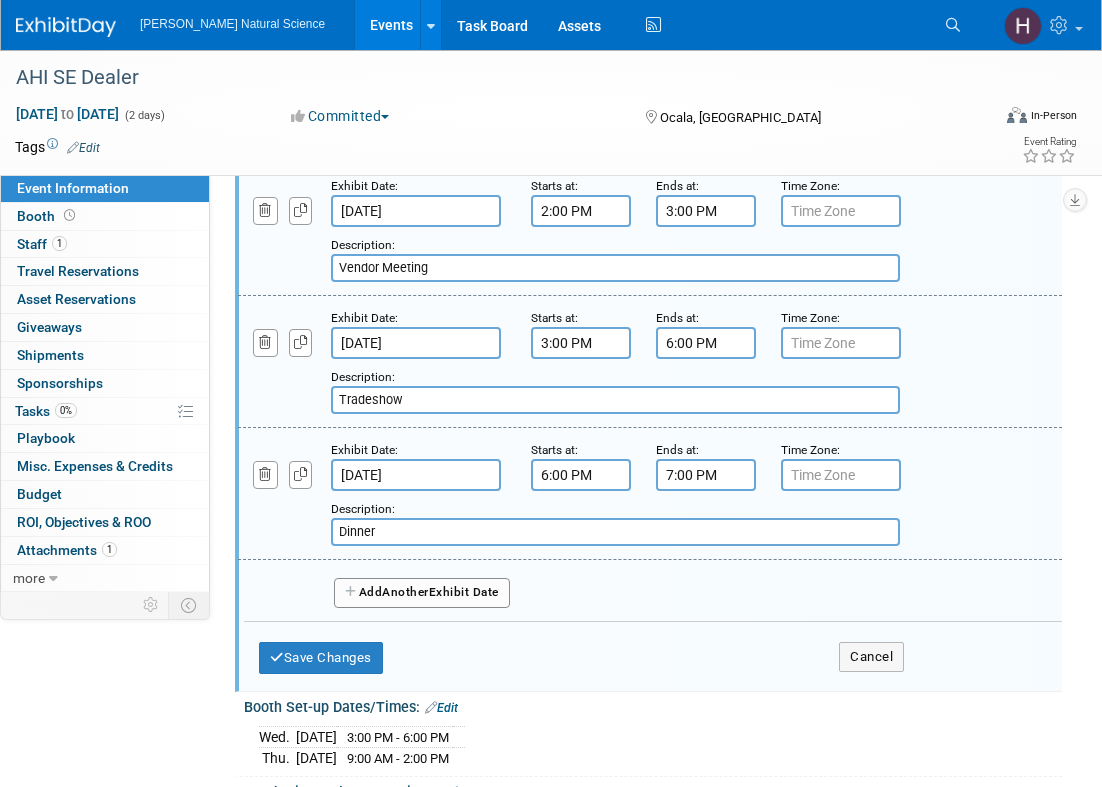 scroll, scrollTop: 458, scrollLeft: 0, axis: vertical 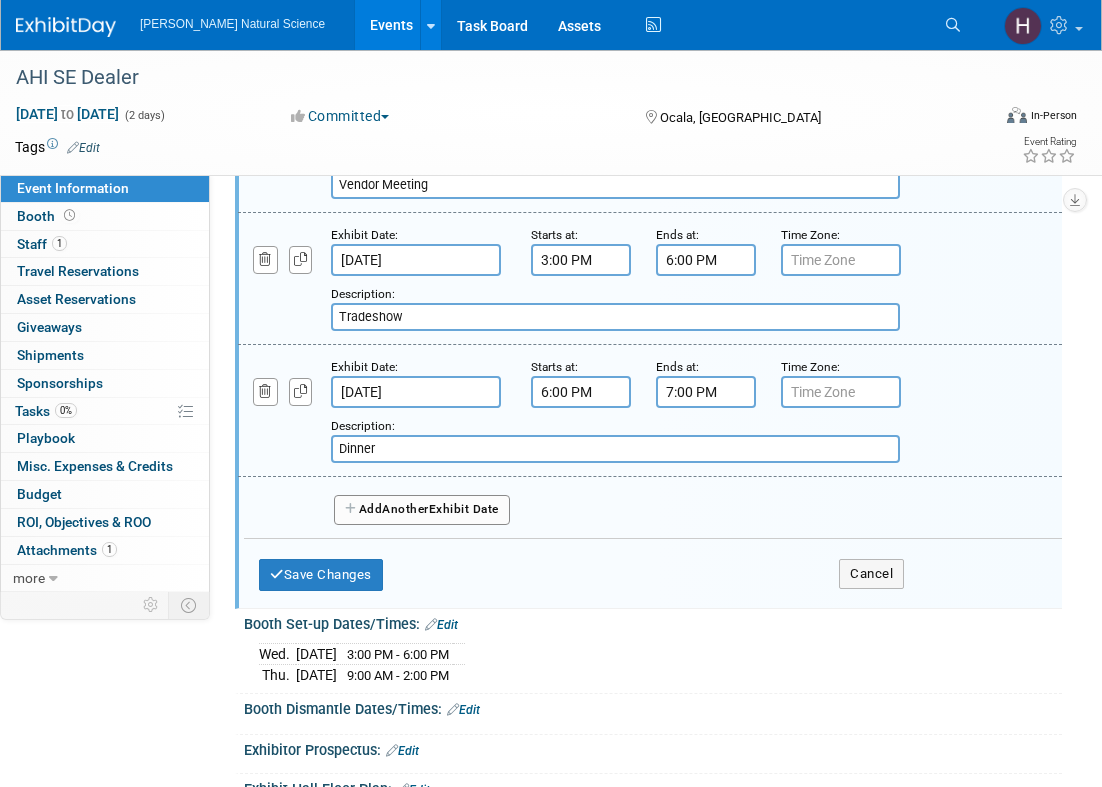 click on "Another" at bounding box center [405, 509] 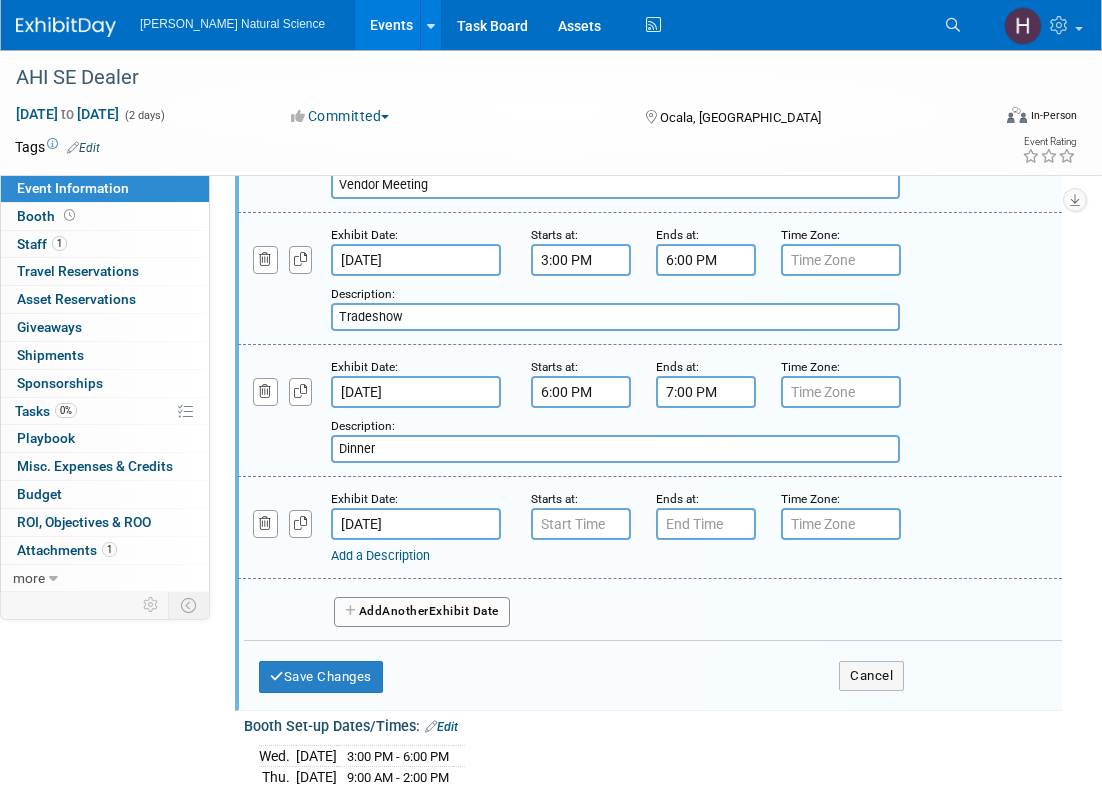 click on "[DATE]" at bounding box center (416, 524) 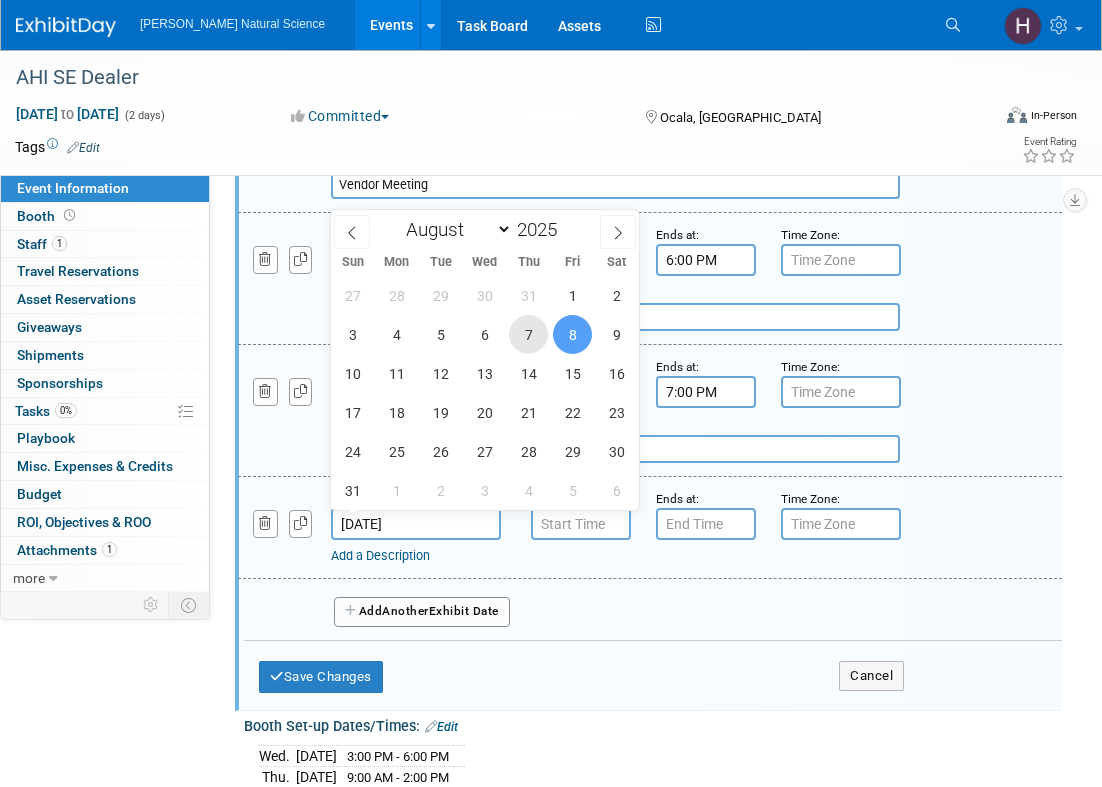 click on "7" at bounding box center [528, 334] 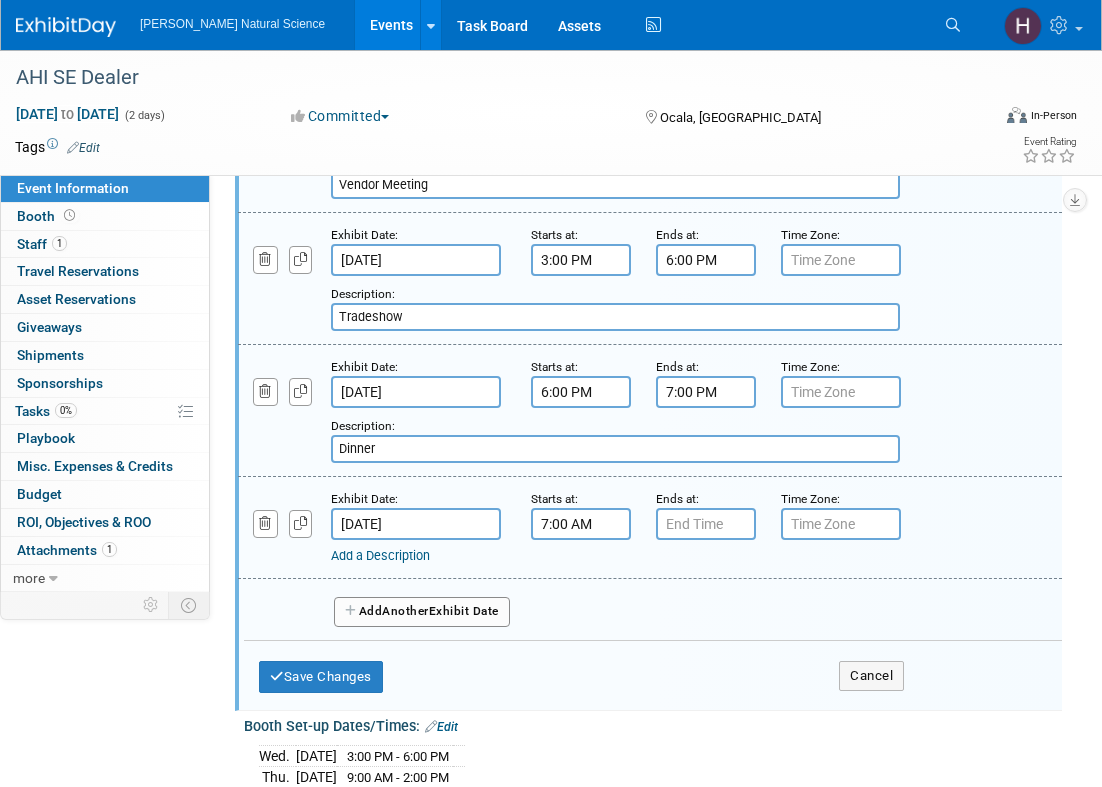 click on "7:00 AM" at bounding box center (581, 524) 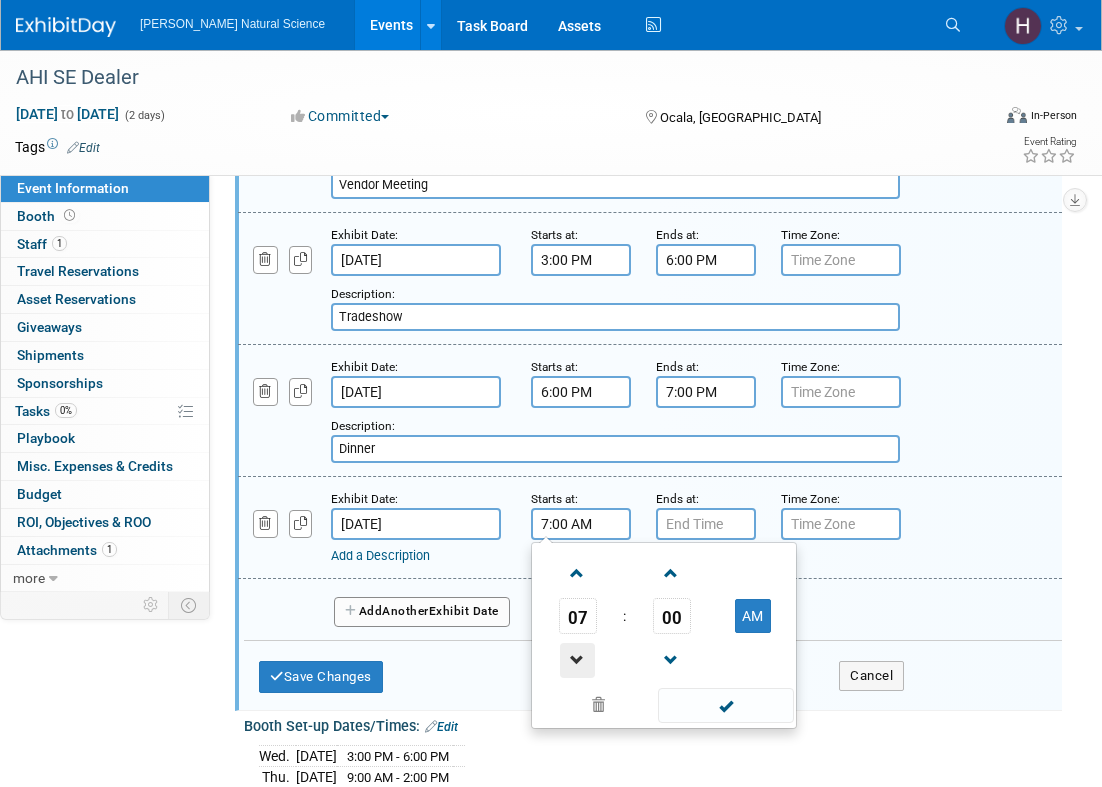 click at bounding box center (577, 660) 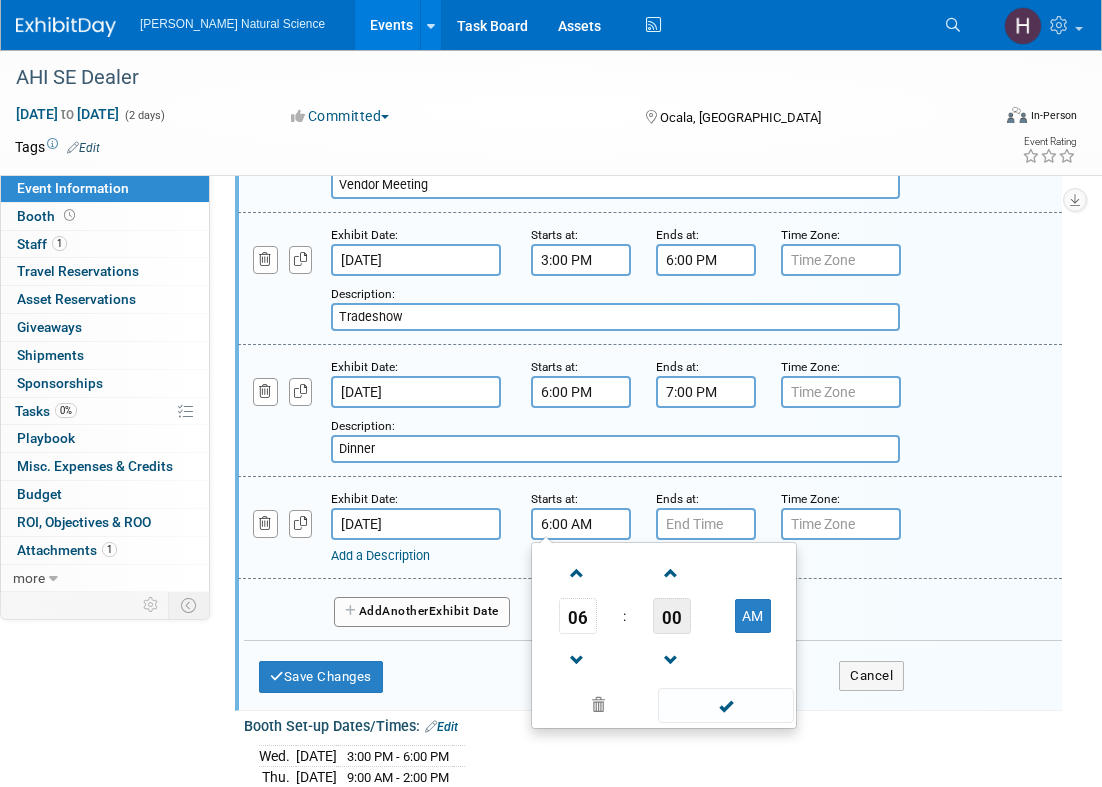 click on "00" at bounding box center [672, 616] 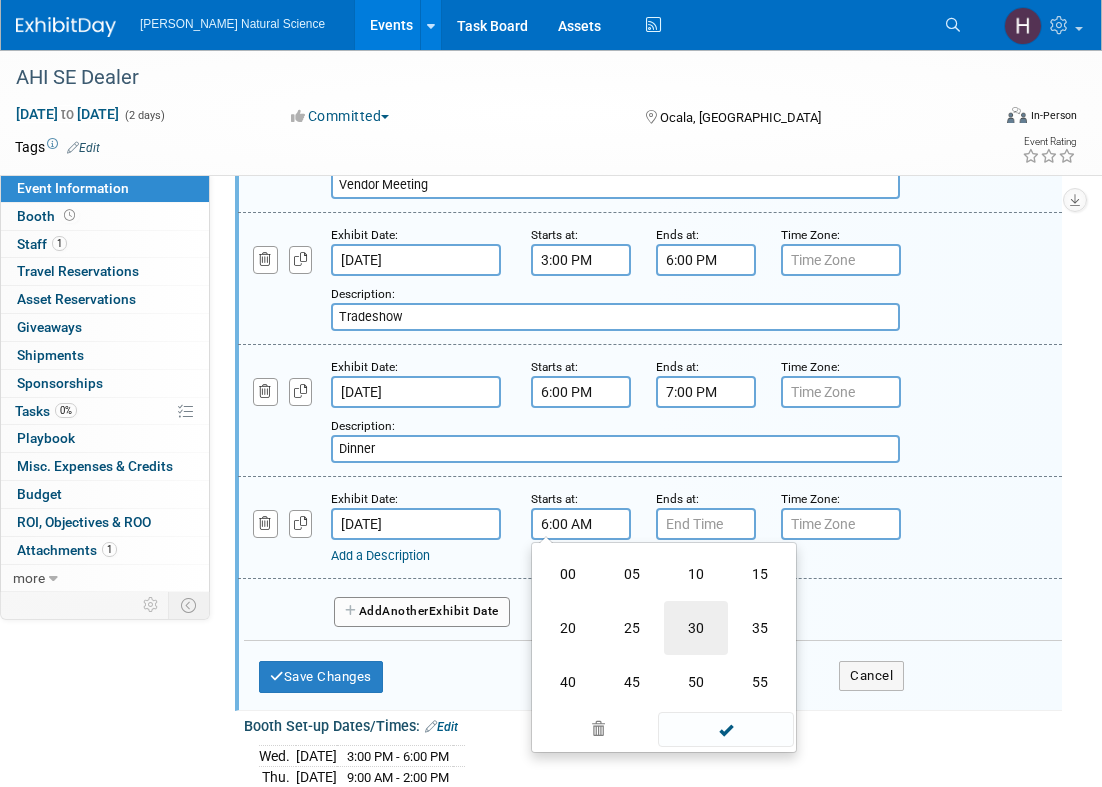 click on "30" at bounding box center (696, 628) 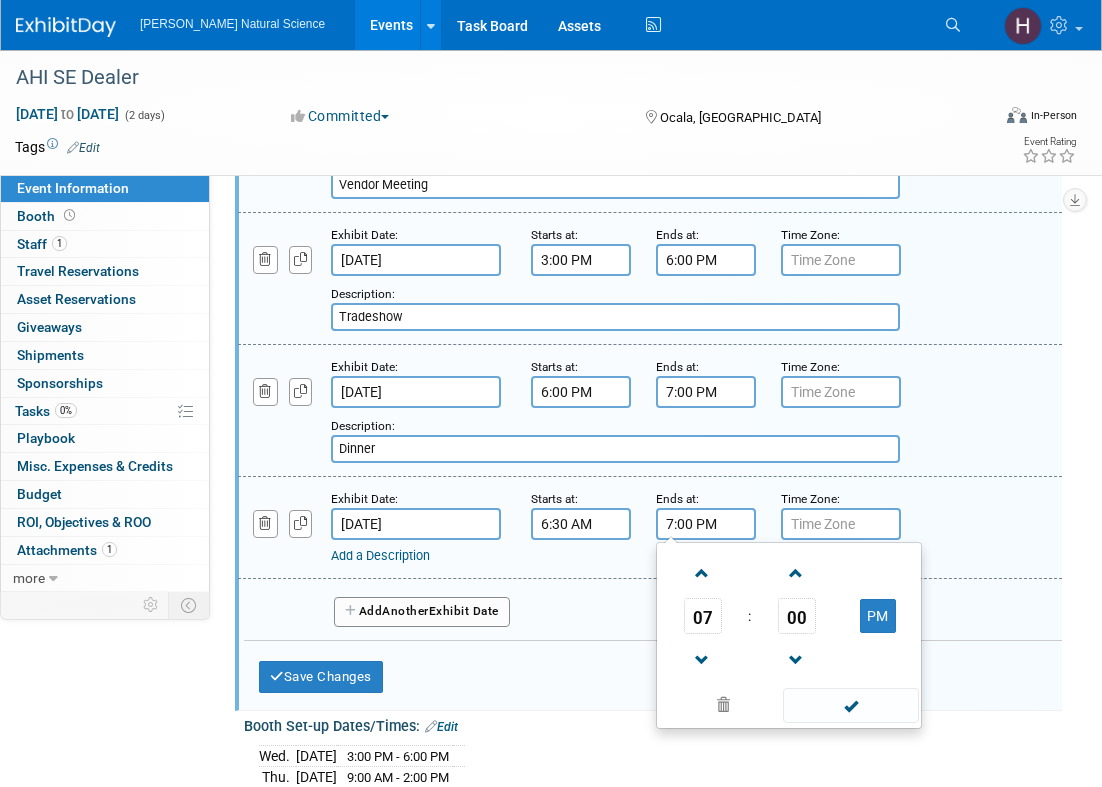 click on "7:00 PM" at bounding box center [706, 524] 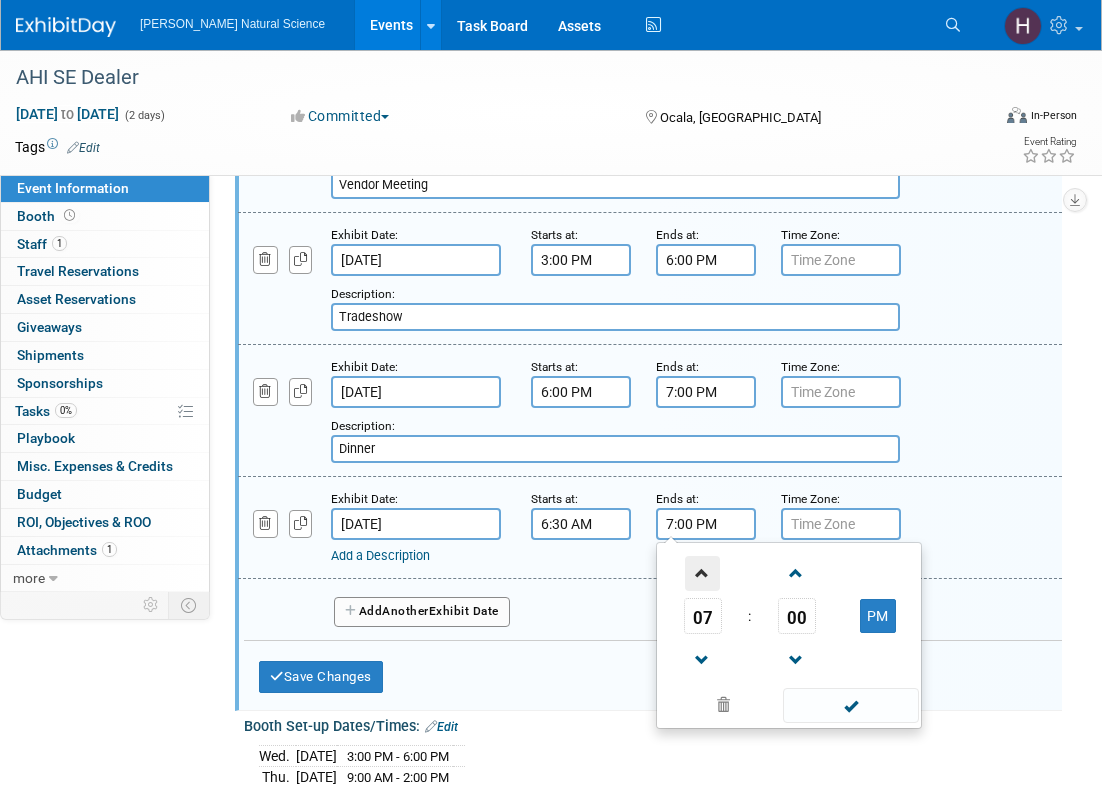 click at bounding box center (702, 573) 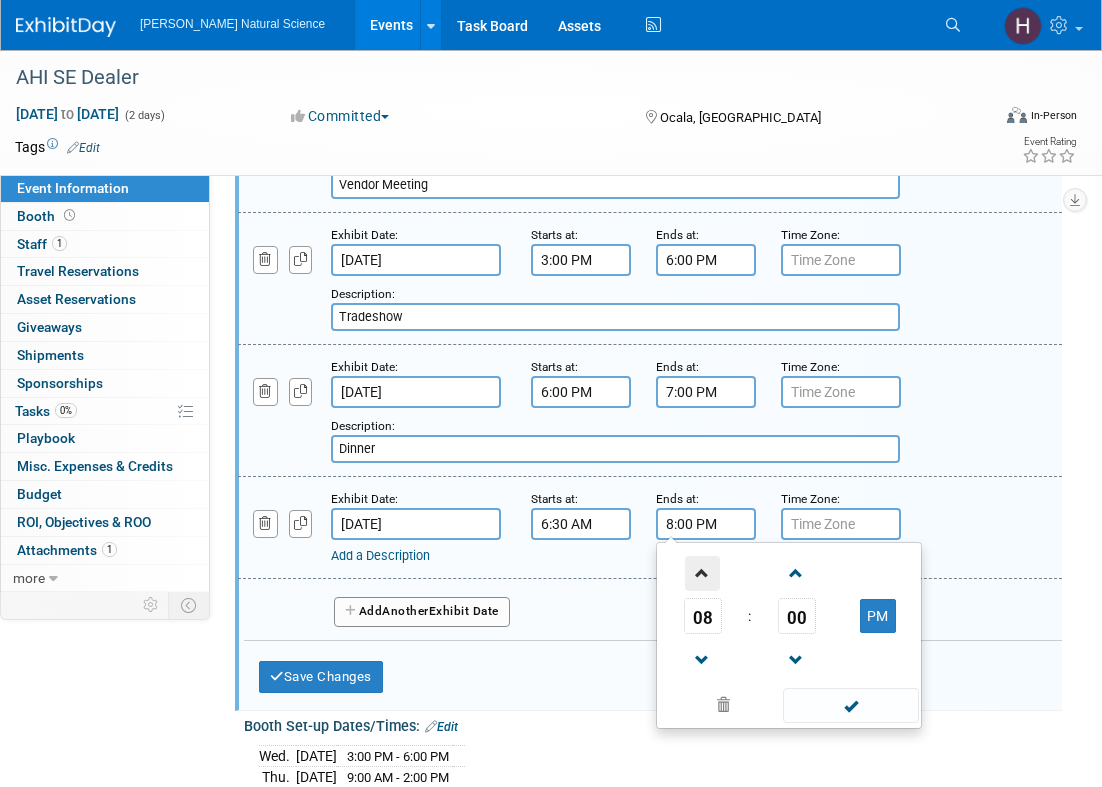 click at bounding box center [702, 573] 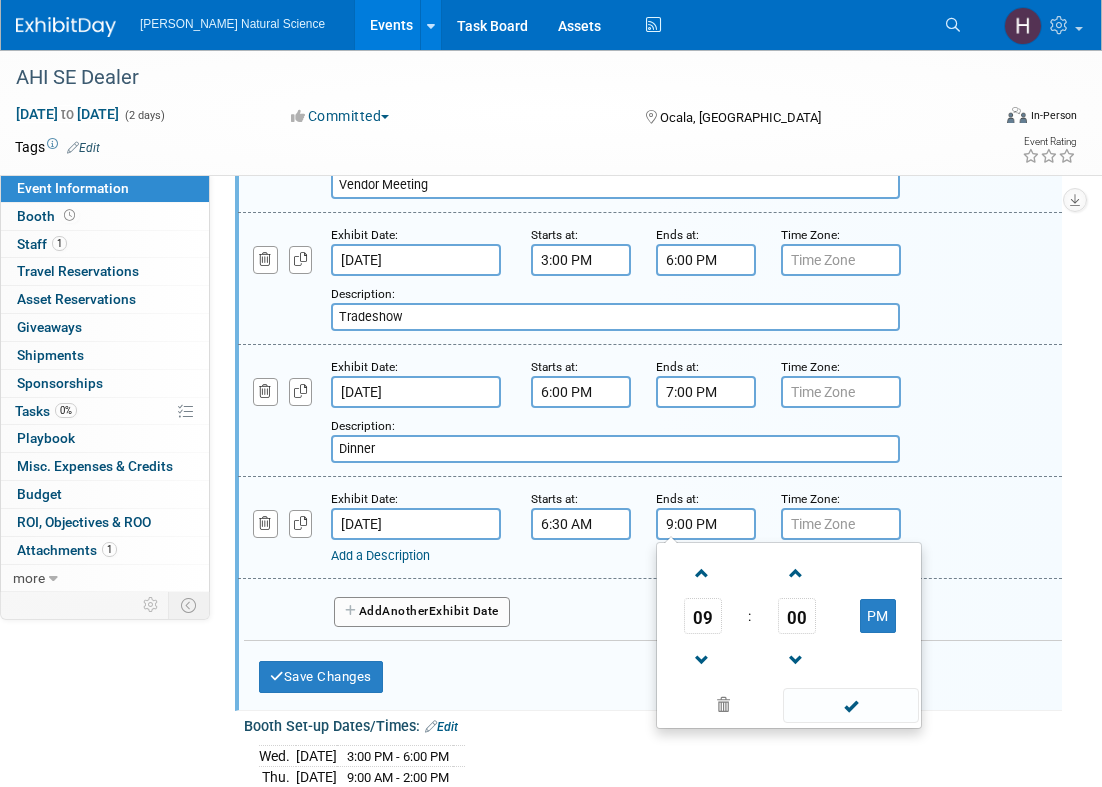click on "Add a Description" at bounding box center (380, 555) 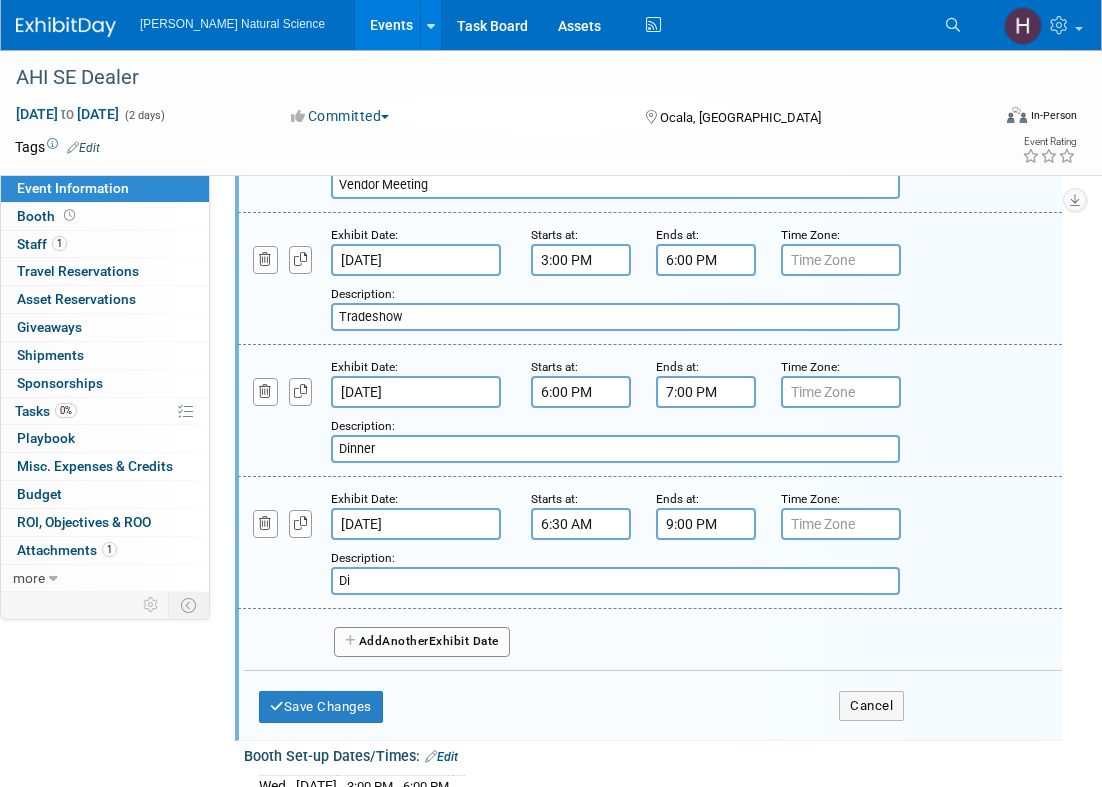 type on "D" 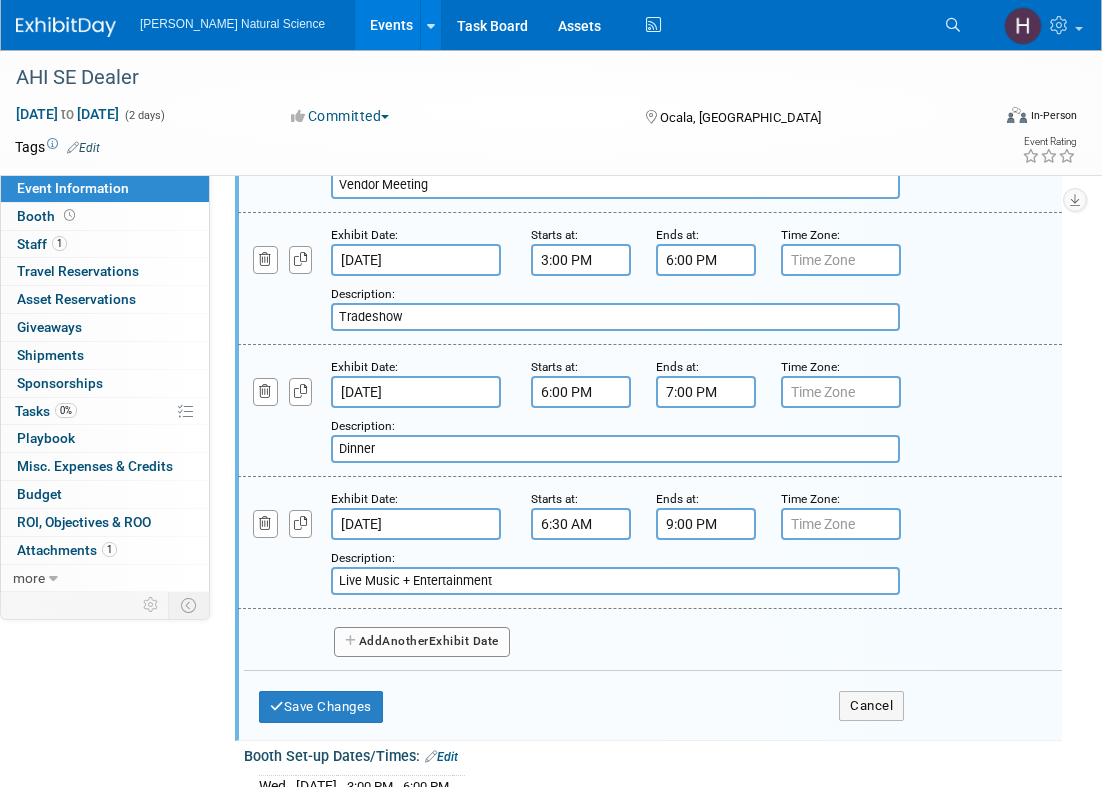 type on "Live Music + Entertainment" 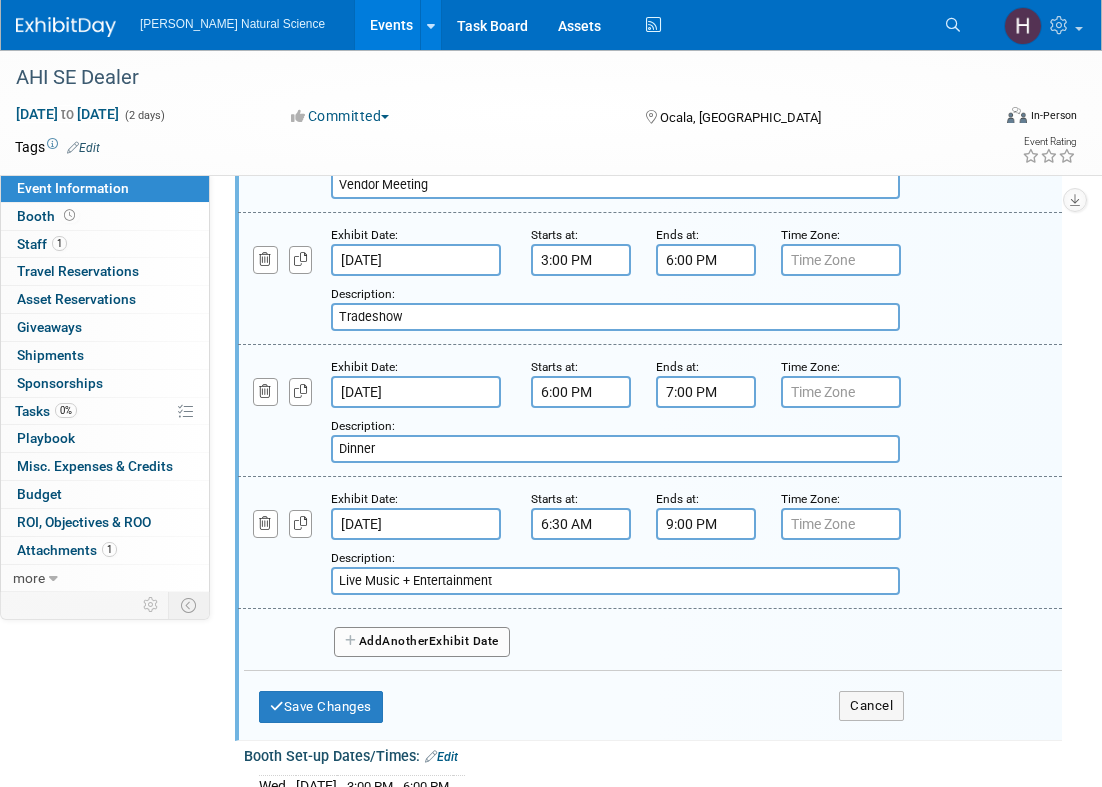 click on "Add  Another  Exhibit Date" at bounding box center (422, 642) 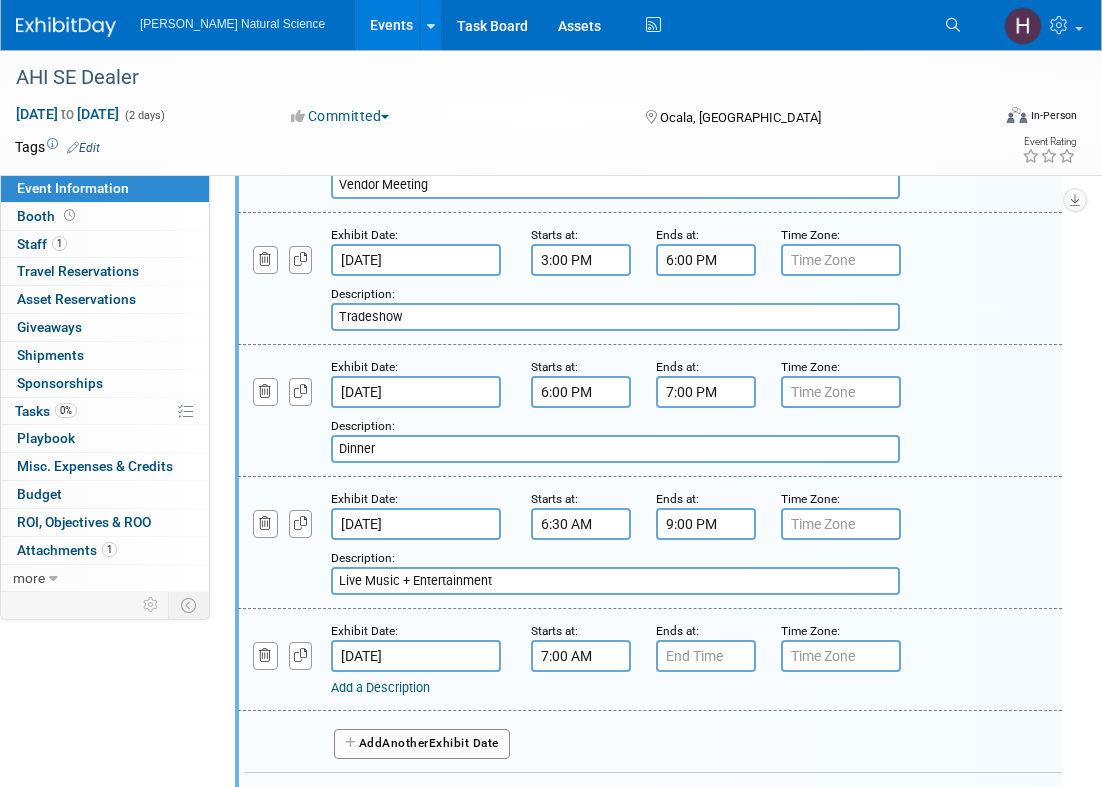 click on "7:00 AM" at bounding box center (581, 656) 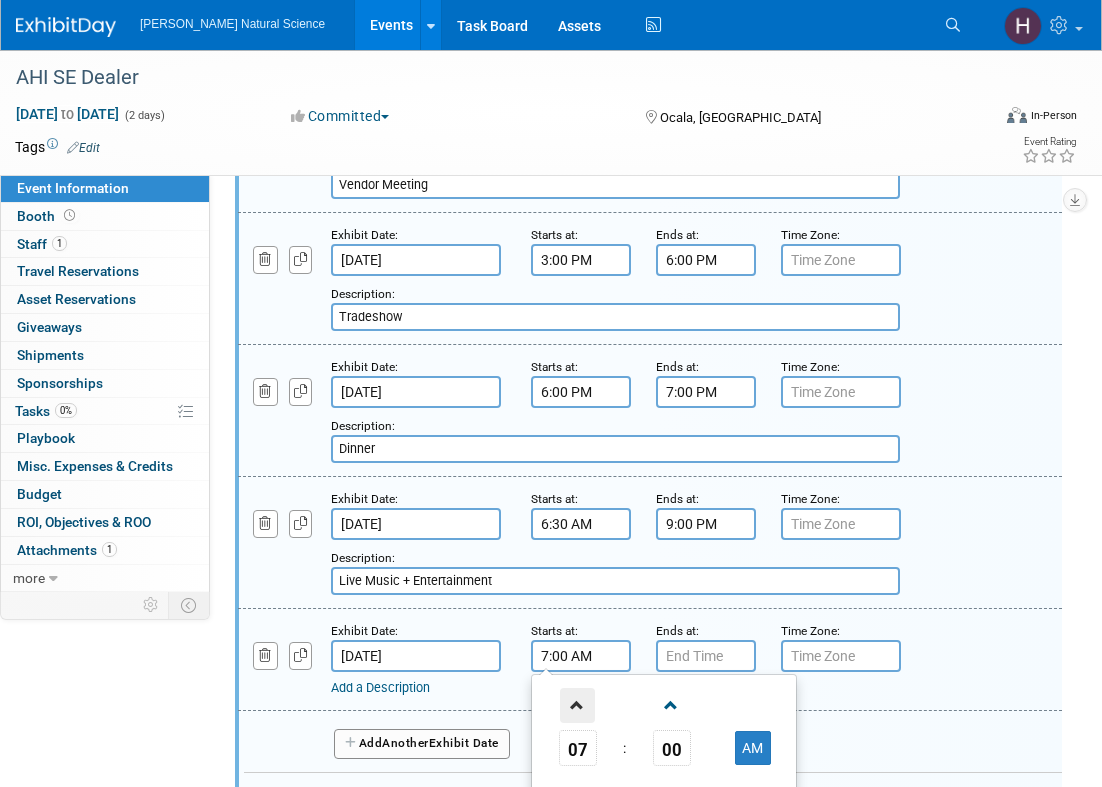 click at bounding box center (577, 705) 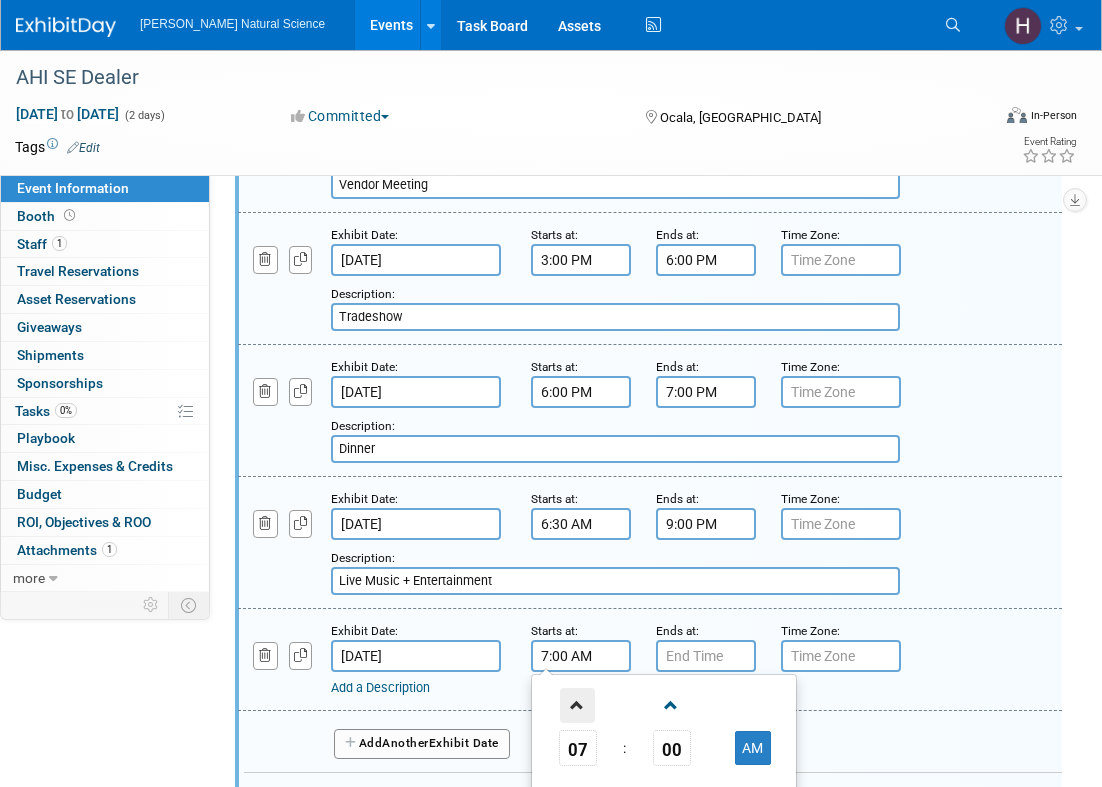 type on "8:00 AM" 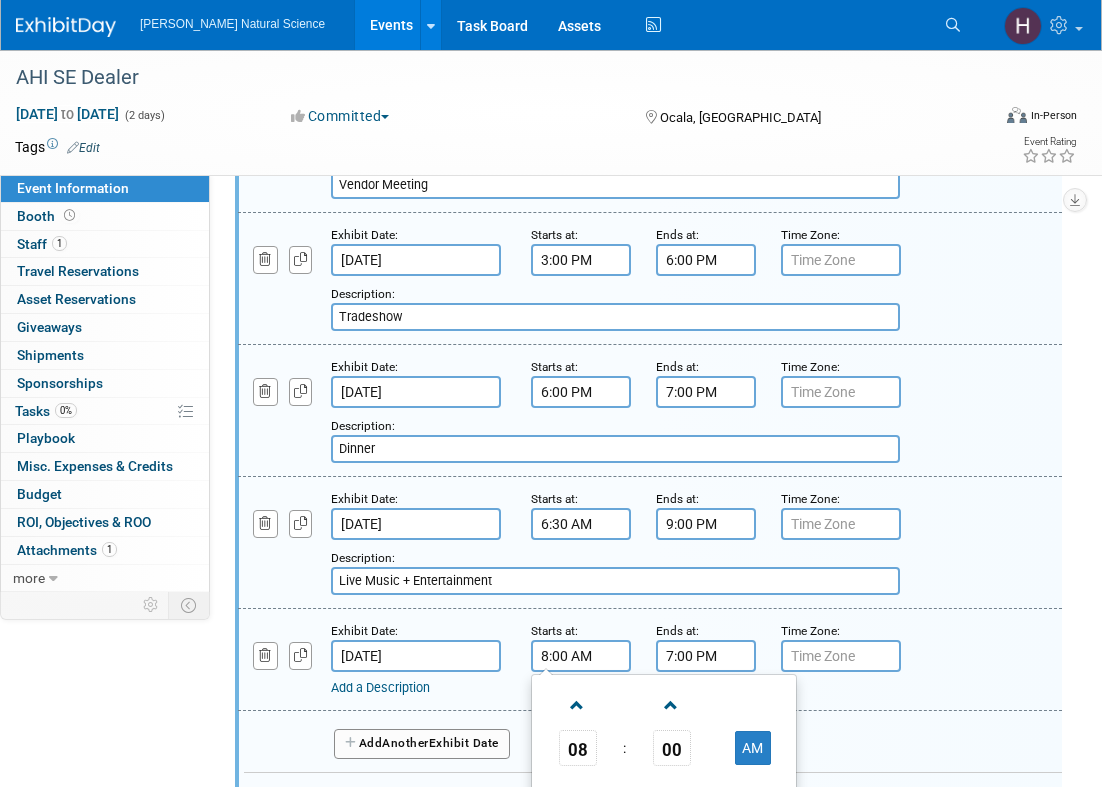 click on "7:00 PM" at bounding box center (706, 656) 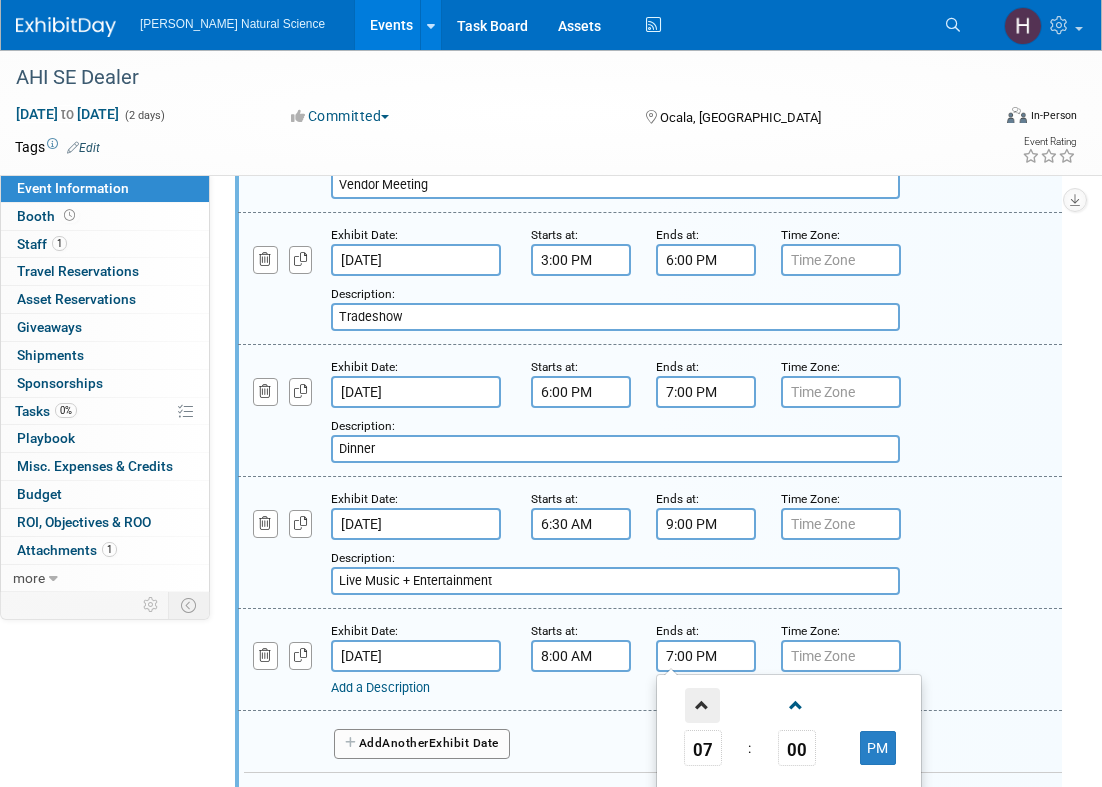 click at bounding box center [702, 705] 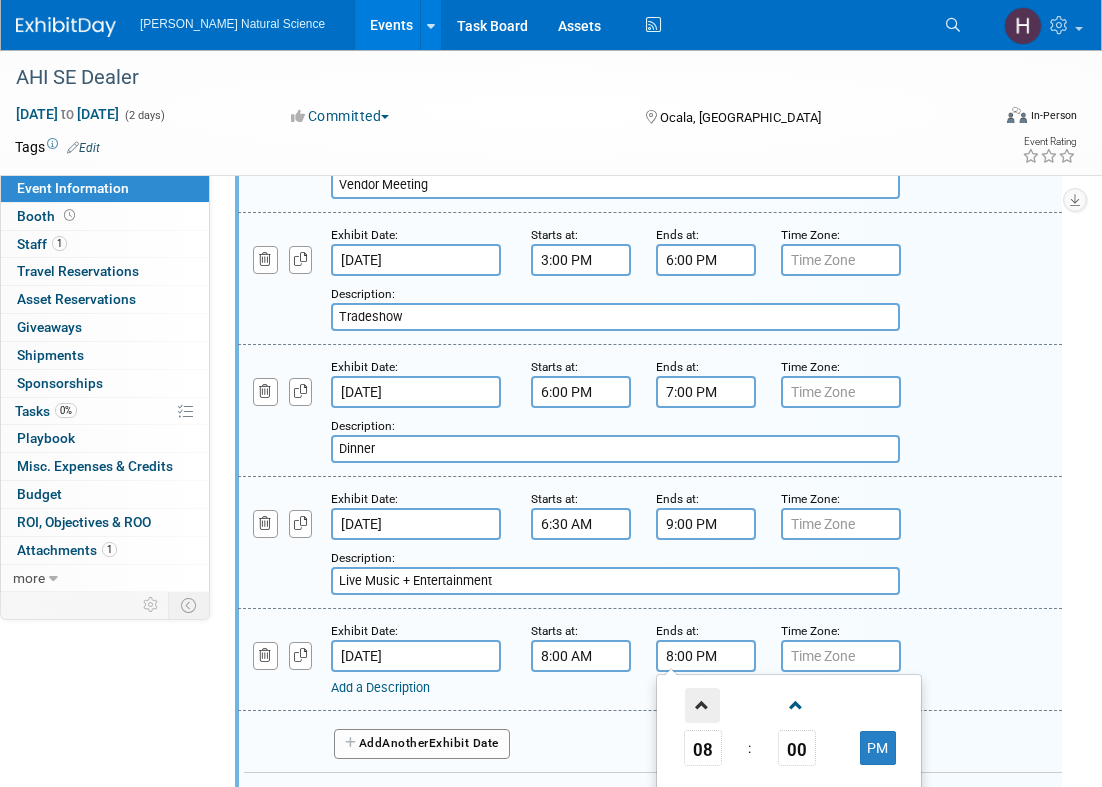 click at bounding box center [702, 705] 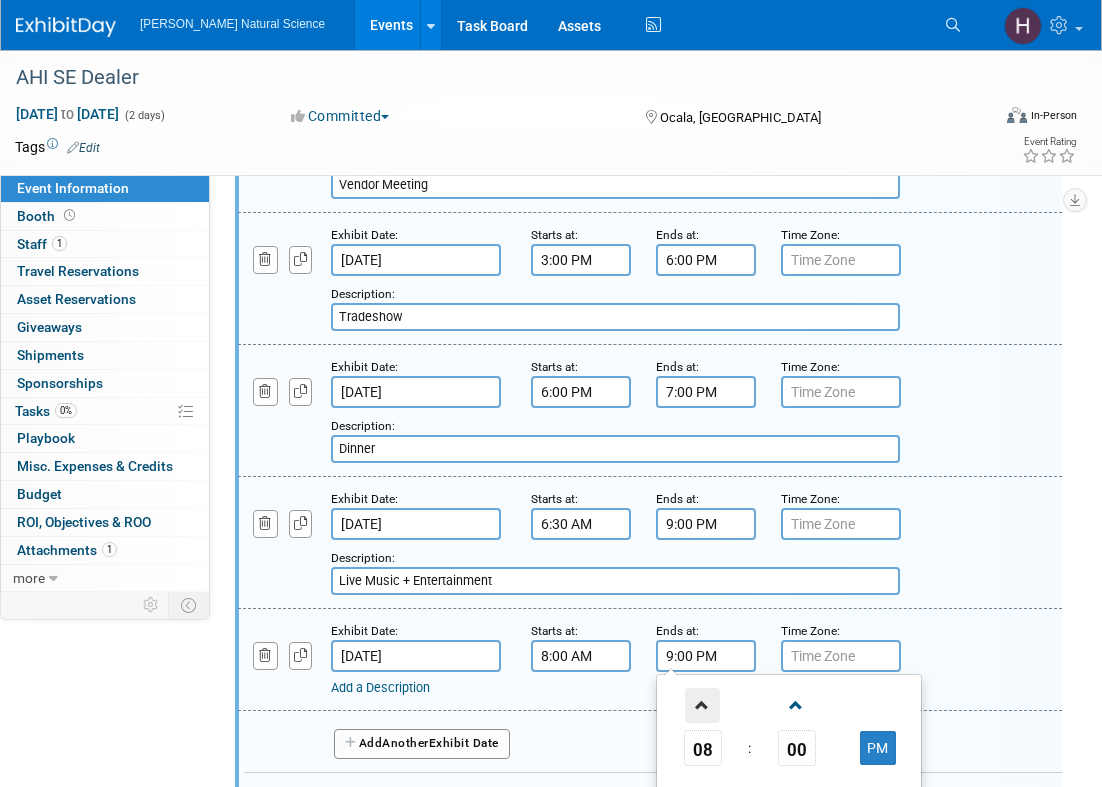 click at bounding box center (702, 705) 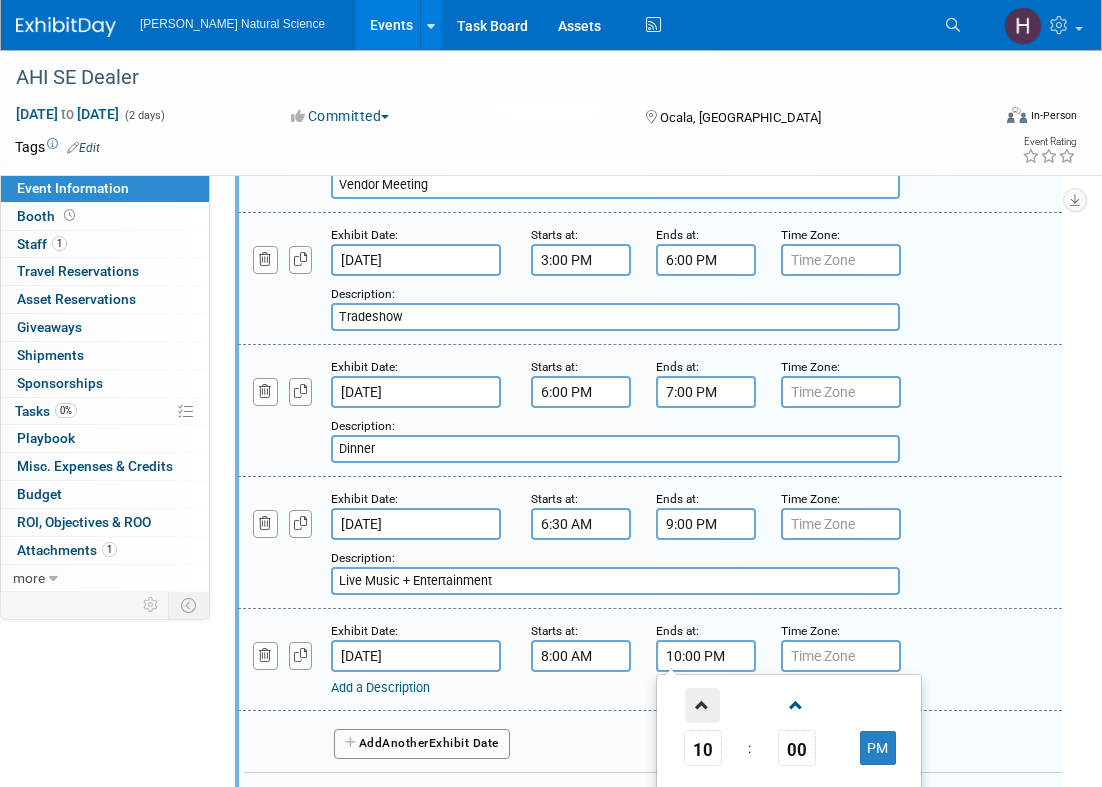 click at bounding box center (702, 705) 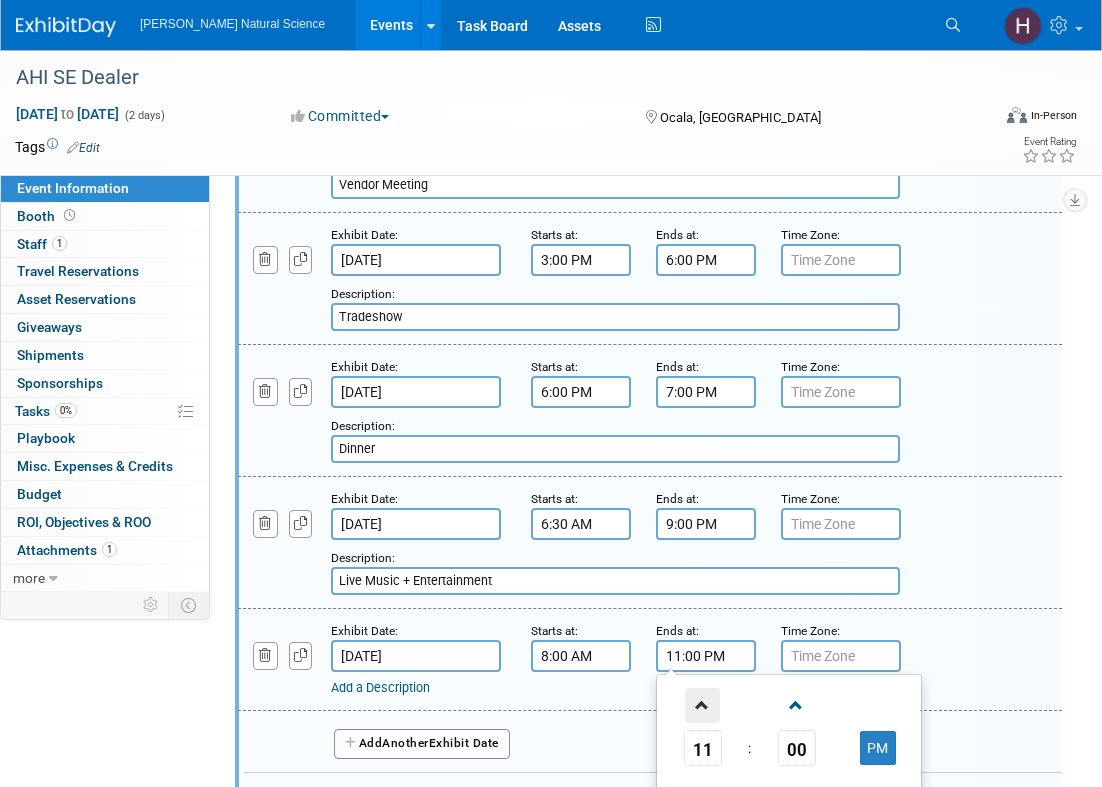 click at bounding box center (702, 705) 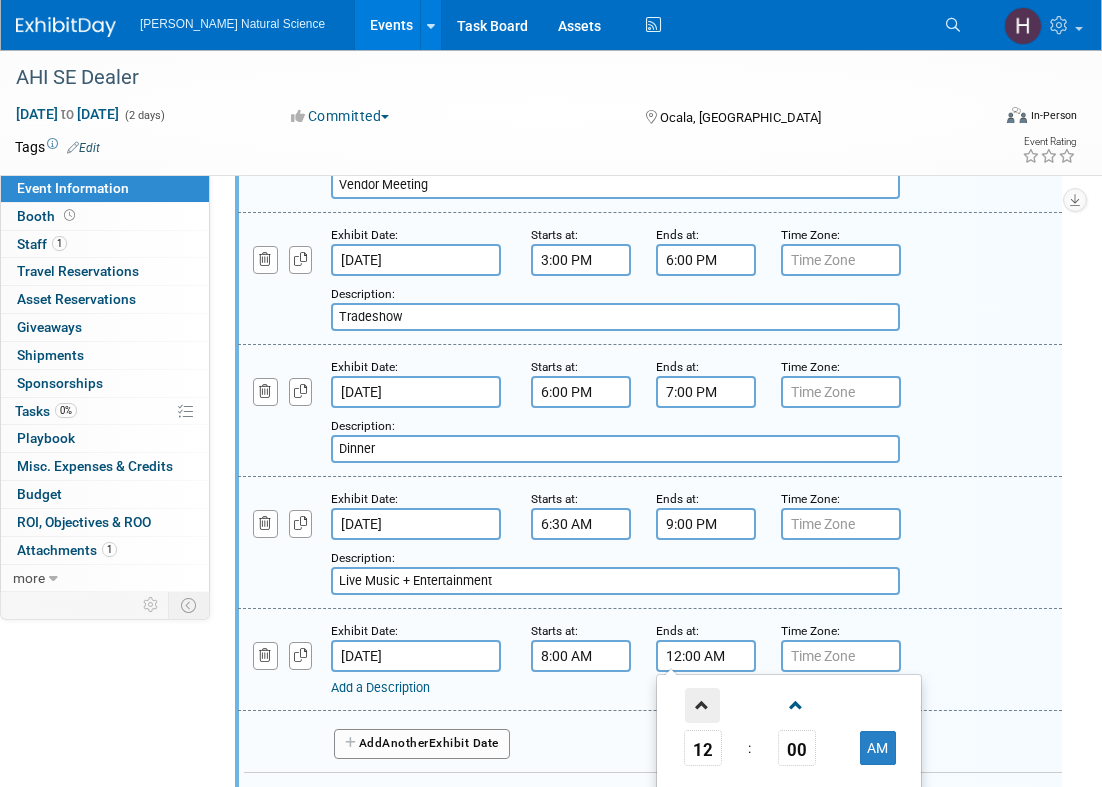 click at bounding box center (702, 705) 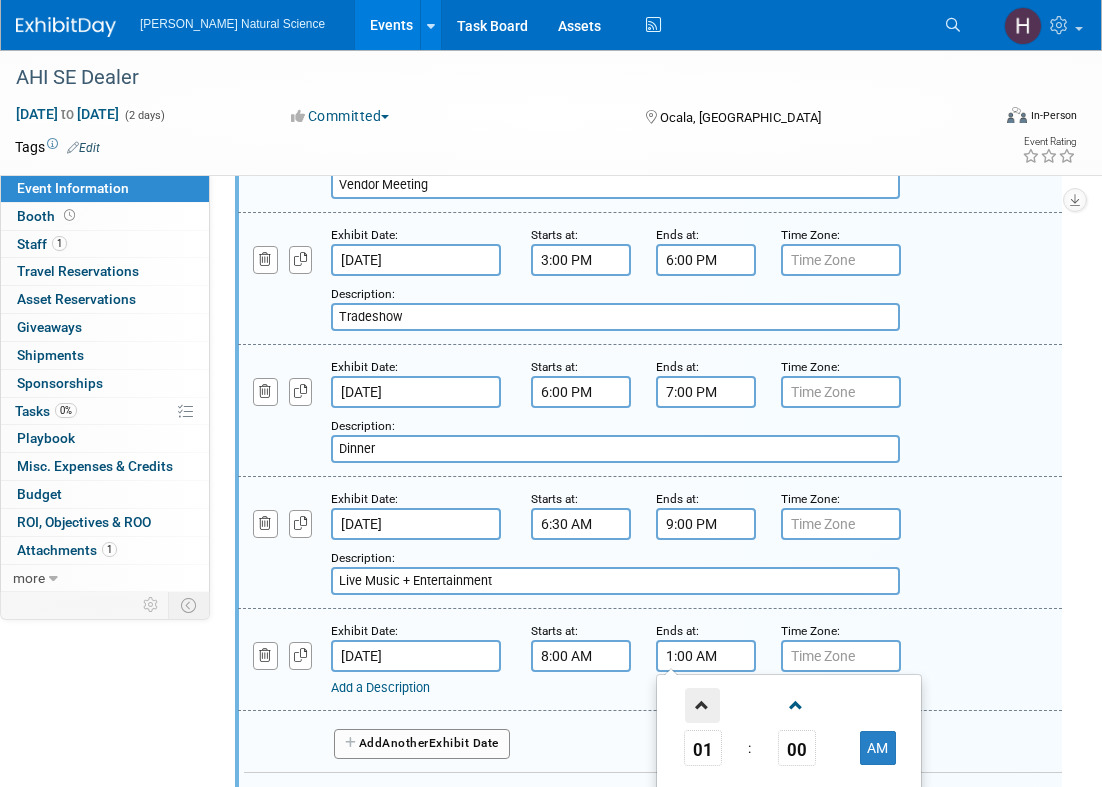 click at bounding box center (702, 705) 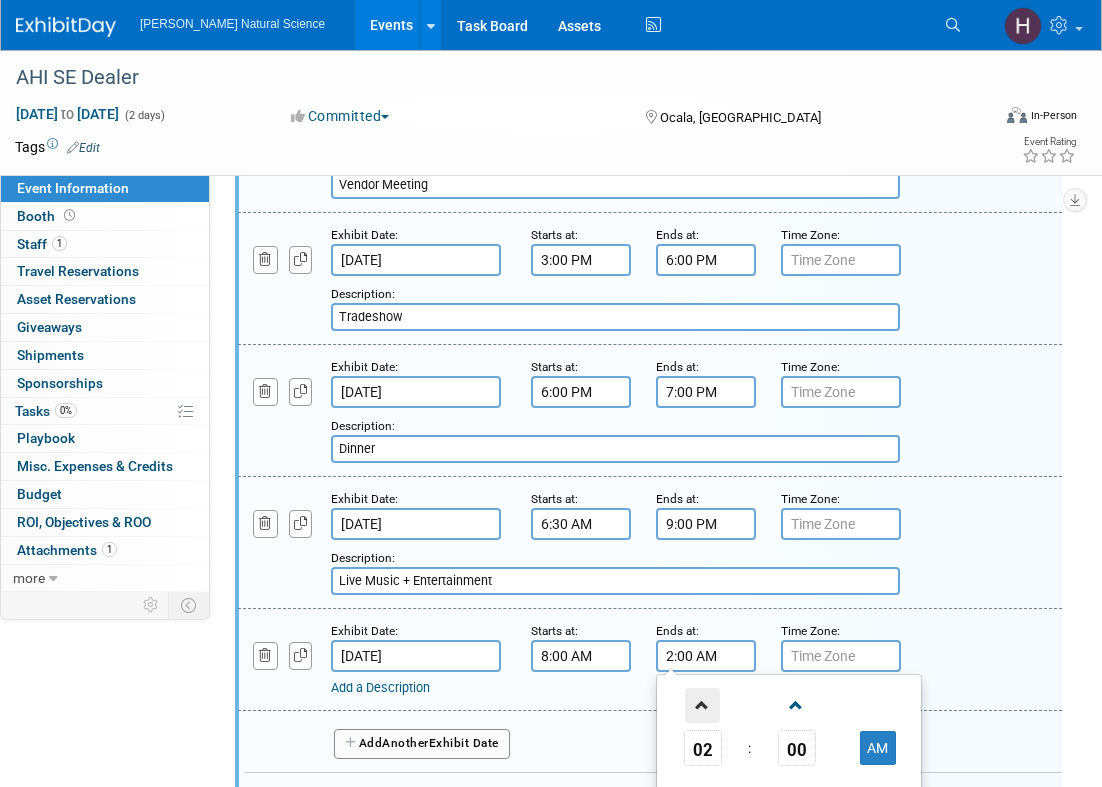 click at bounding box center [702, 705] 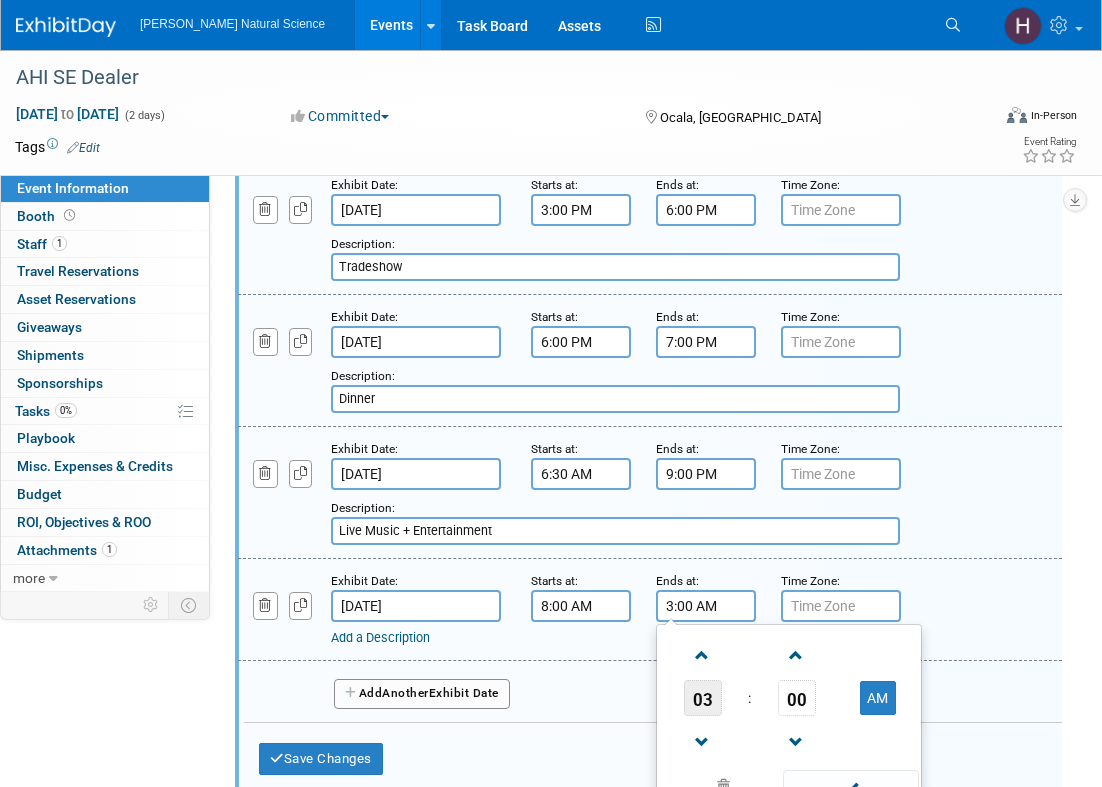 scroll, scrollTop: 509, scrollLeft: 0, axis: vertical 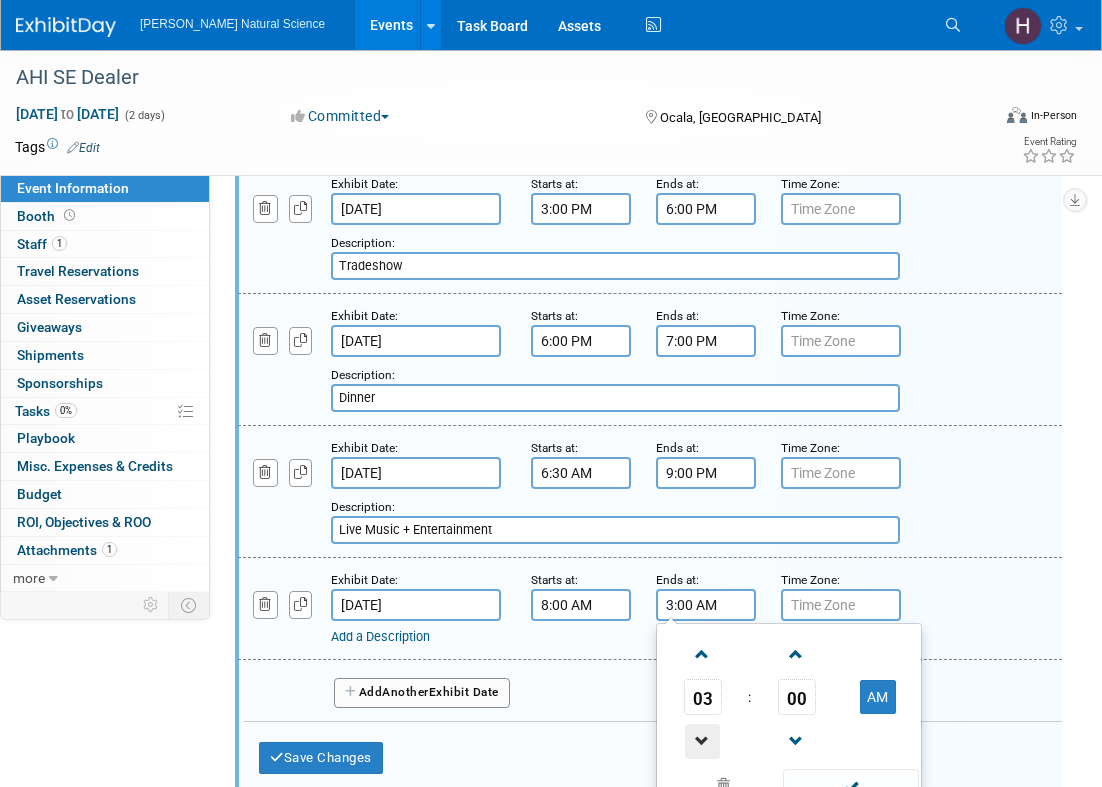 click at bounding box center [702, 741] 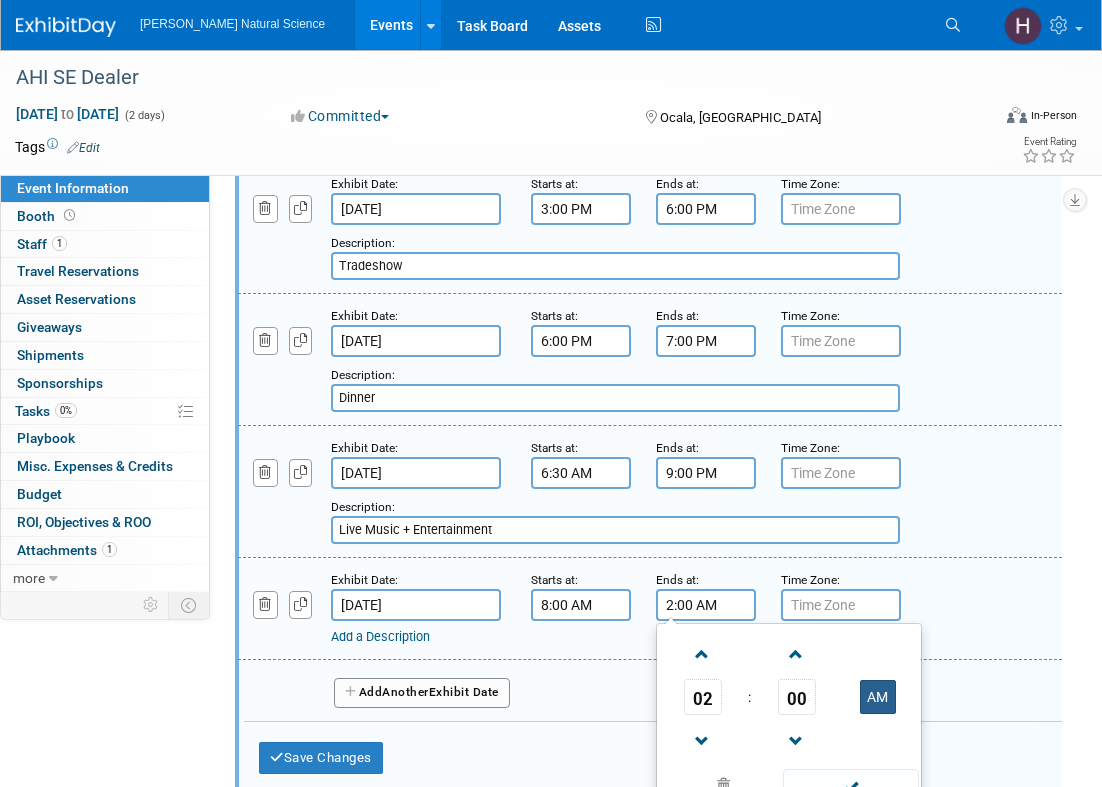 click on "AM" at bounding box center (878, 697) 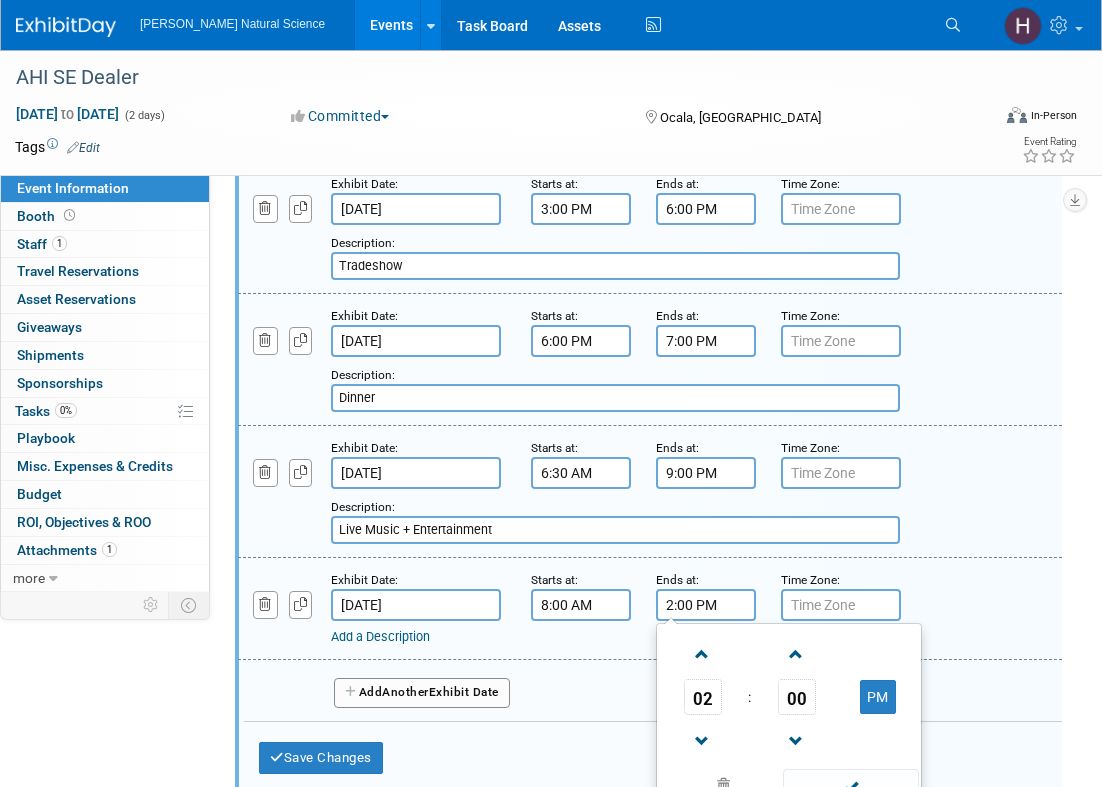 click on "Add a Description" at bounding box center (380, 636) 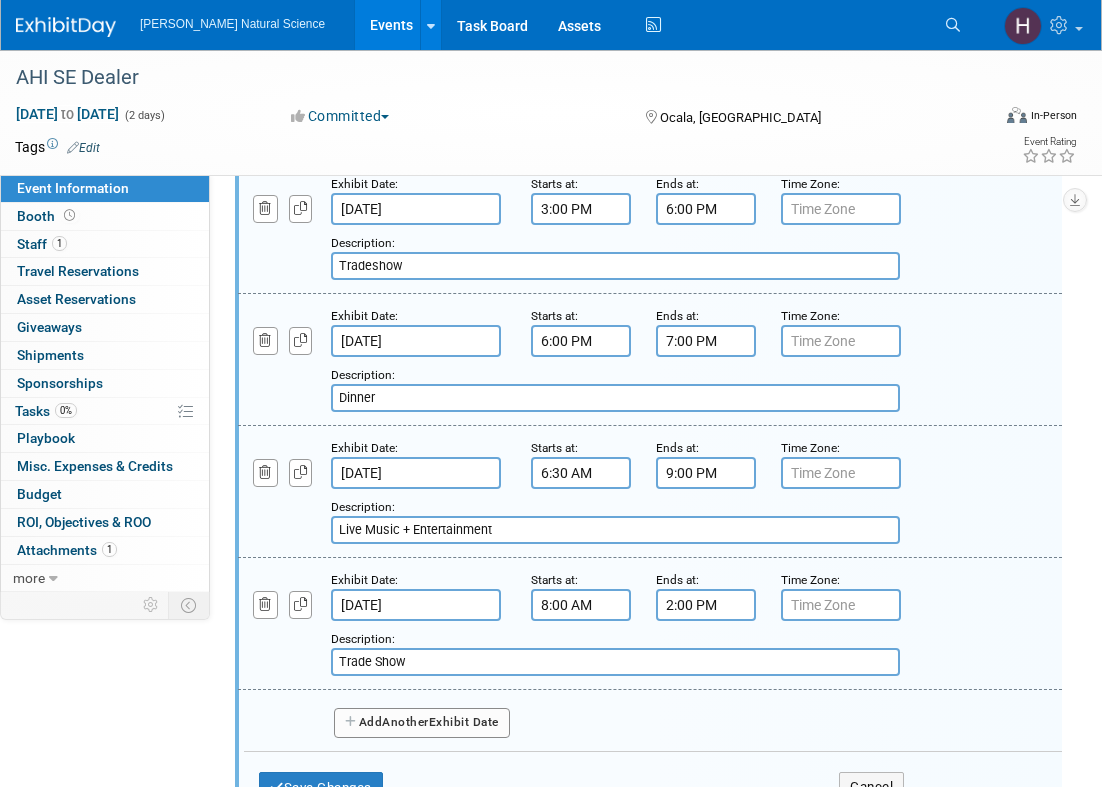 type on "Trade Show" 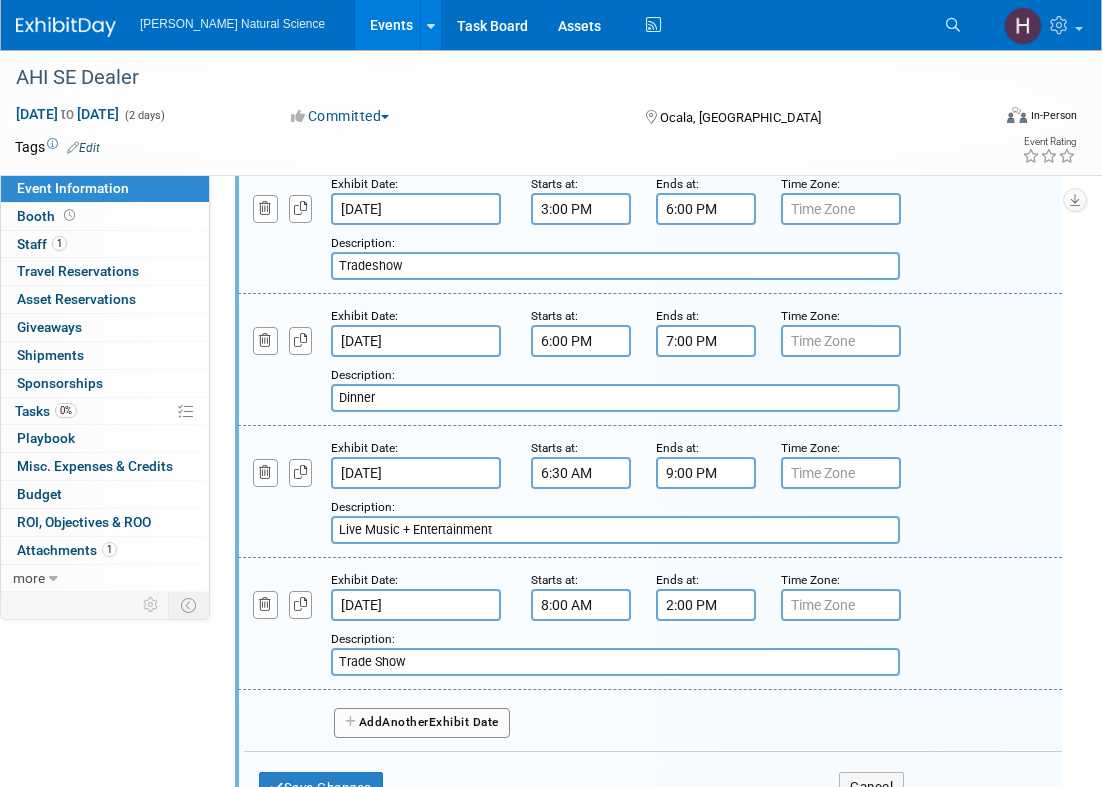 click on "Another" at bounding box center [405, 722] 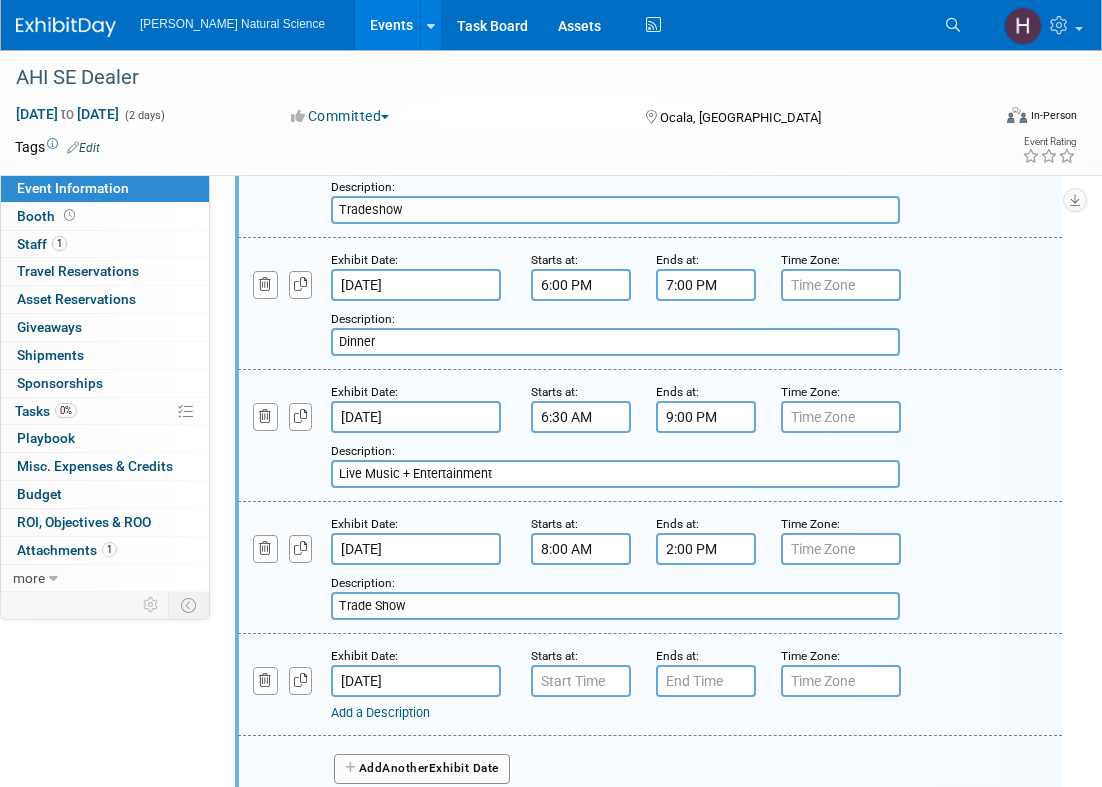 scroll, scrollTop: 592, scrollLeft: 0, axis: vertical 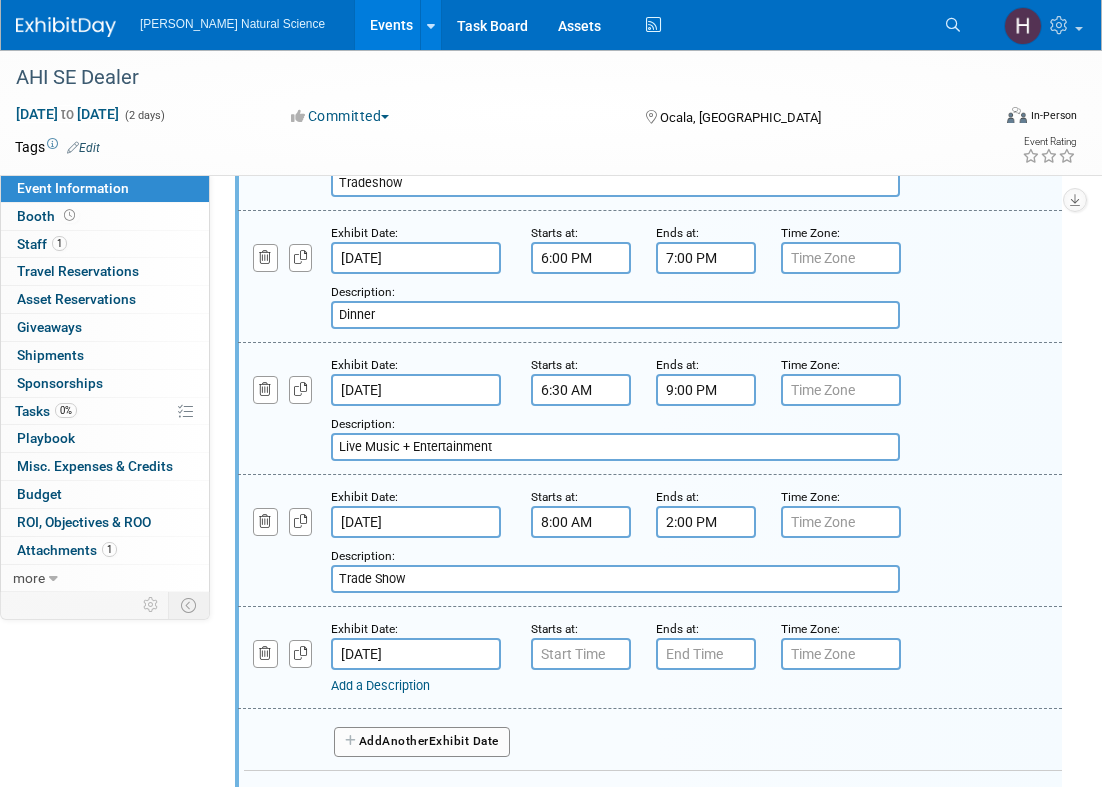 click on "[DATE]" at bounding box center (416, 654) 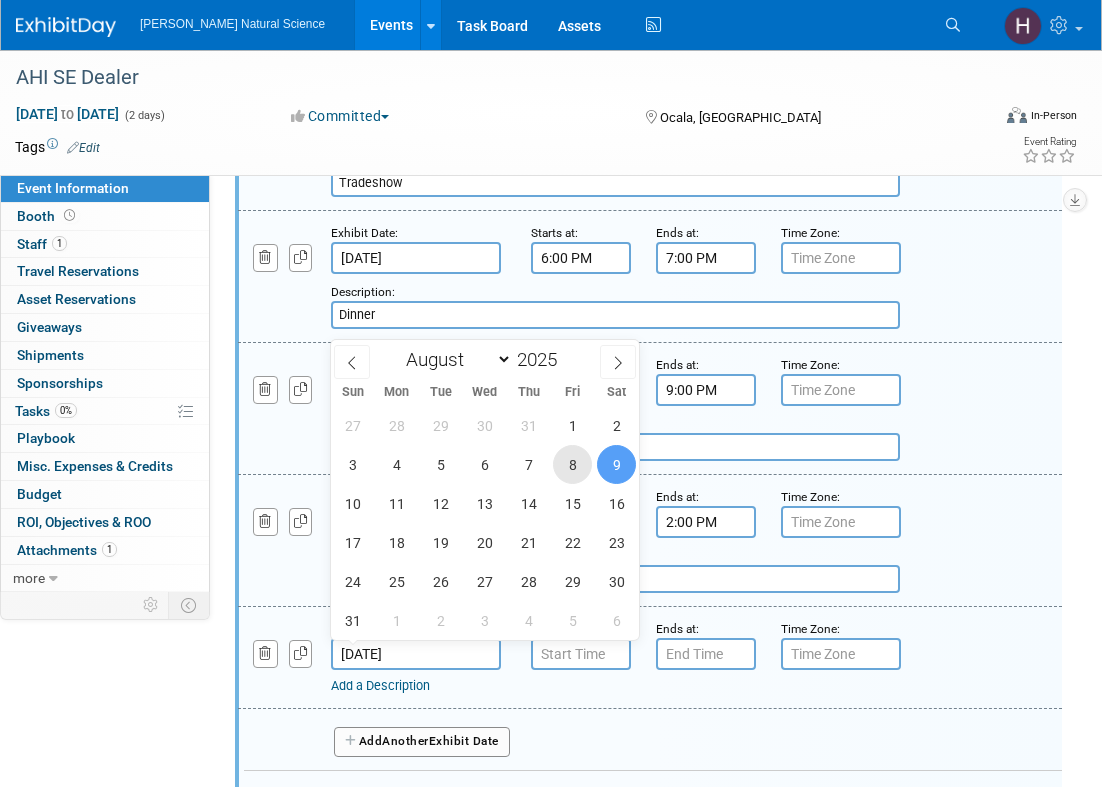 click on "8" at bounding box center (572, 464) 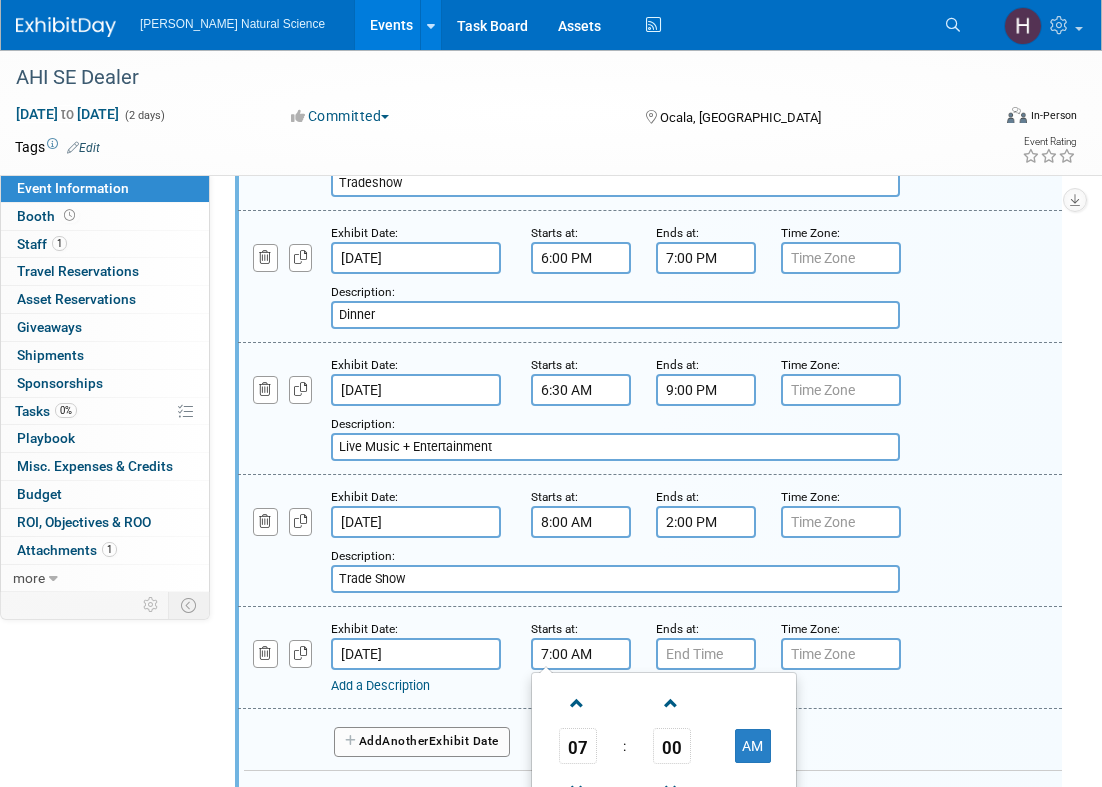 click on "7:00 AM" at bounding box center (581, 654) 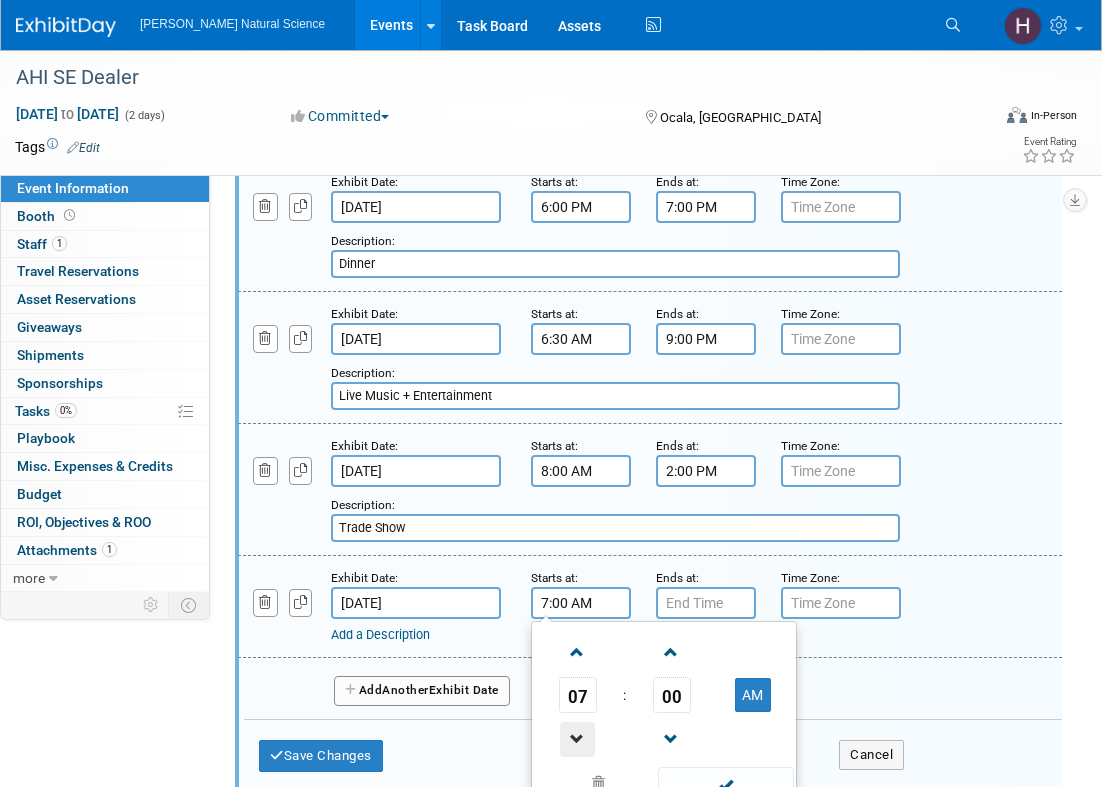 click at bounding box center (577, 739) 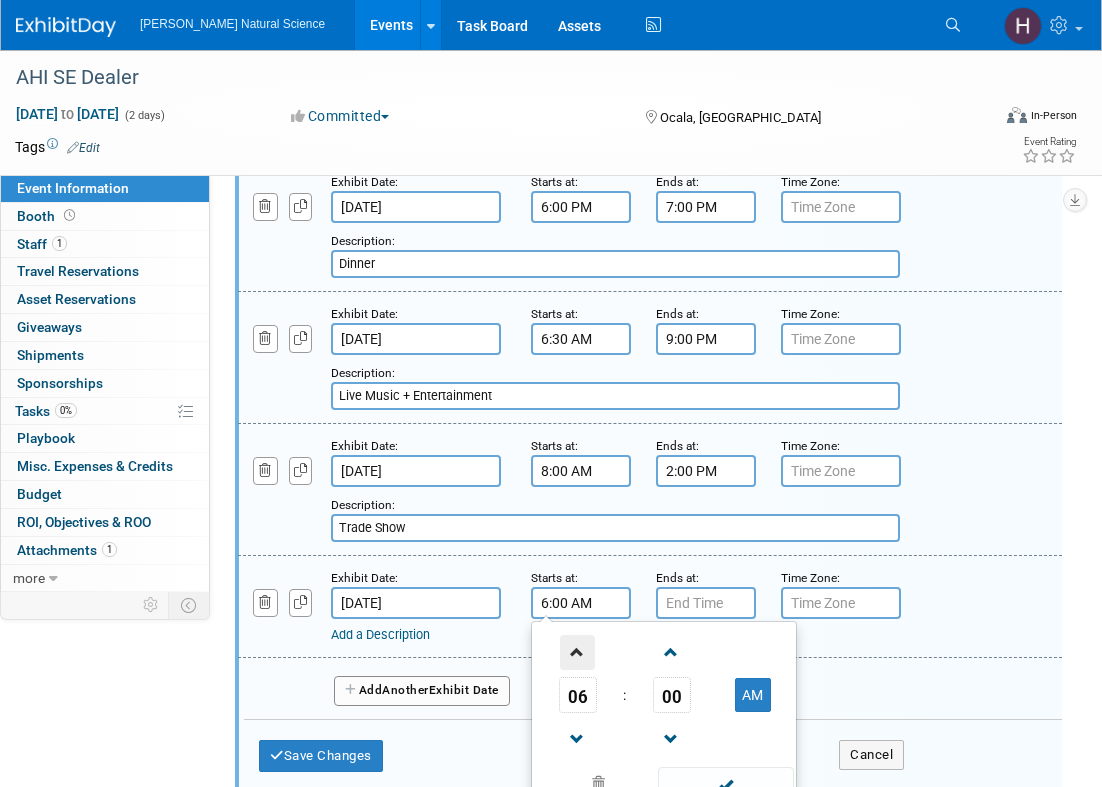 click at bounding box center (577, 652) 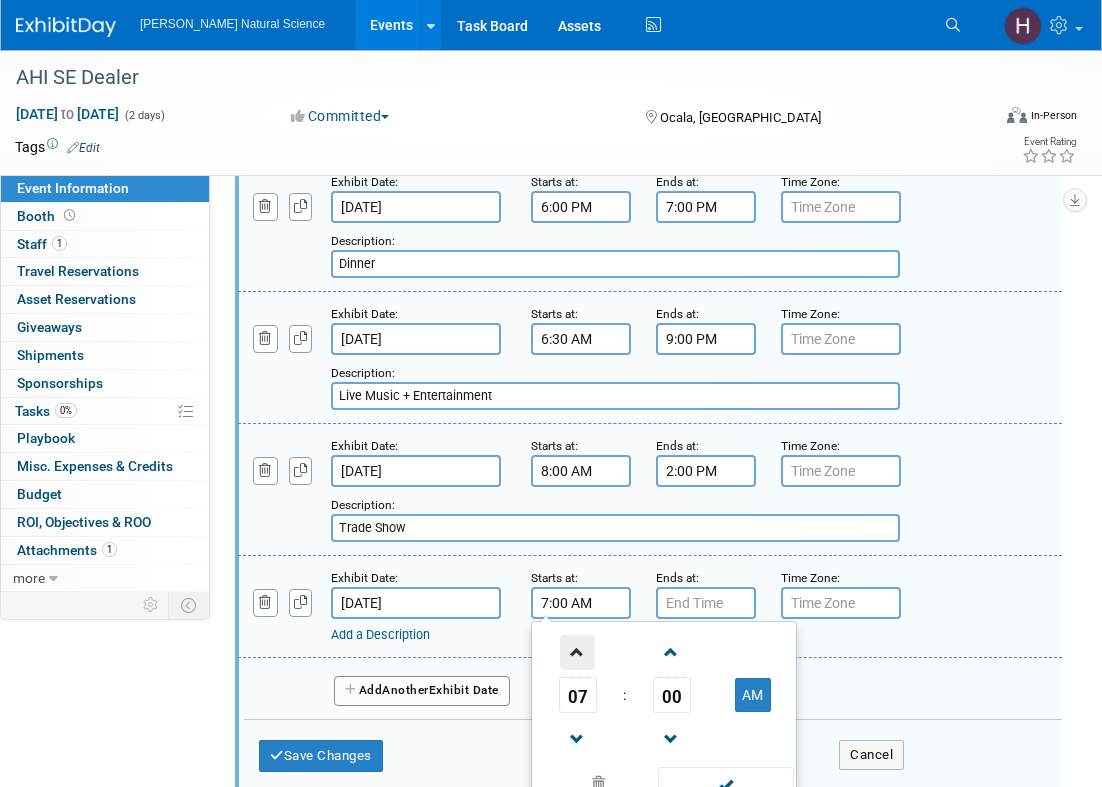 click at bounding box center (577, 652) 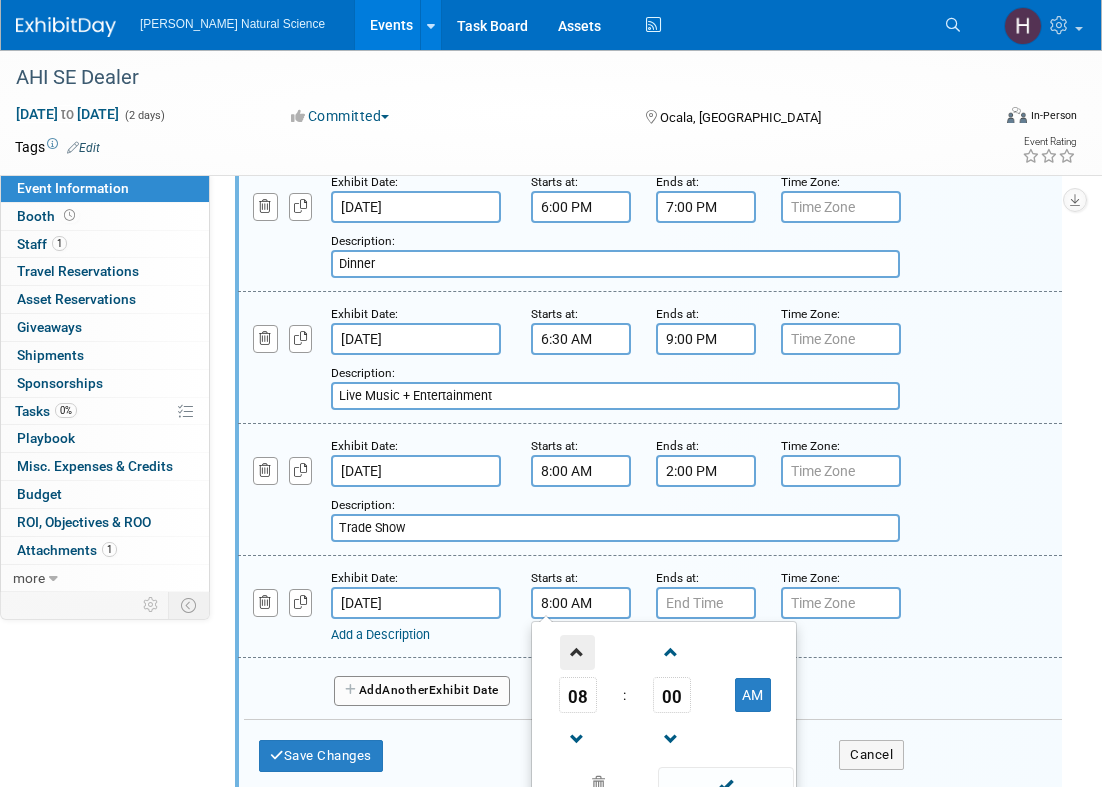 click at bounding box center (577, 652) 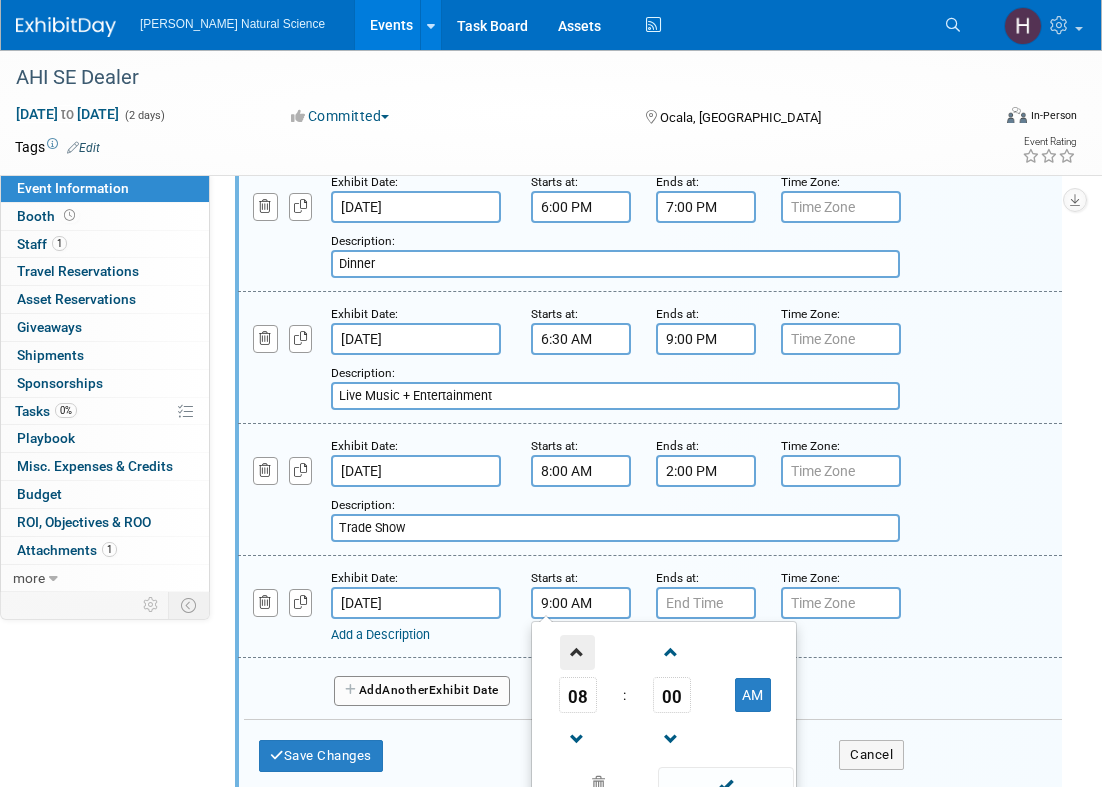 click at bounding box center (577, 652) 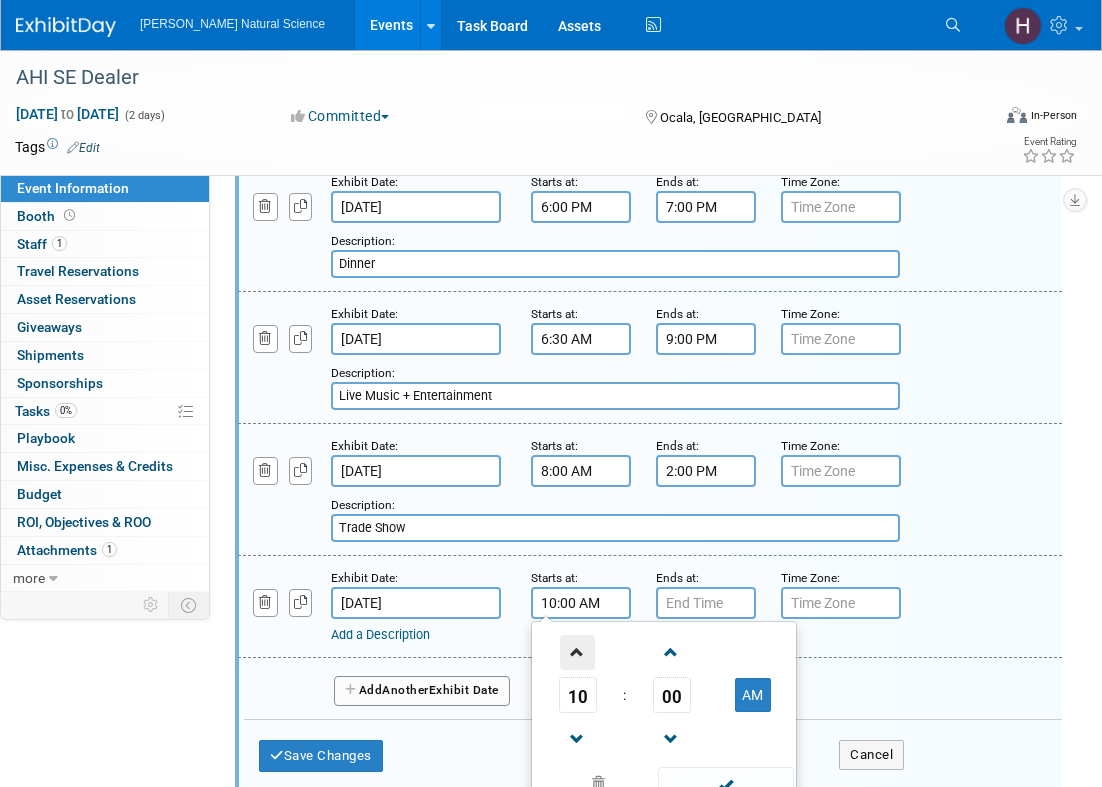 click at bounding box center [577, 652] 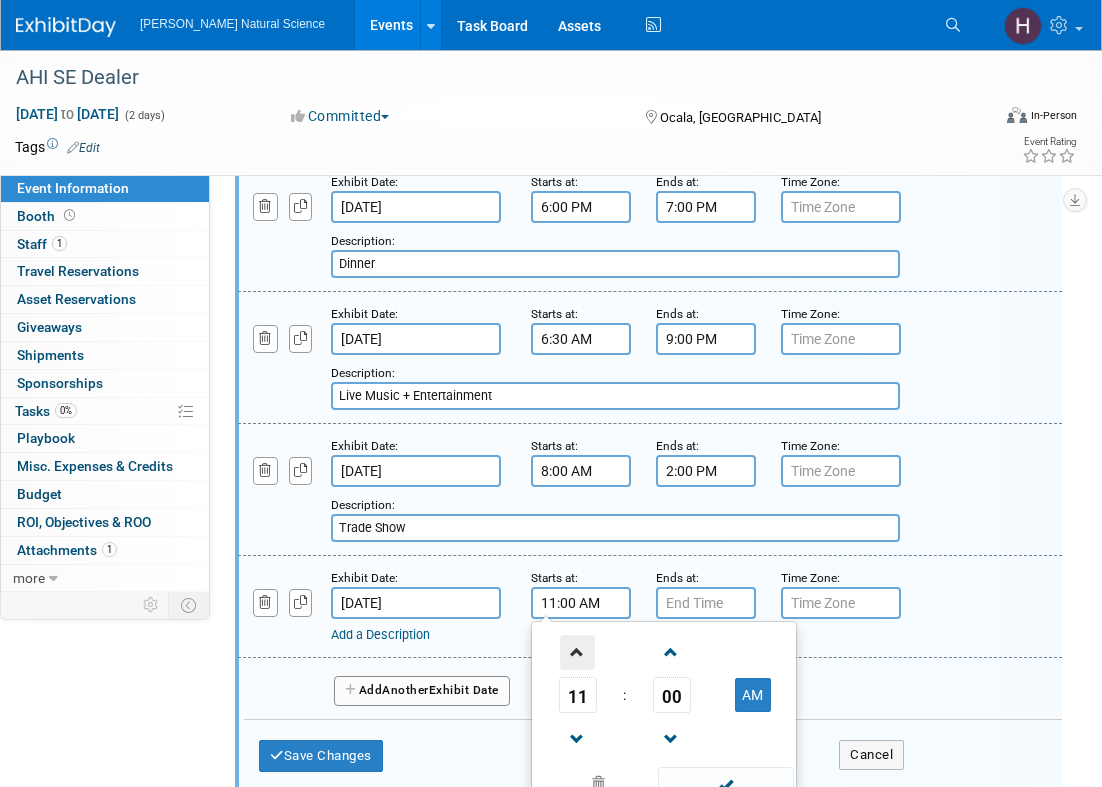 click at bounding box center [577, 652] 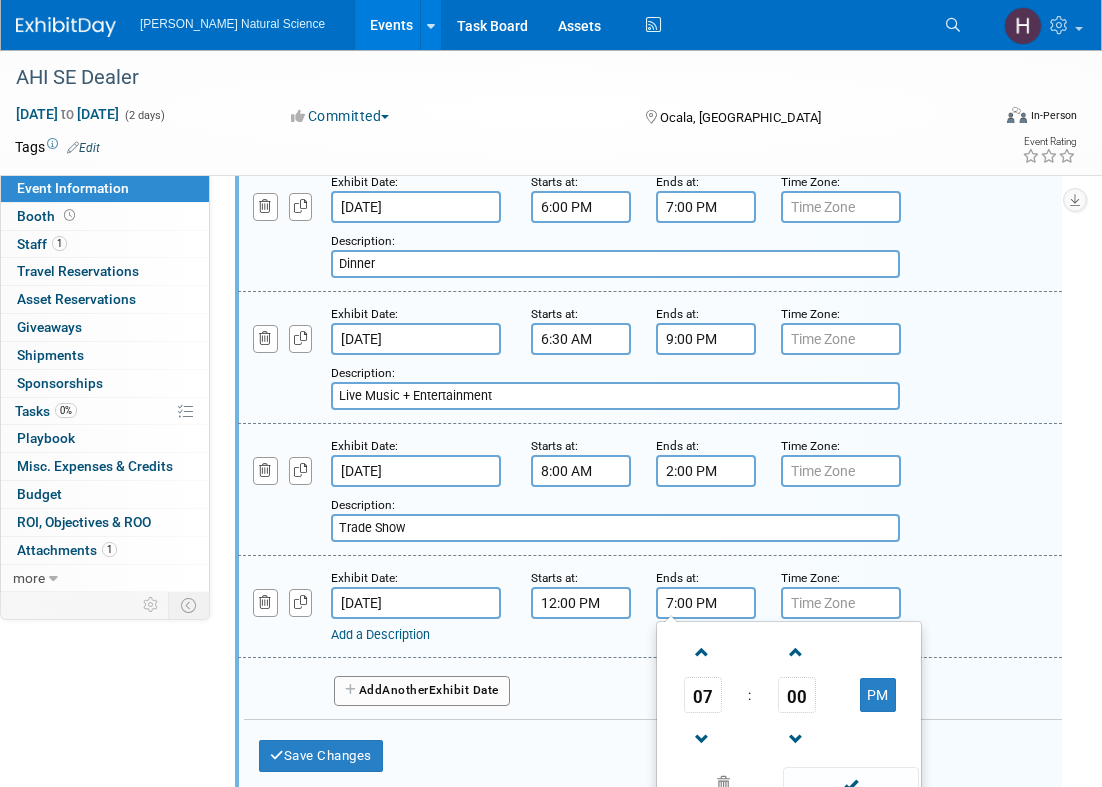 click on "7:00 PM" at bounding box center [706, 603] 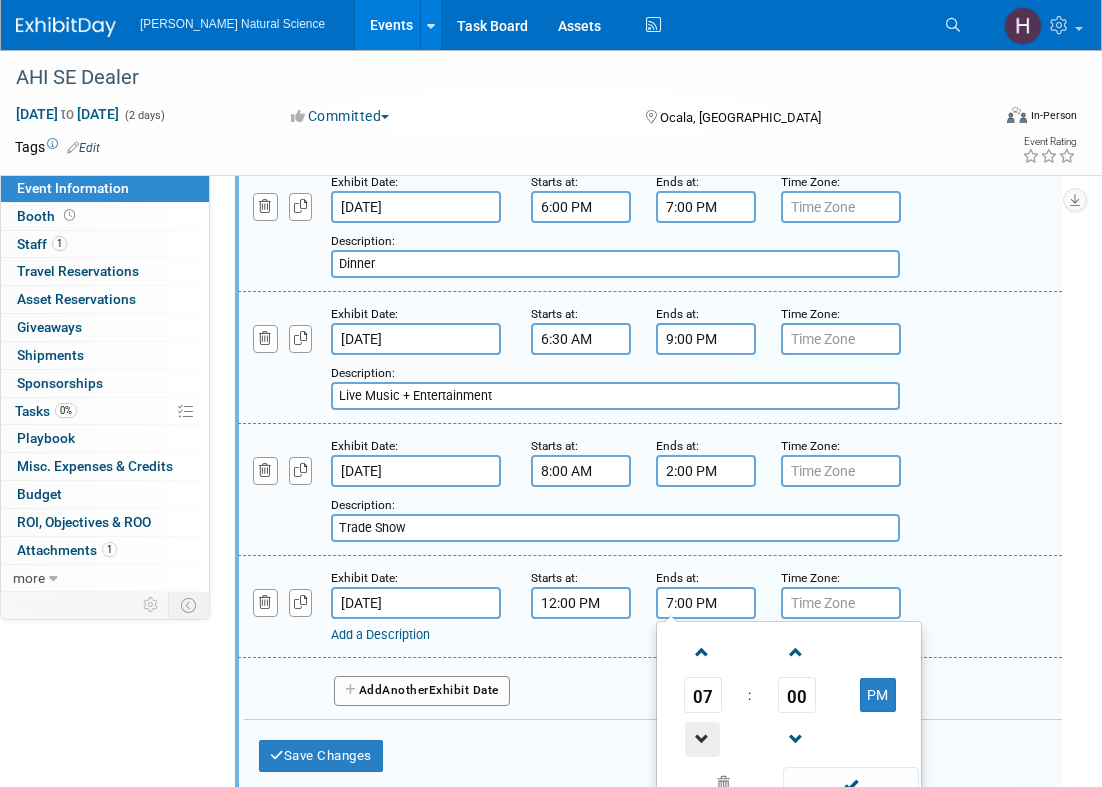 click at bounding box center [702, 739] 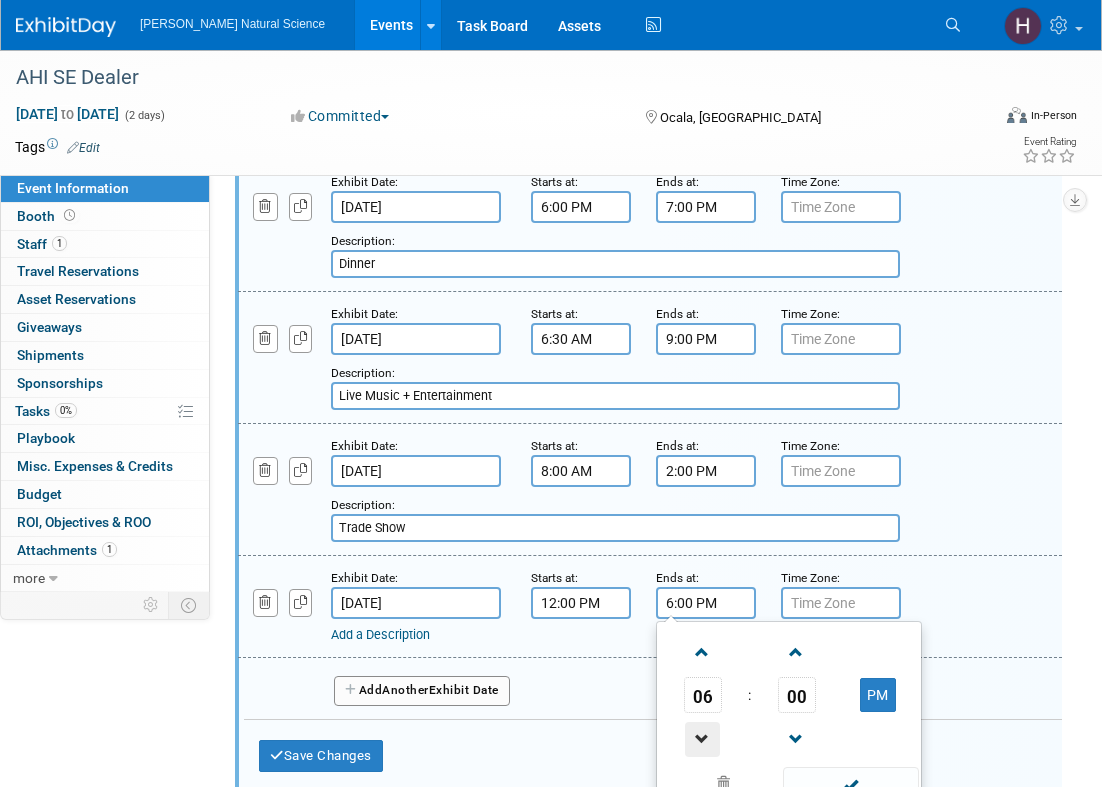 click at bounding box center (702, 739) 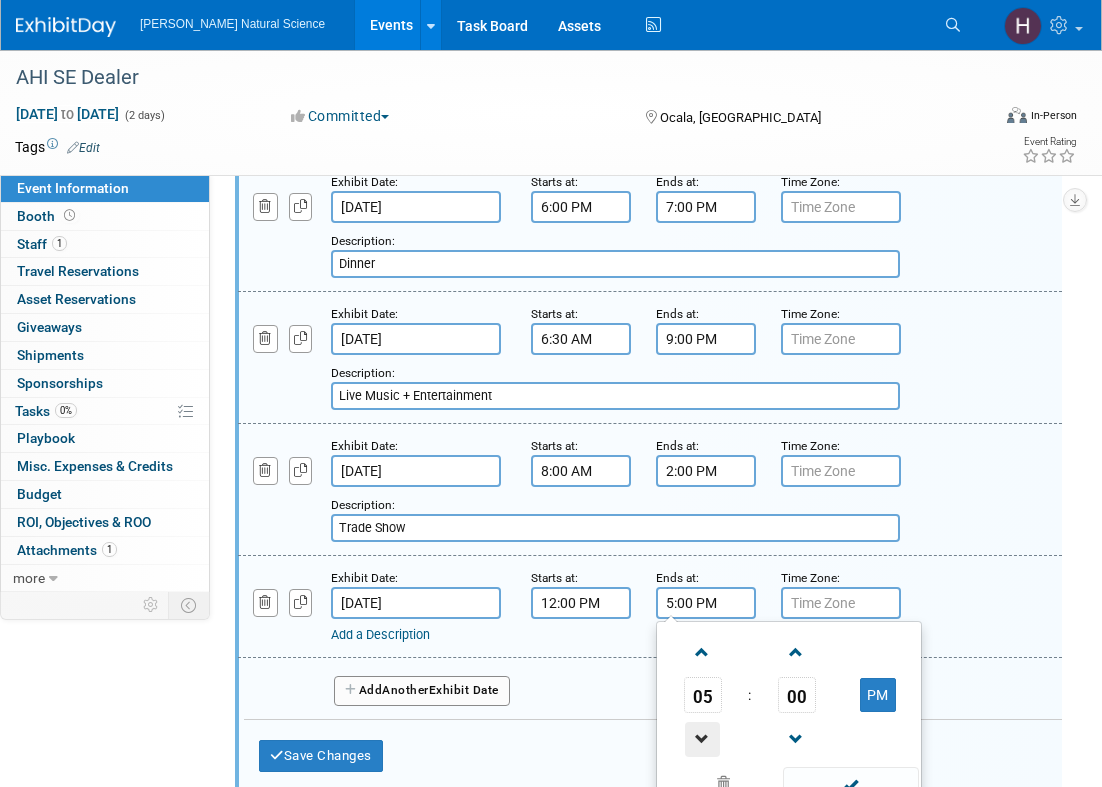 click at bounding box center [702, 739] 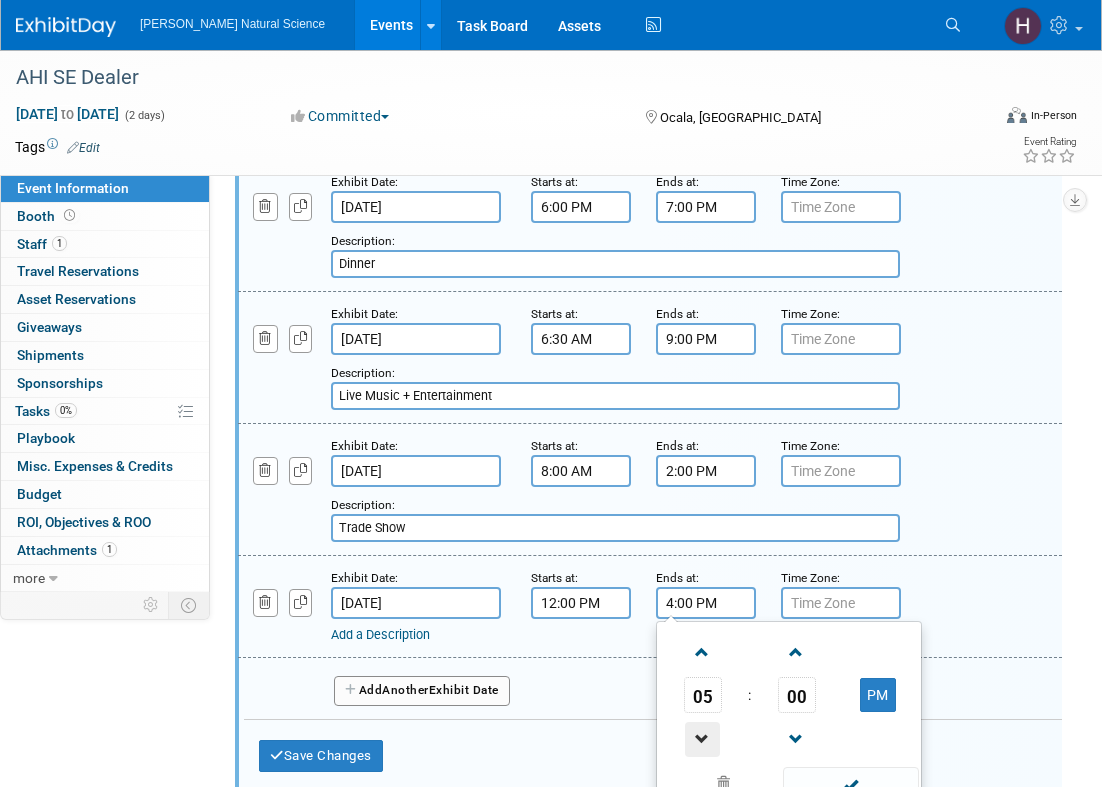 click at bounding box center (702, 739) 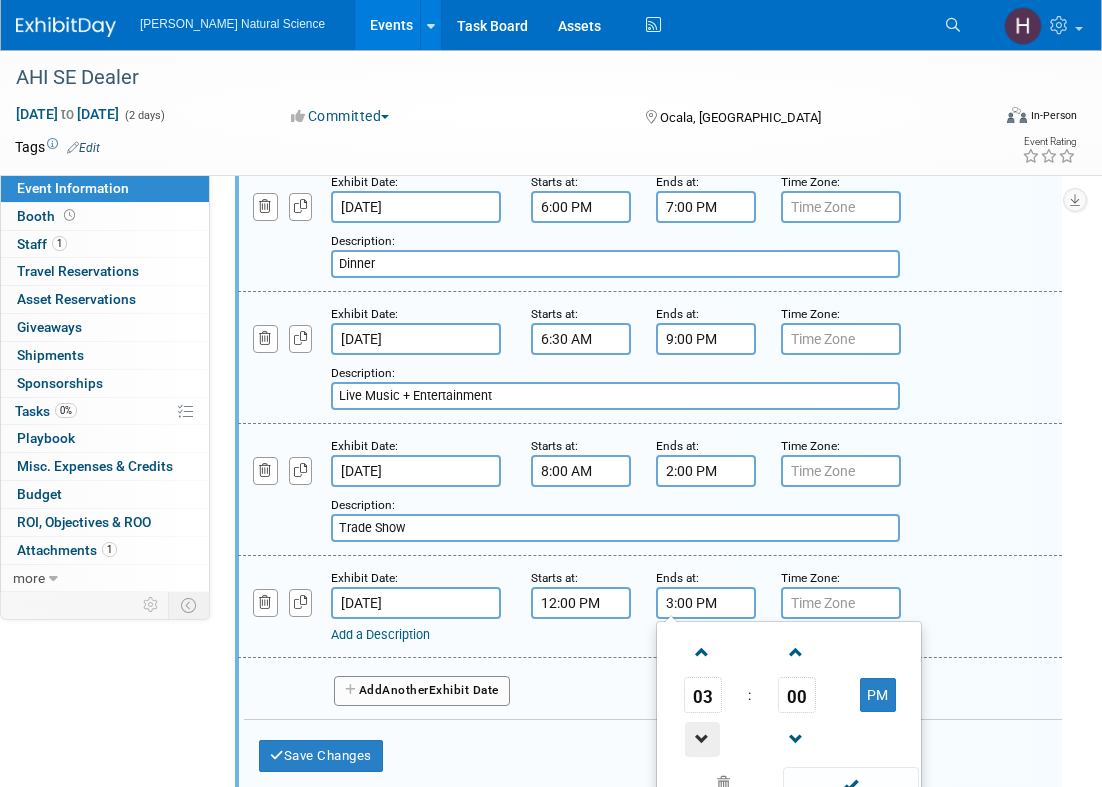 click at bounding box center [702, 739] 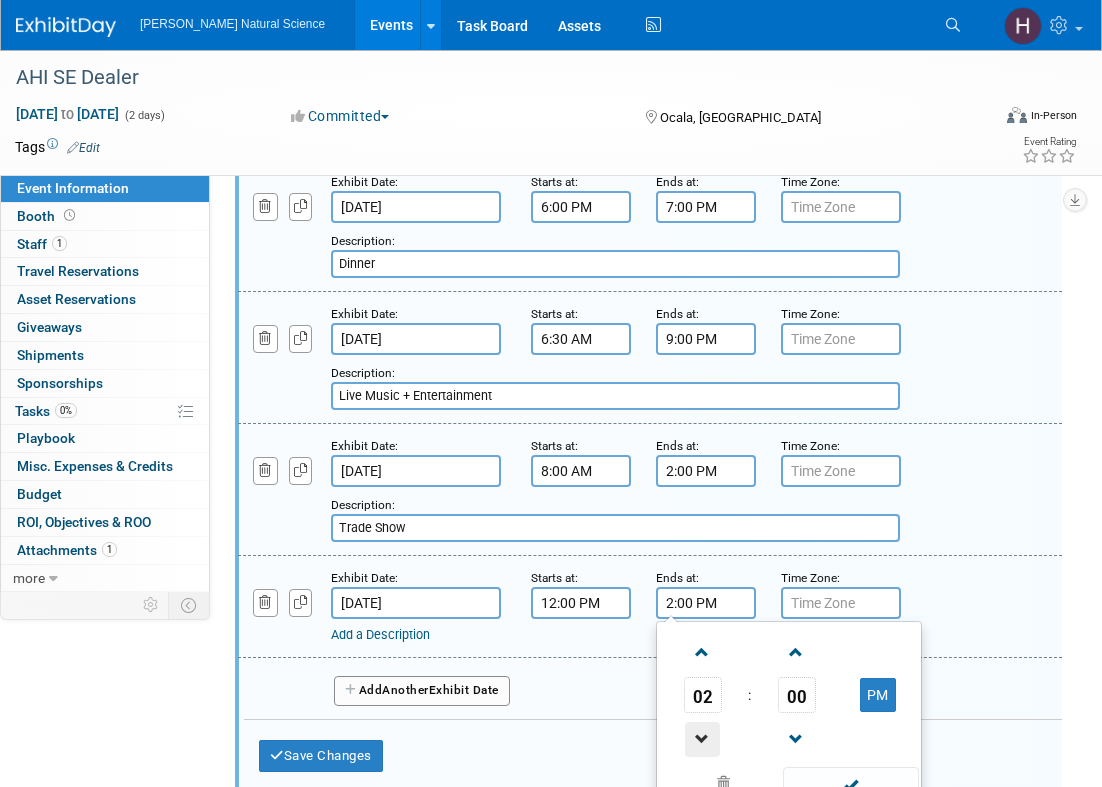 click at bounding box center (702, 739) 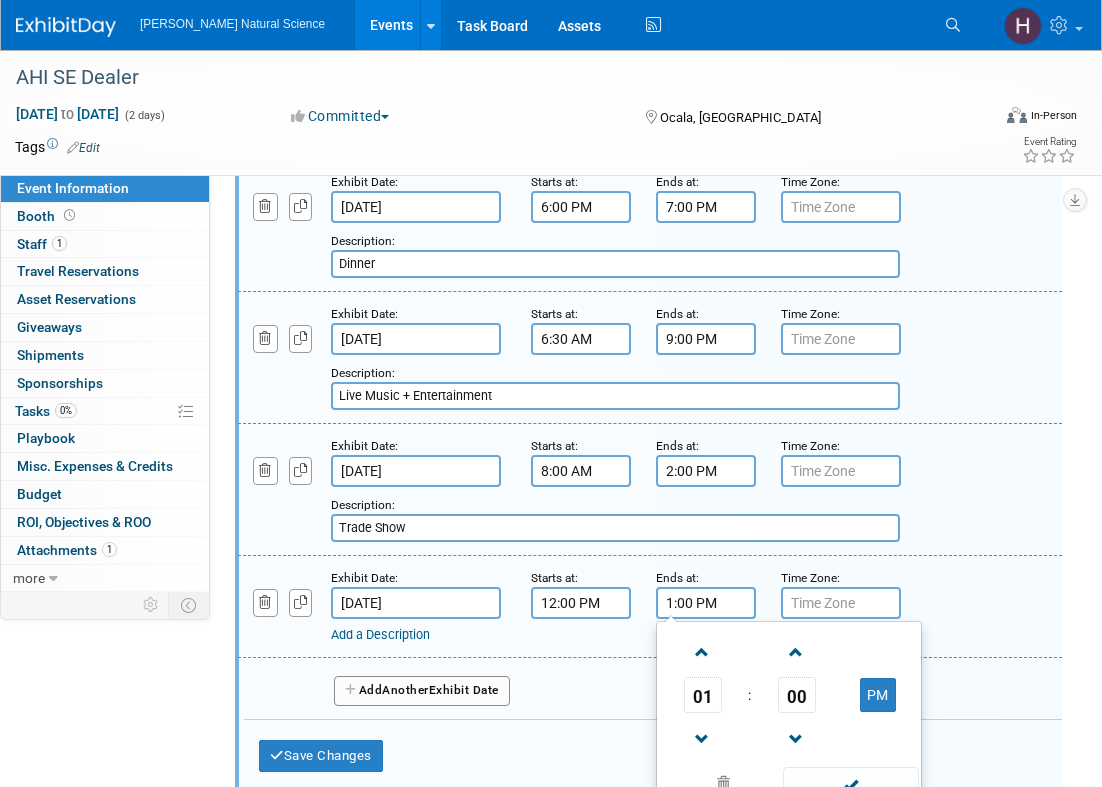 click on "Add a Description" at bounding box center (380, 634) 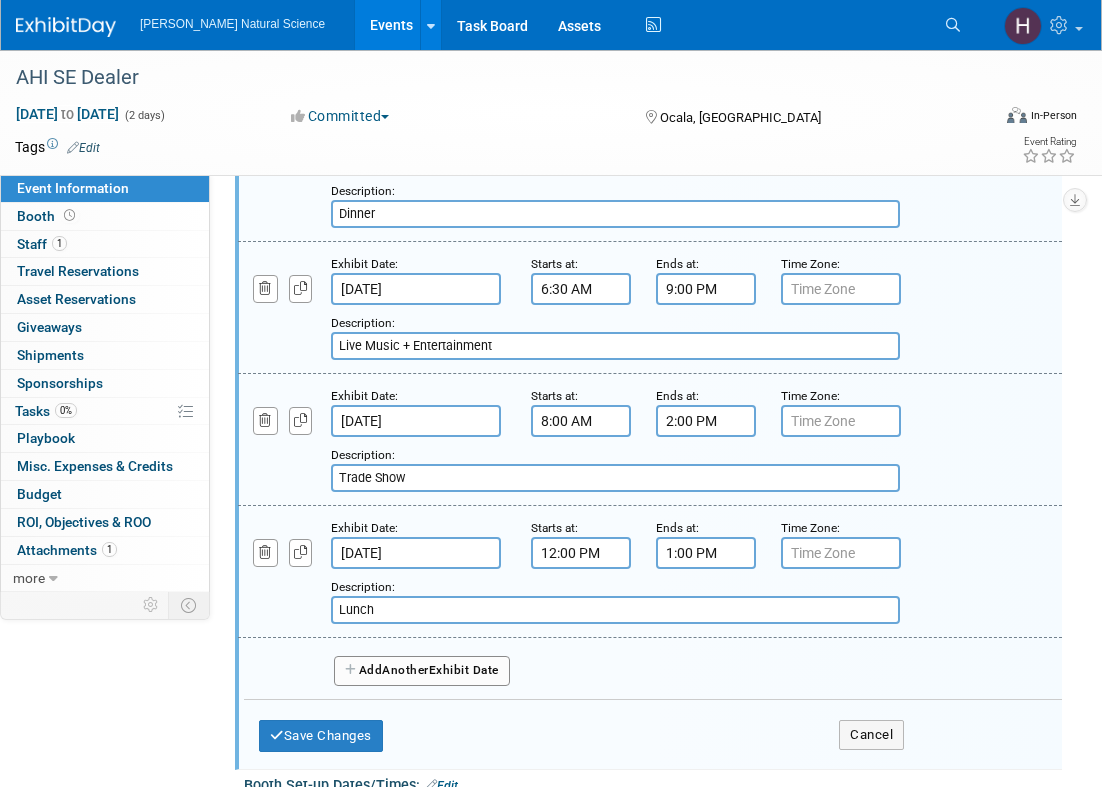 scroll, scrollTop: 695, scrollLeft: 0, axis: vertical 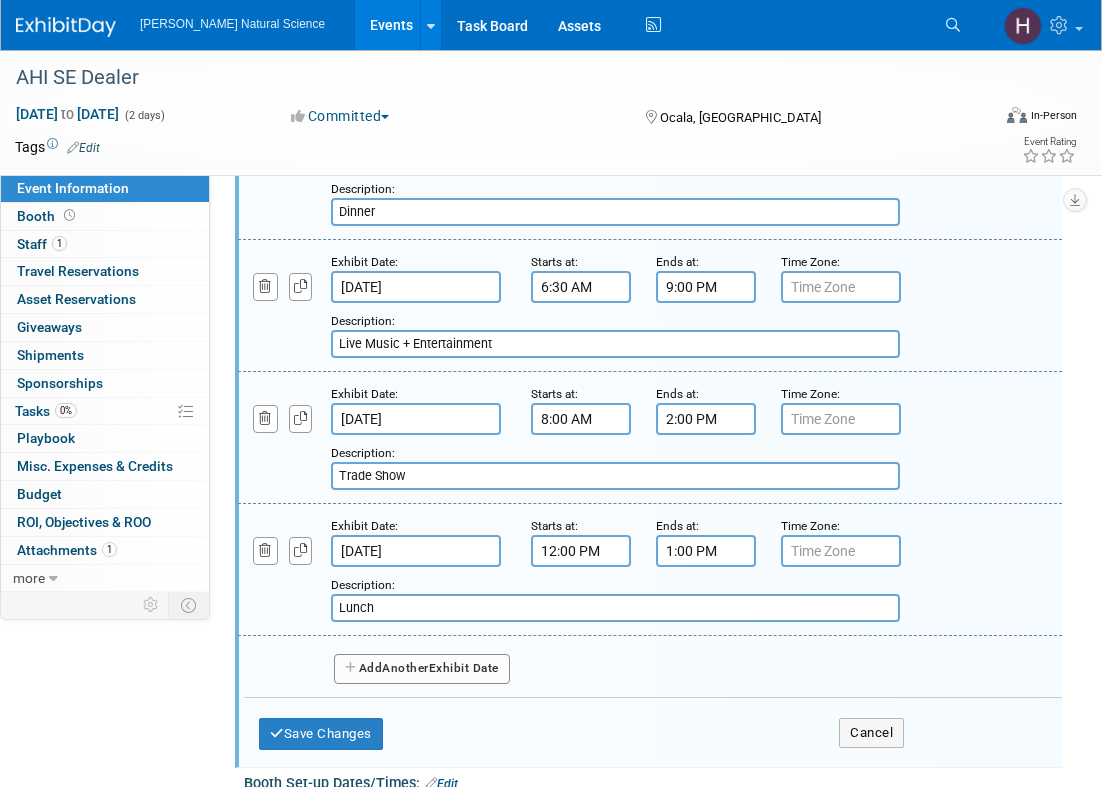 type on "Lunch" 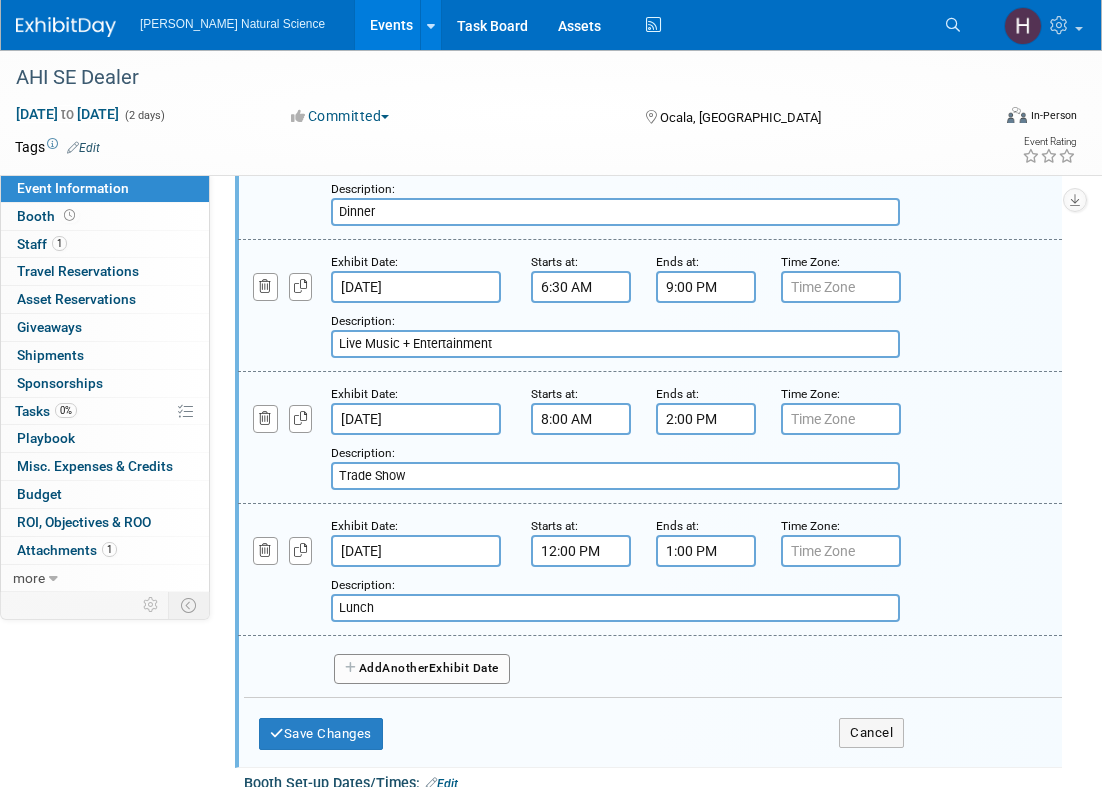 click on "Add  Another  Exhibit Date" at bounding box center [422, 669] 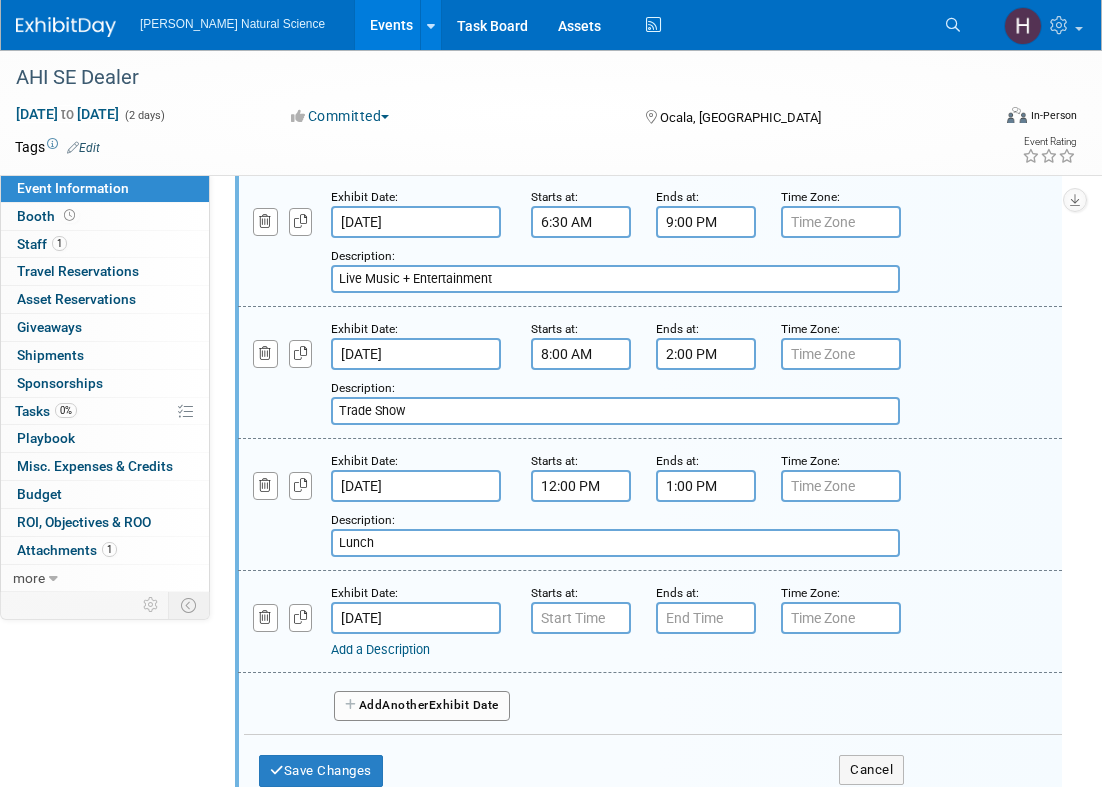 scroll, scrollTop: 769, scrollLeft: 0, axis: vertical 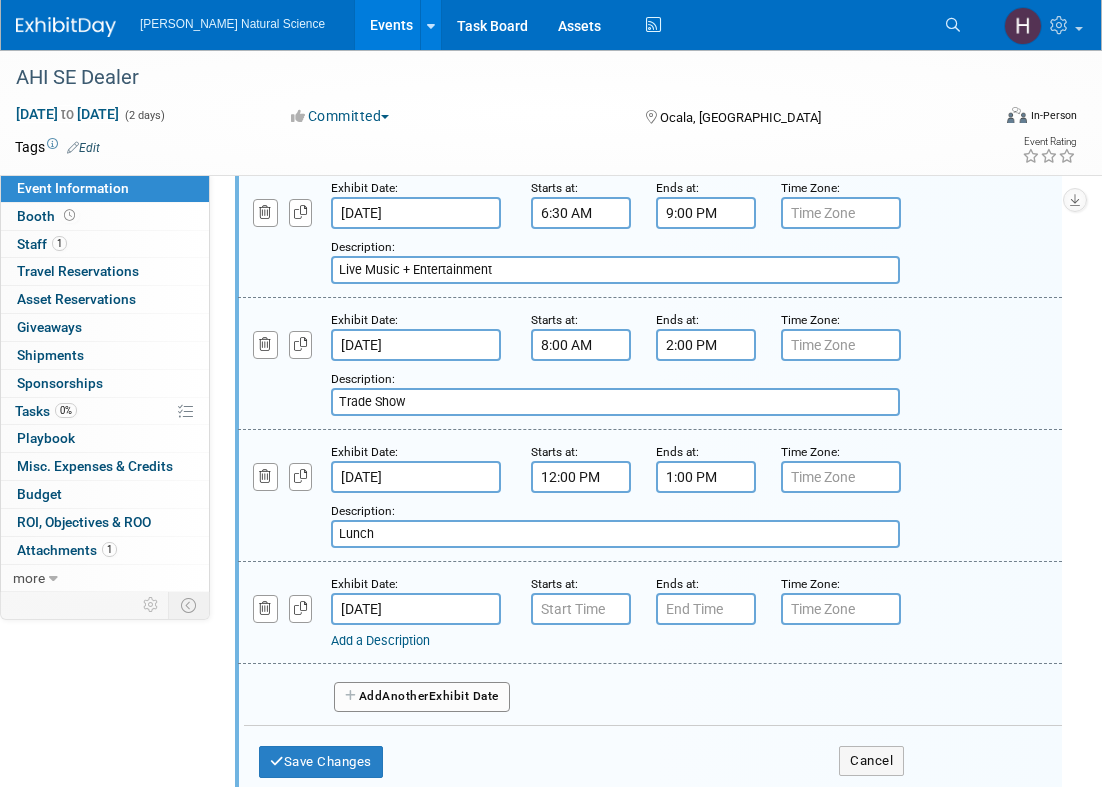 click on "[DATE]" at bounding box center [416, 609] 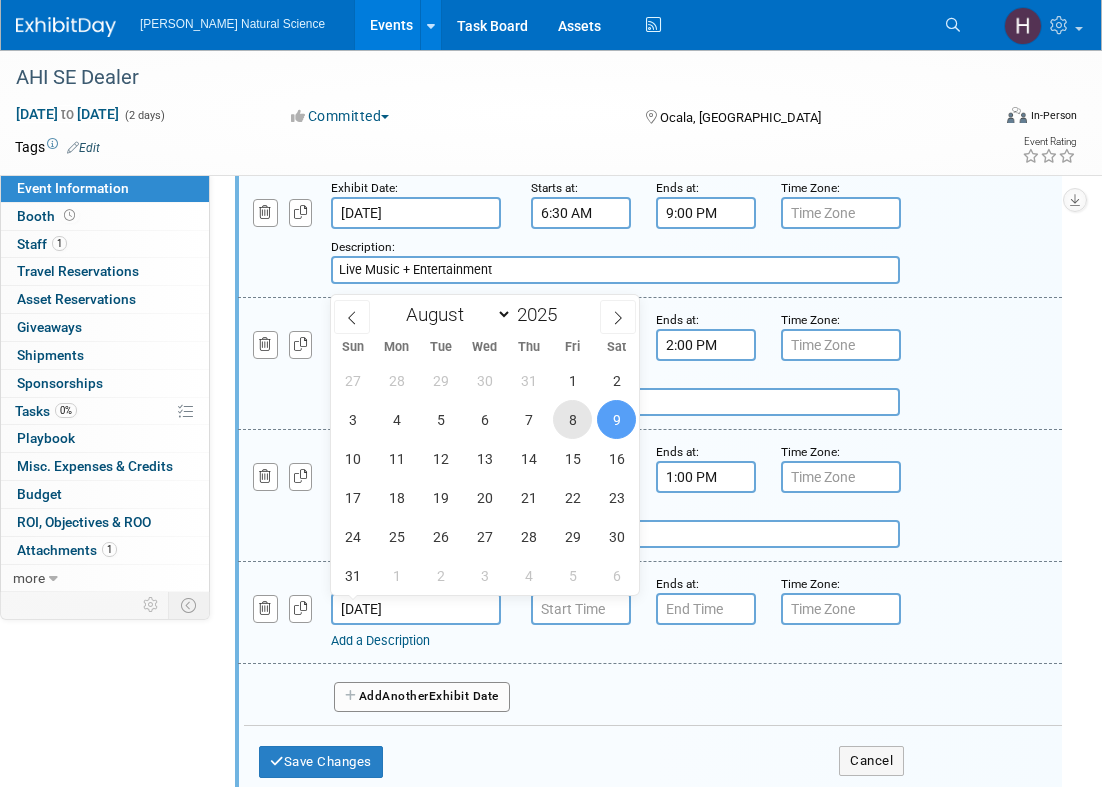 click on "8" at bounding box center [572, 419] 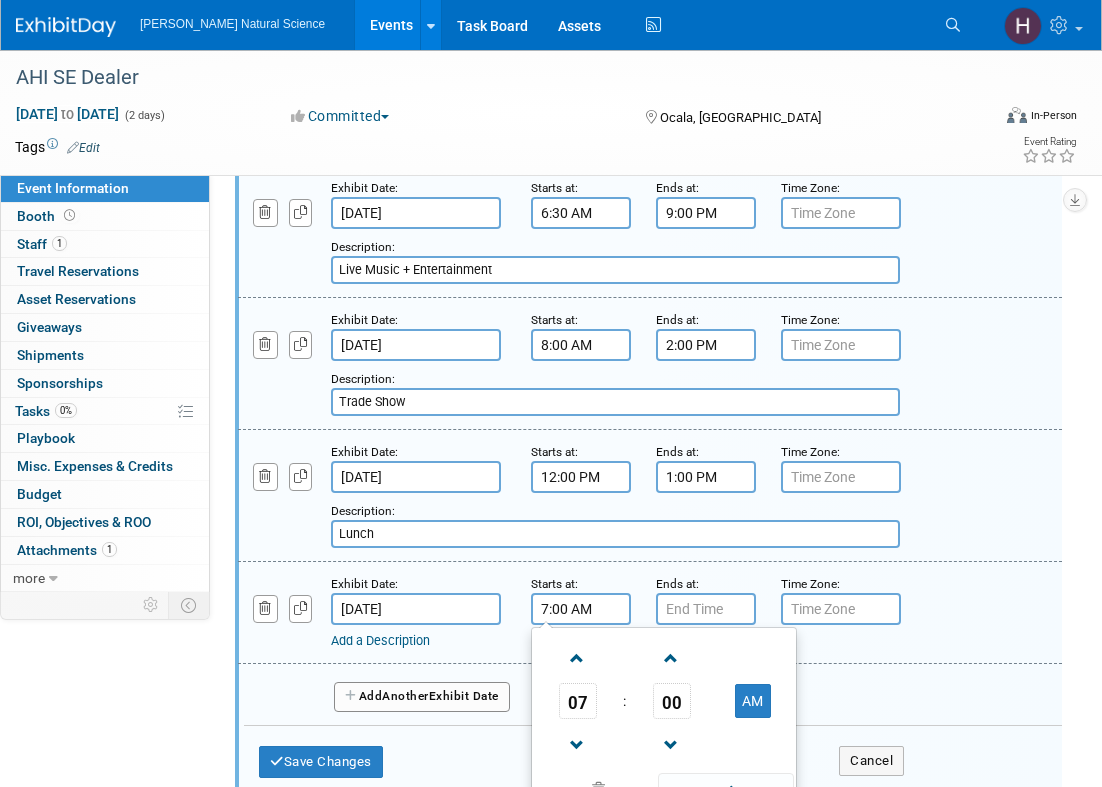 click on "7:00 AM" at bounding box center (581, 609) 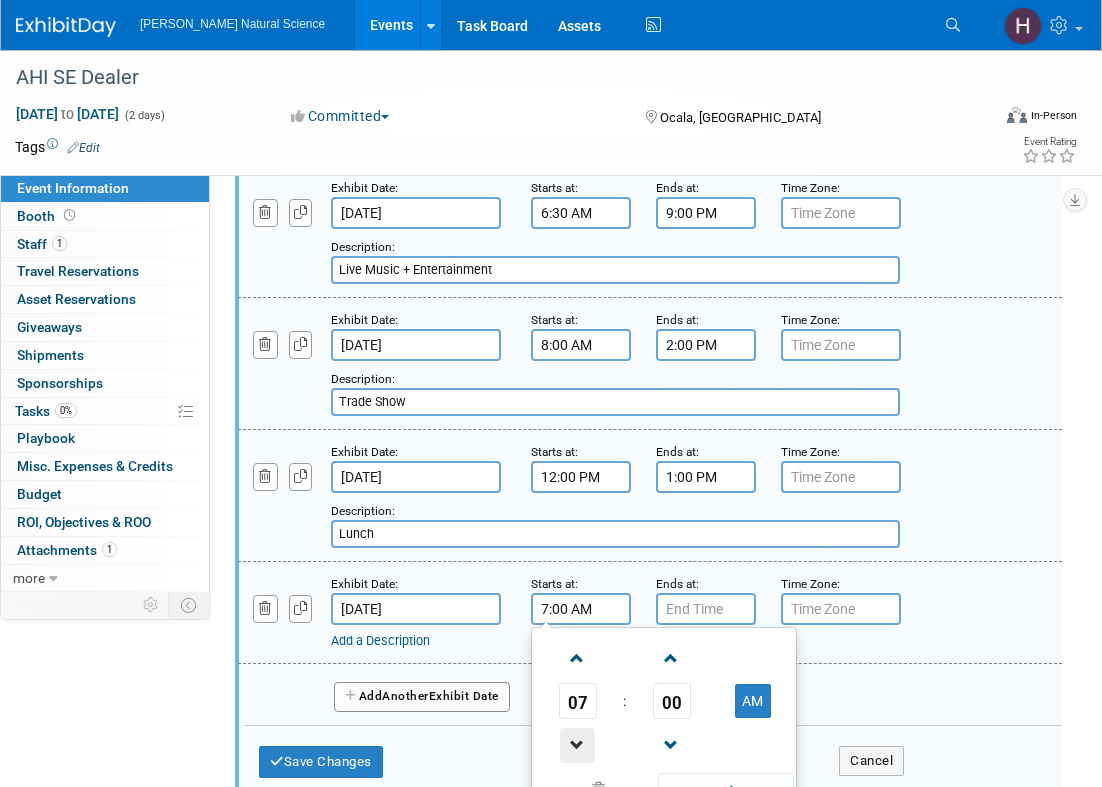click at bounding box center (577, 745) 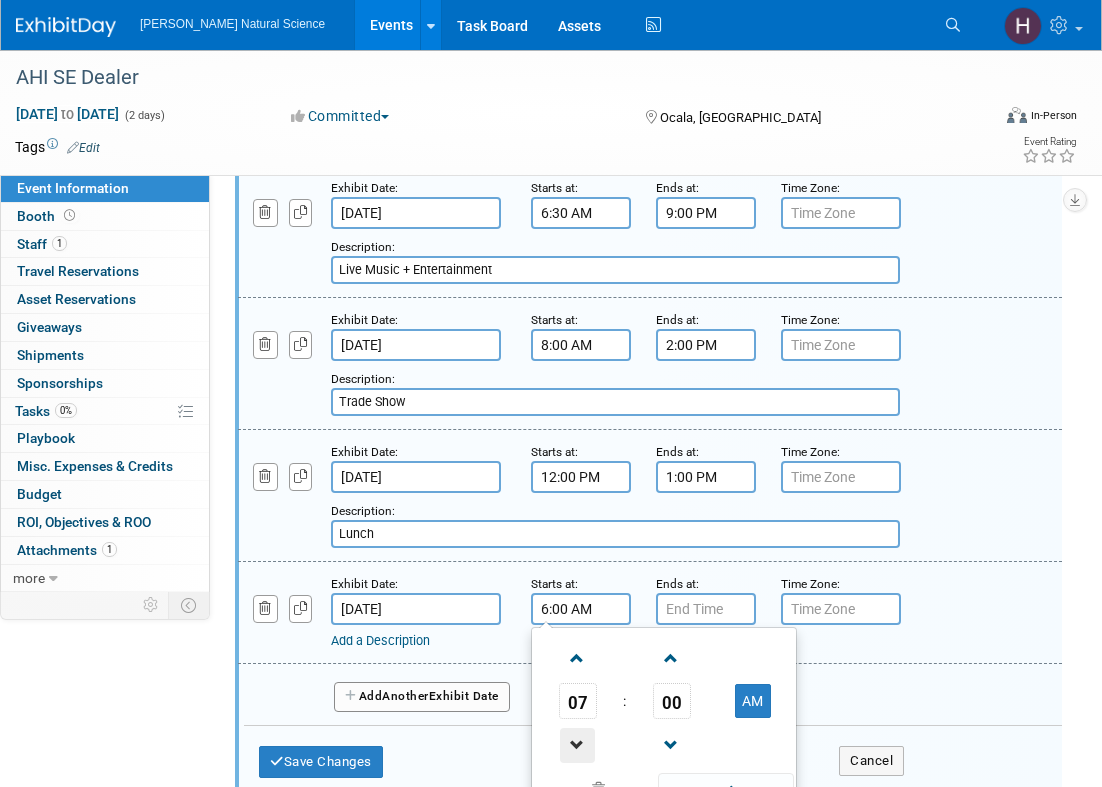 click at bounding box center (577, 745) 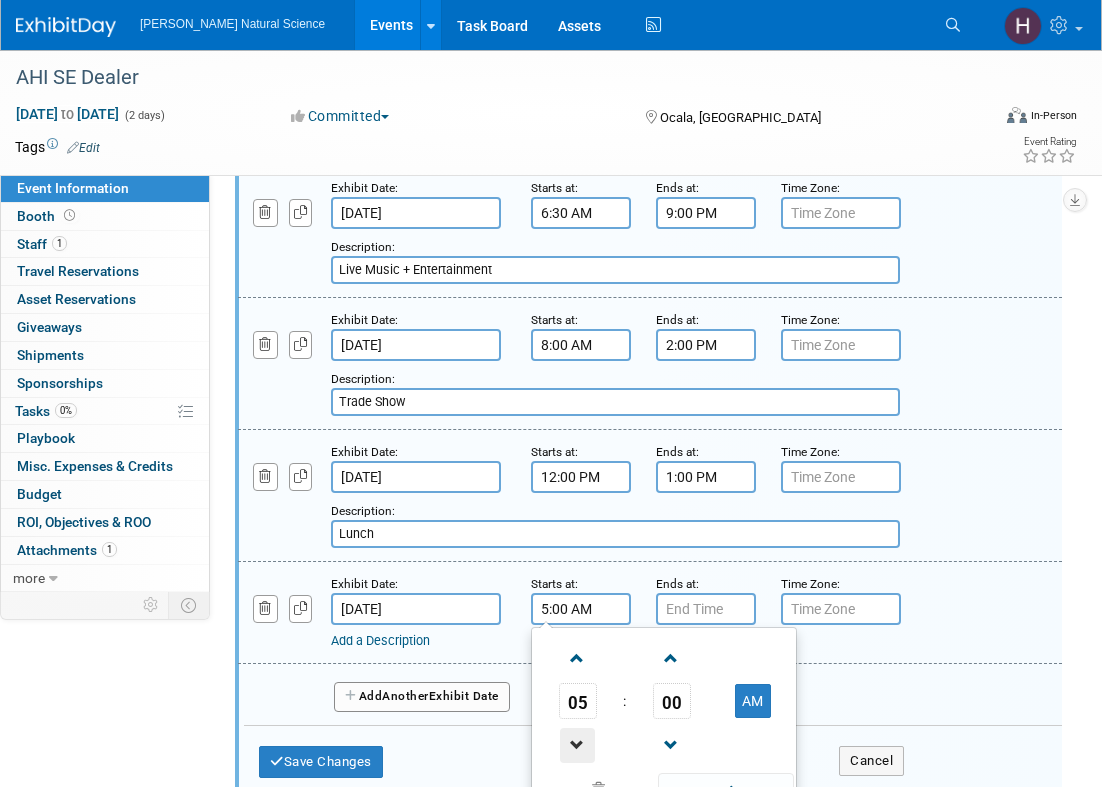 click at bounding box center [577, 745] 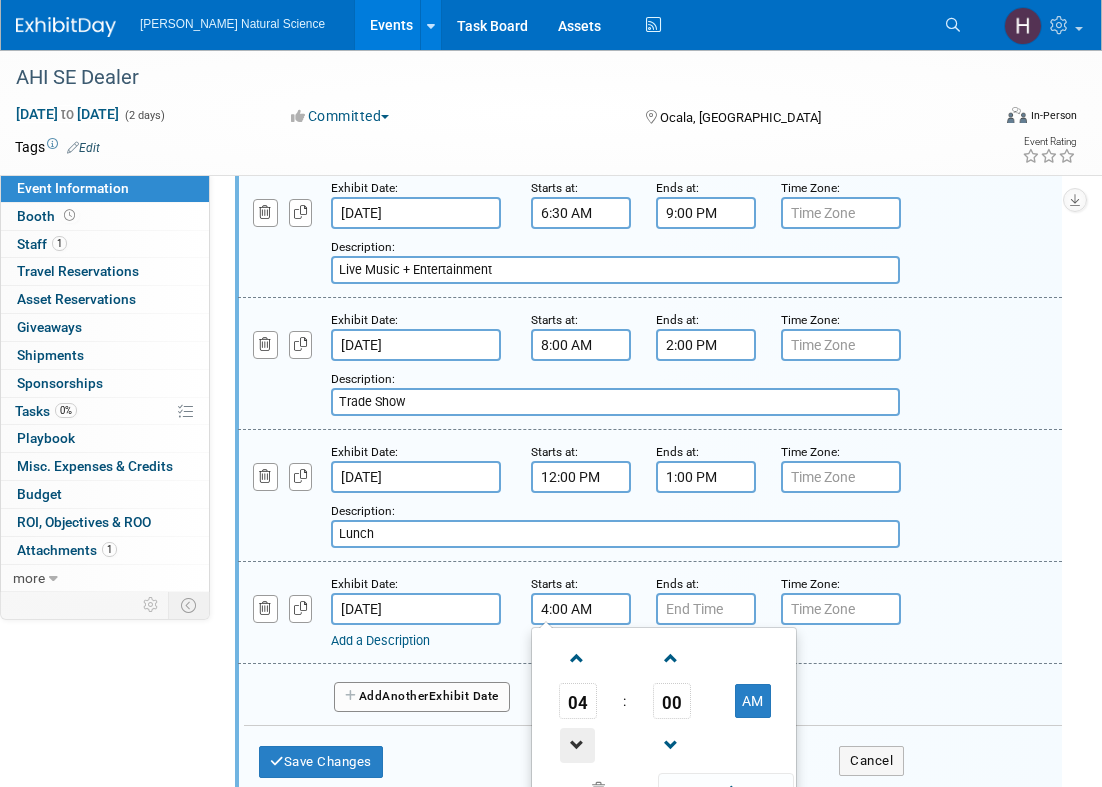 click at bounding box center [577, 745] 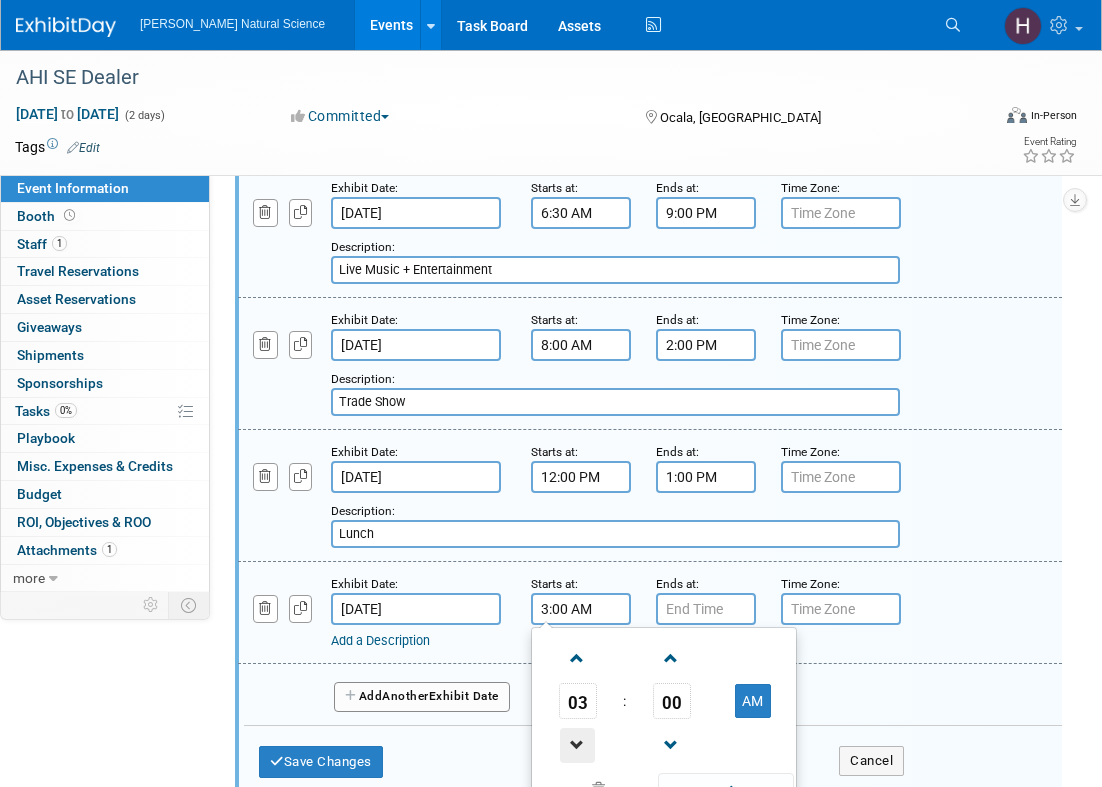 click at bounding box center [577, 745] 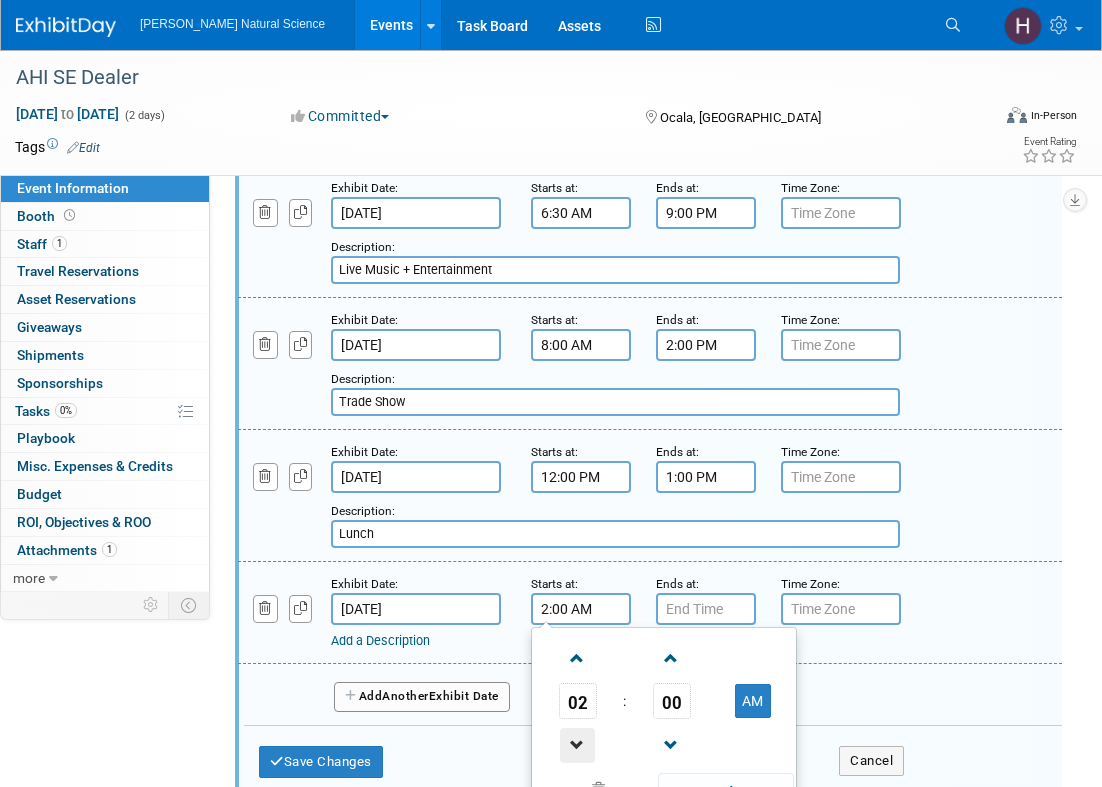 click at bounding box center (577, 745) 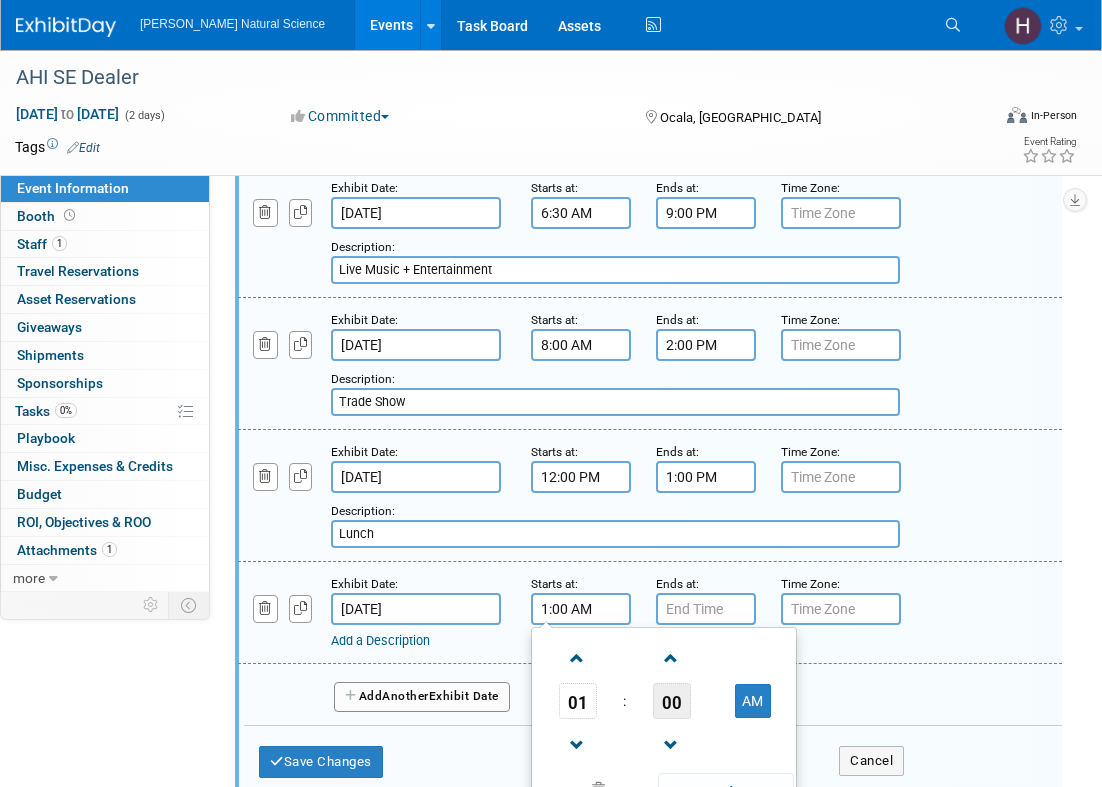 click on "00" at bounding box center (672, 701) 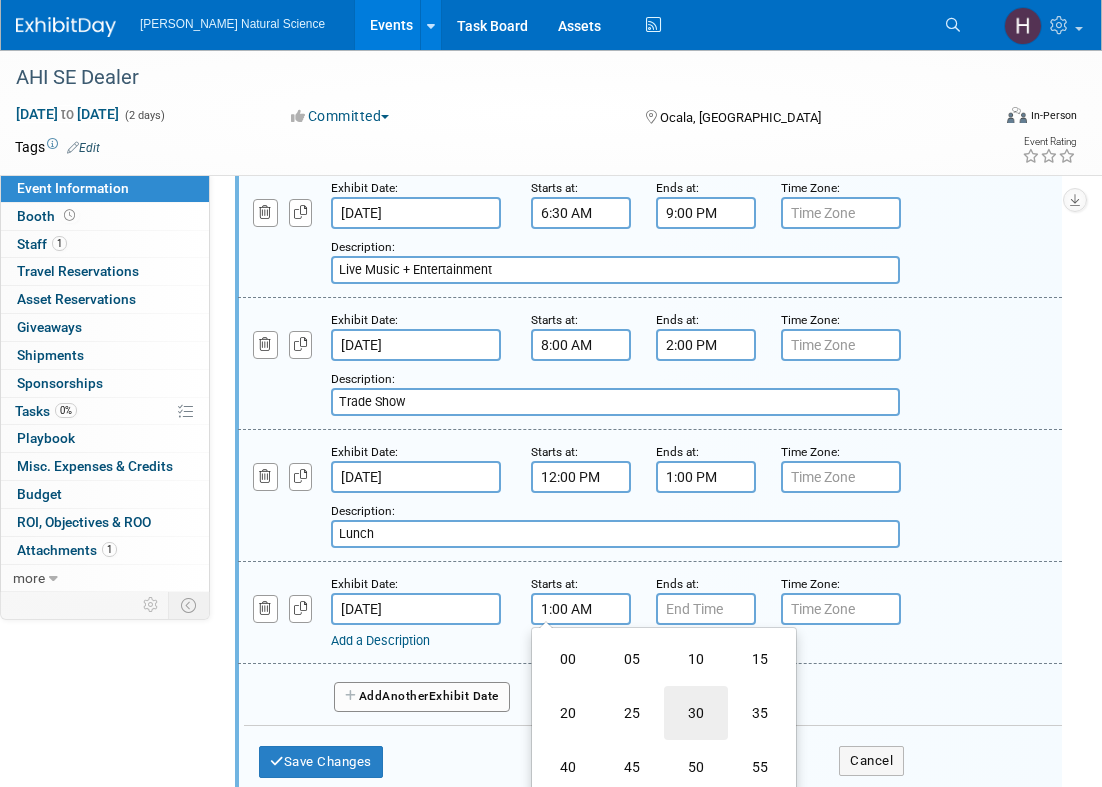 click on "30" at bounding box center [696, 713] 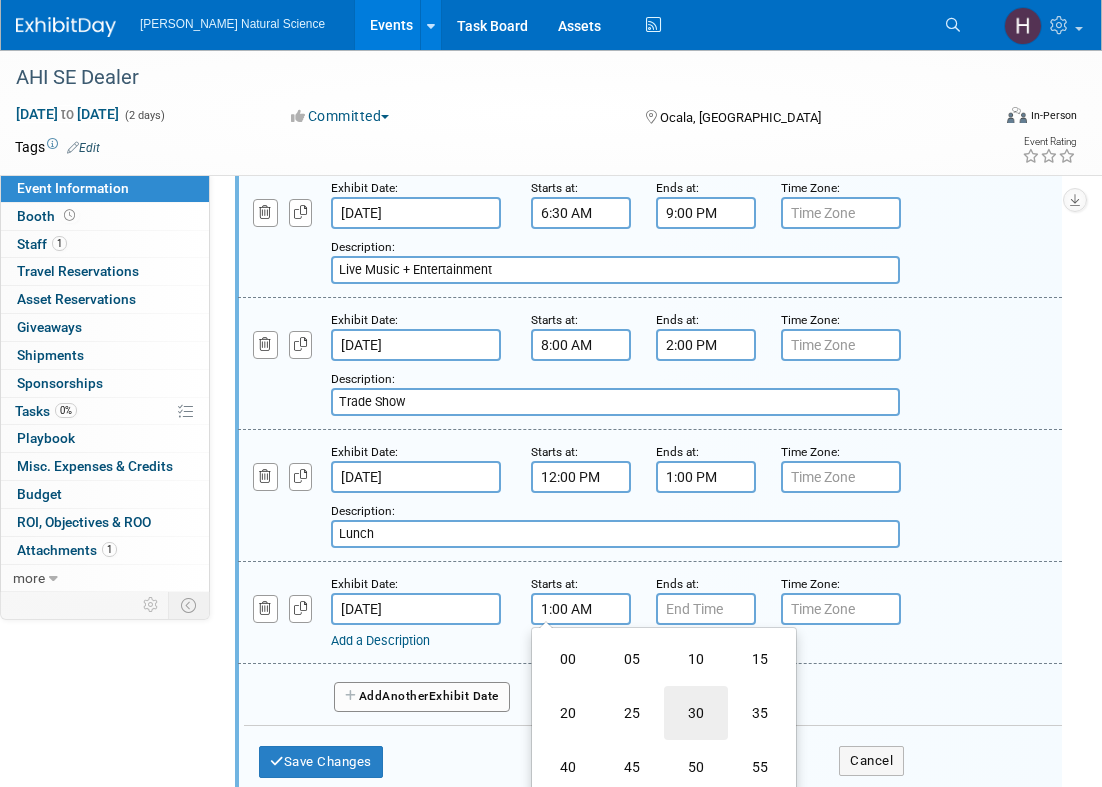 type on "1:30 AM" 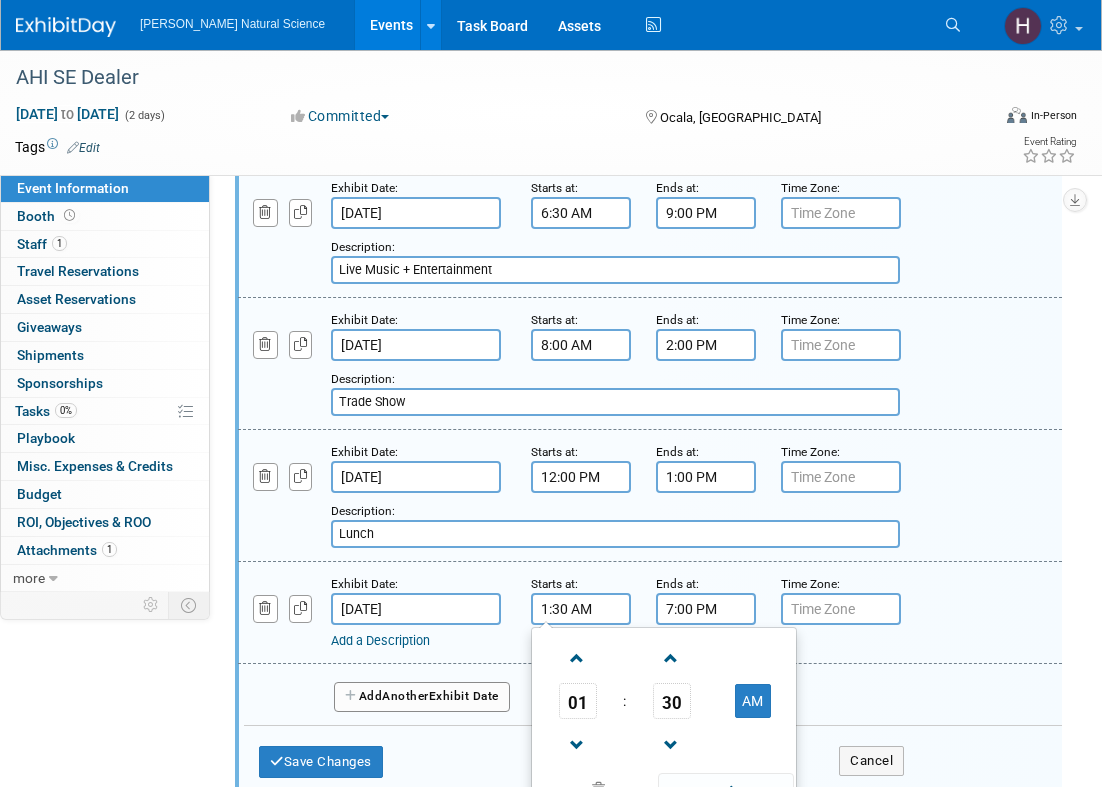 click on "7:00 PM" at bounding box center [706, 609] 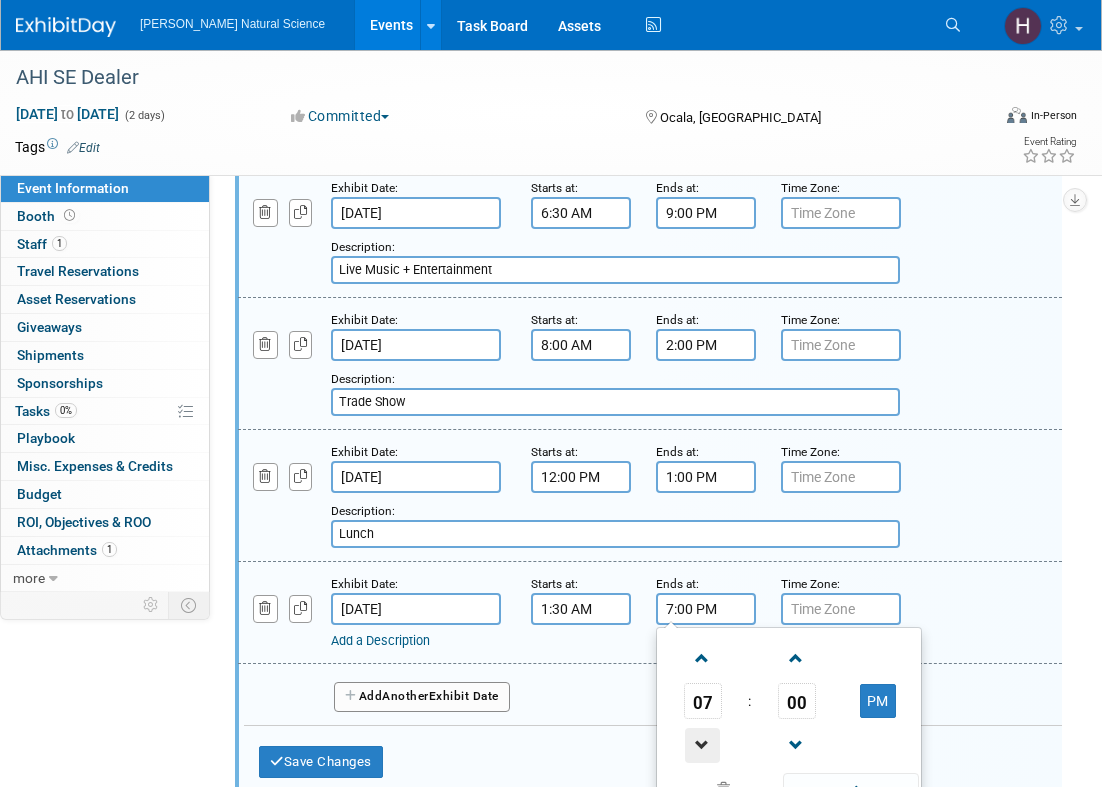 click at bounding box center [702, 745] 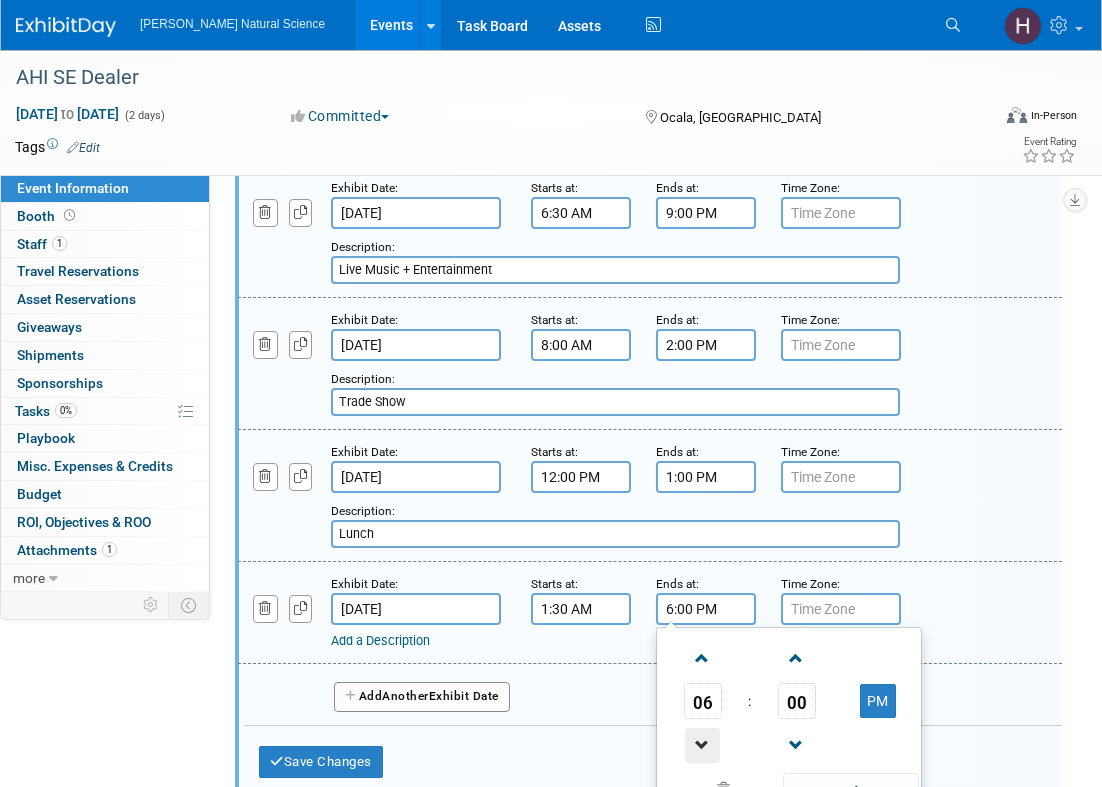 click at bounding box center [702, 745] 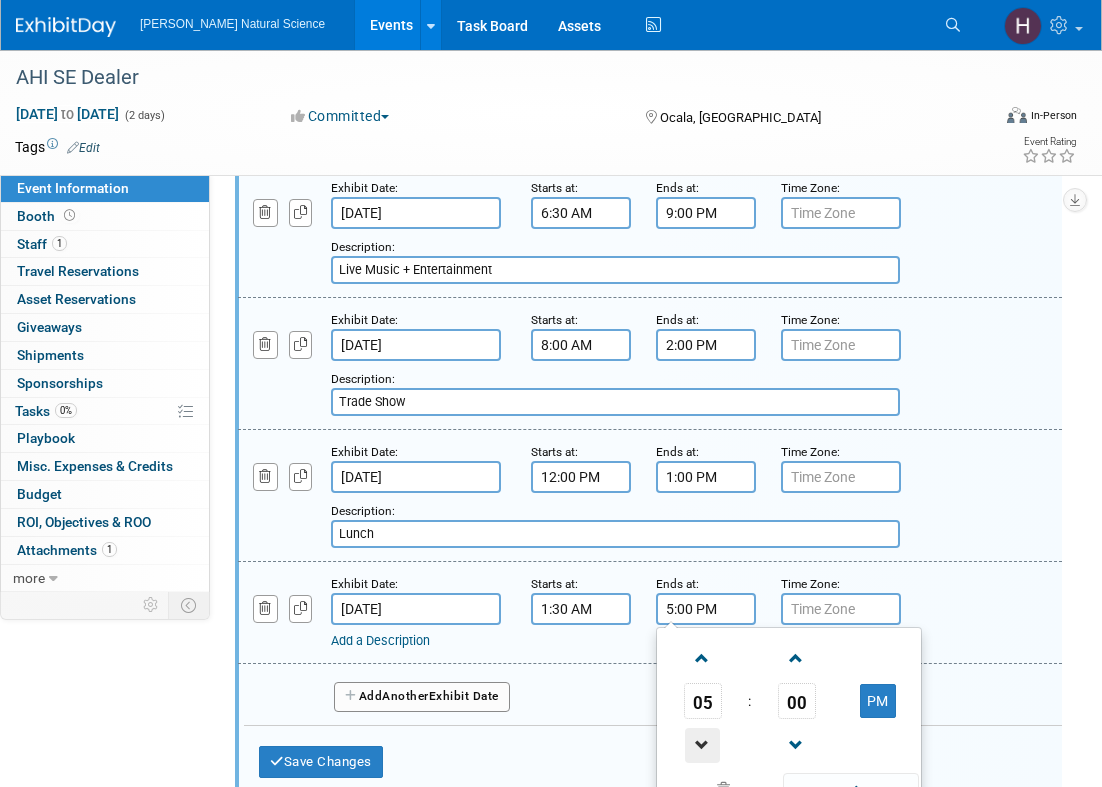 click at bounding box center (702, 745) 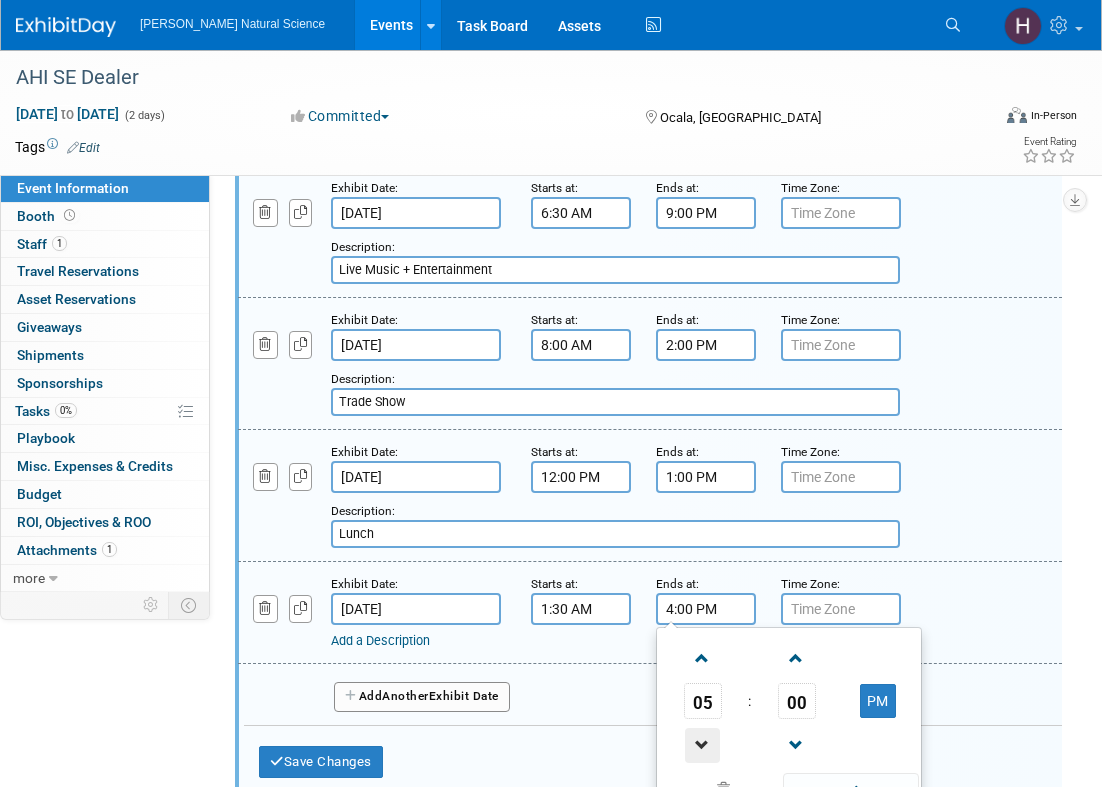 click at bounding box center [702, 745] 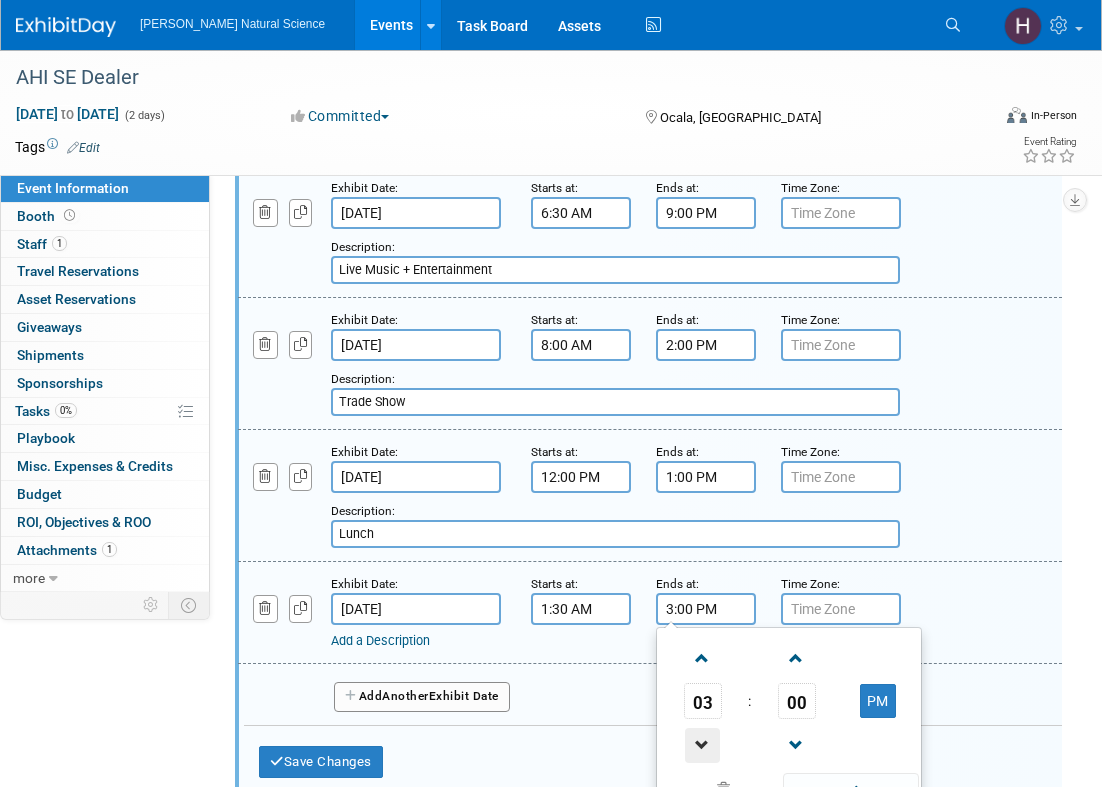 click at bounding box center [702, 745] 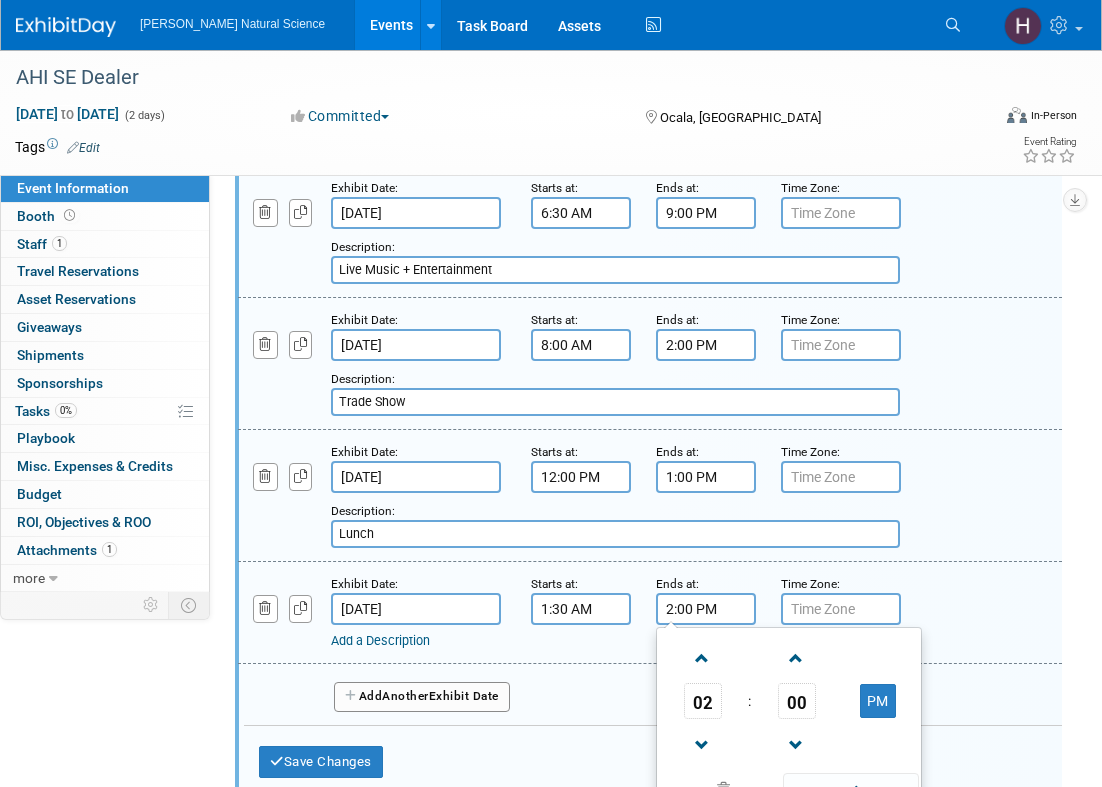 click on "Add a Description" at bounding box center (380, 640) 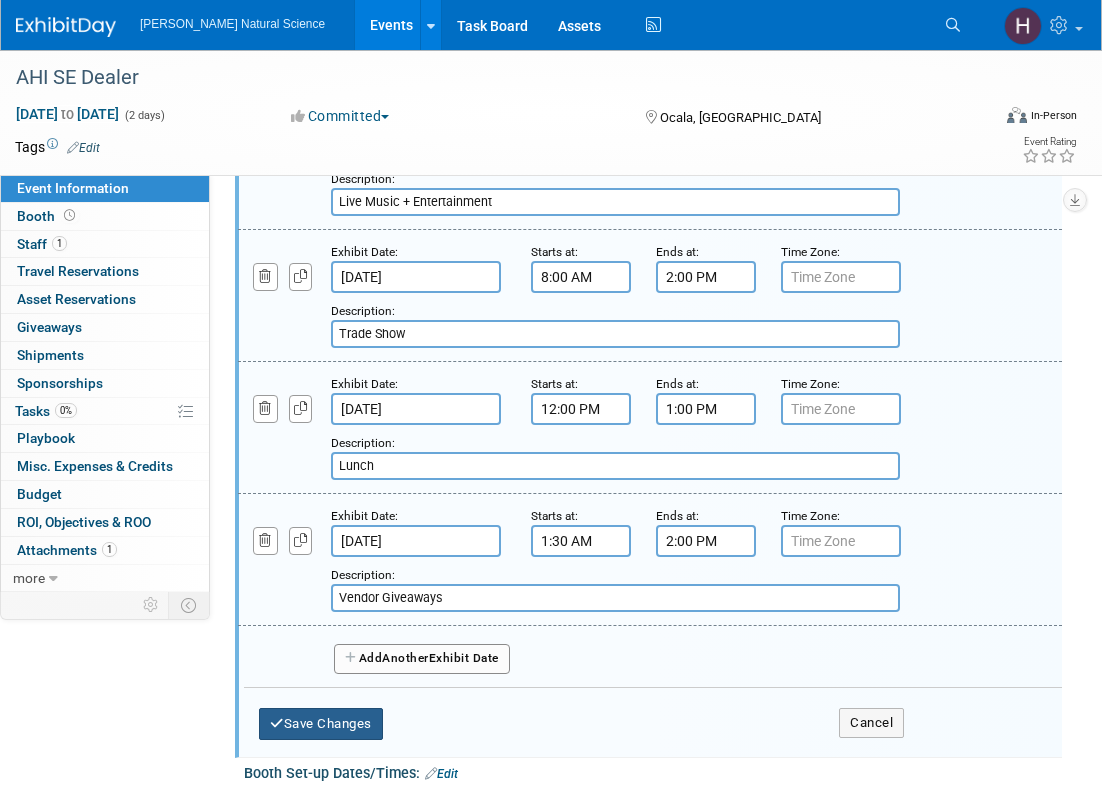 type on "Vendor Giveaways" 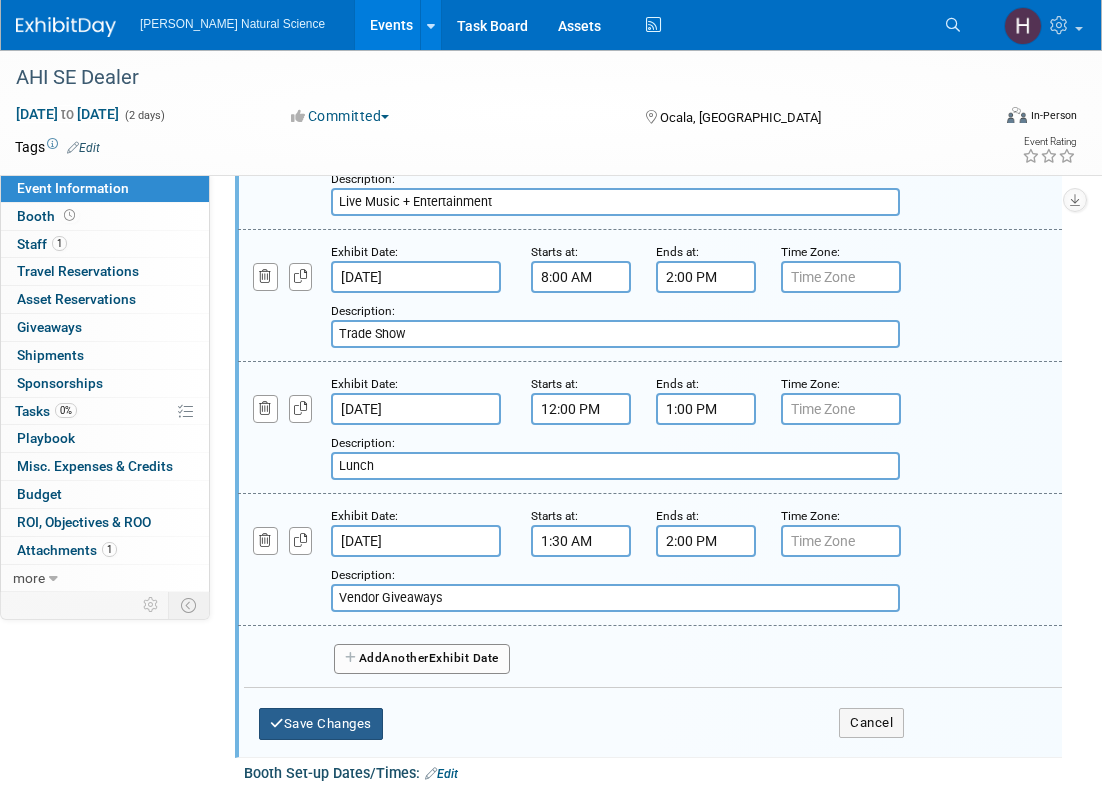 click on "Save Changes" at bounding box center (321, 724) 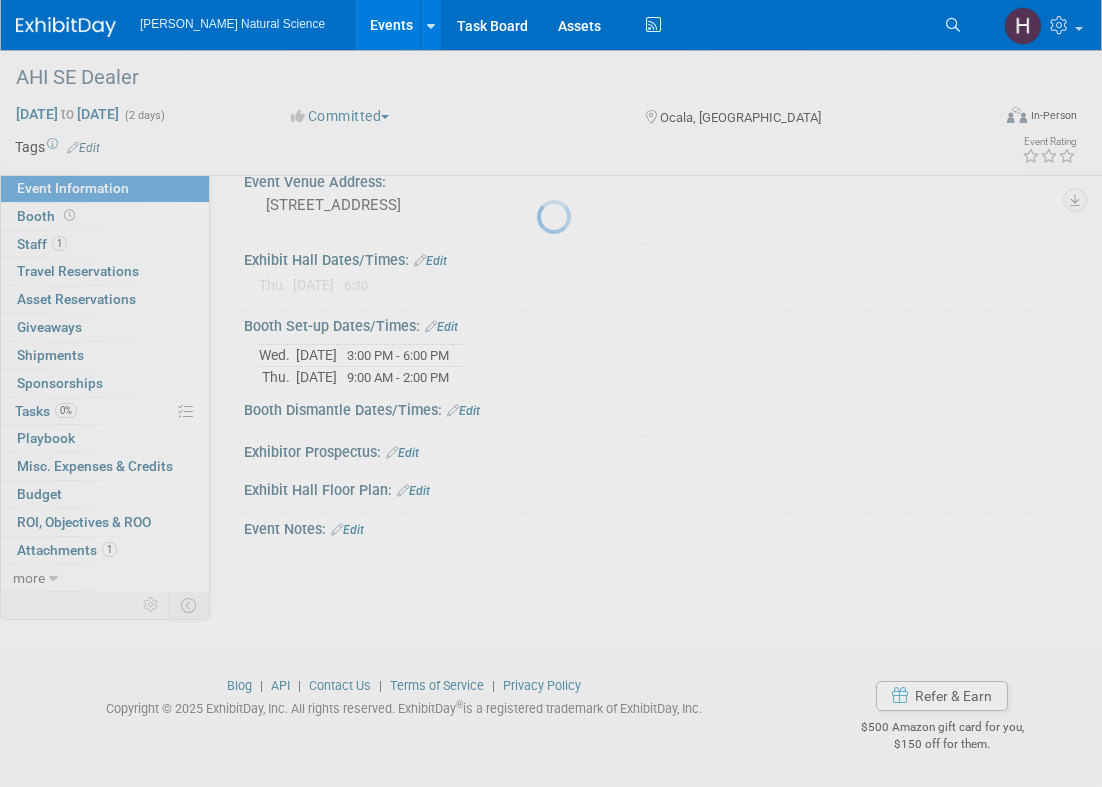 scroll, scrollTop: 97, scrollLeft: 0, axis: vertical 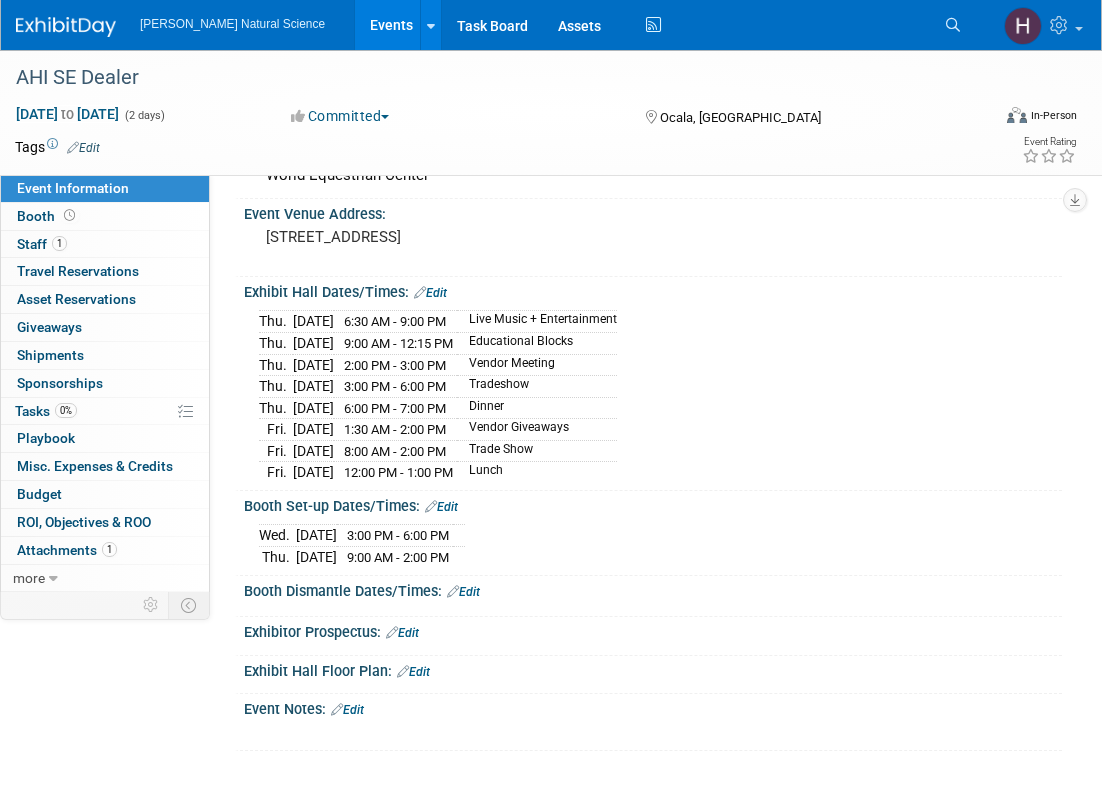 click on "Edit" at bounding box center [430, 293] 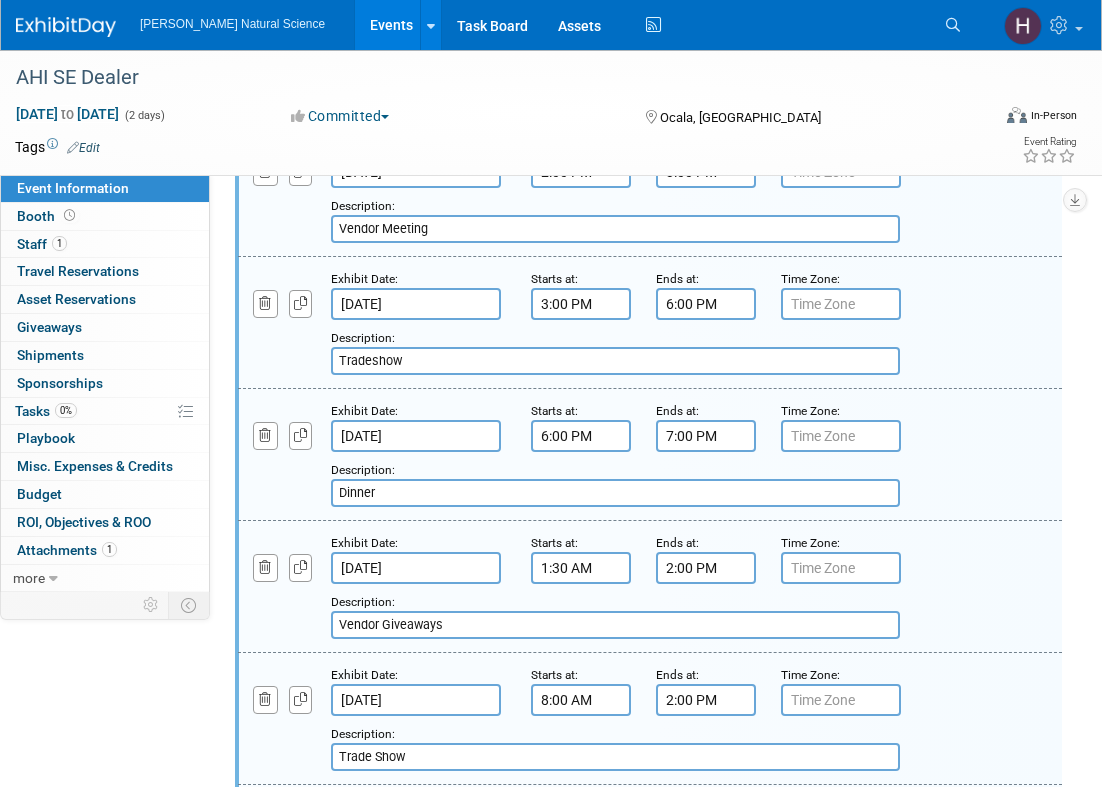 scroll, scrollTop: 562, scrollLeft: 0, axis: vertical 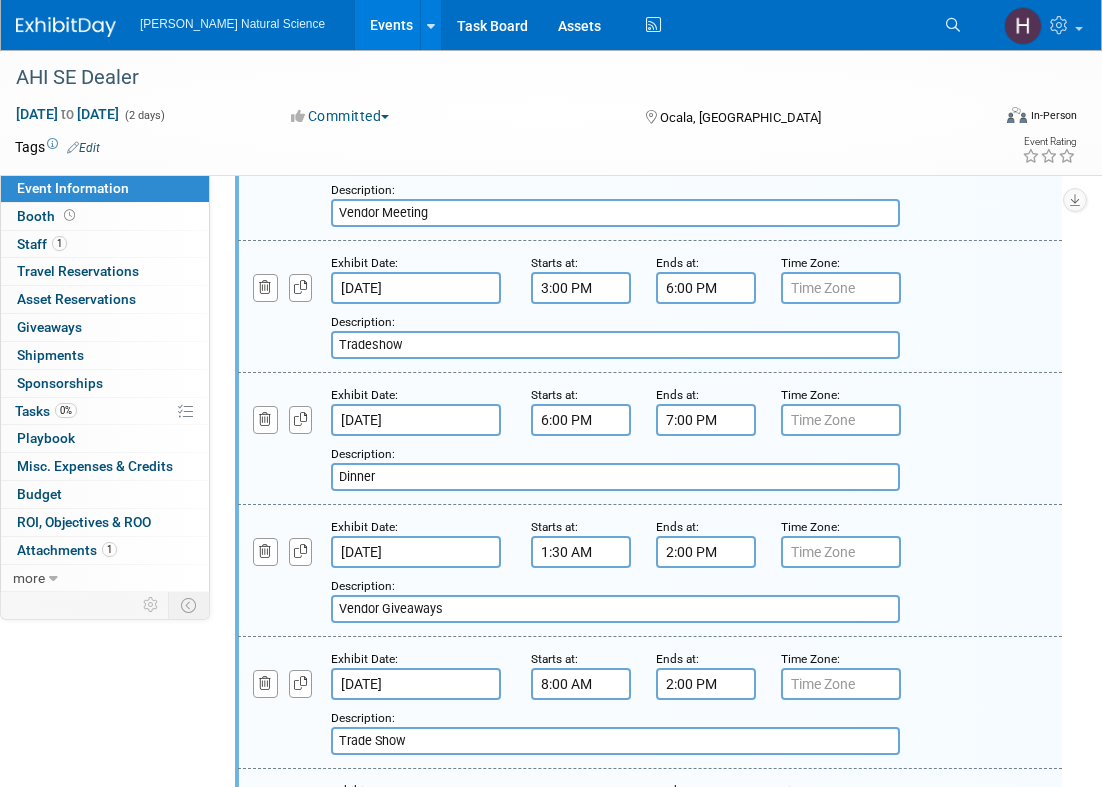 click on "1:30 AM" at bounding box center (581, 552) 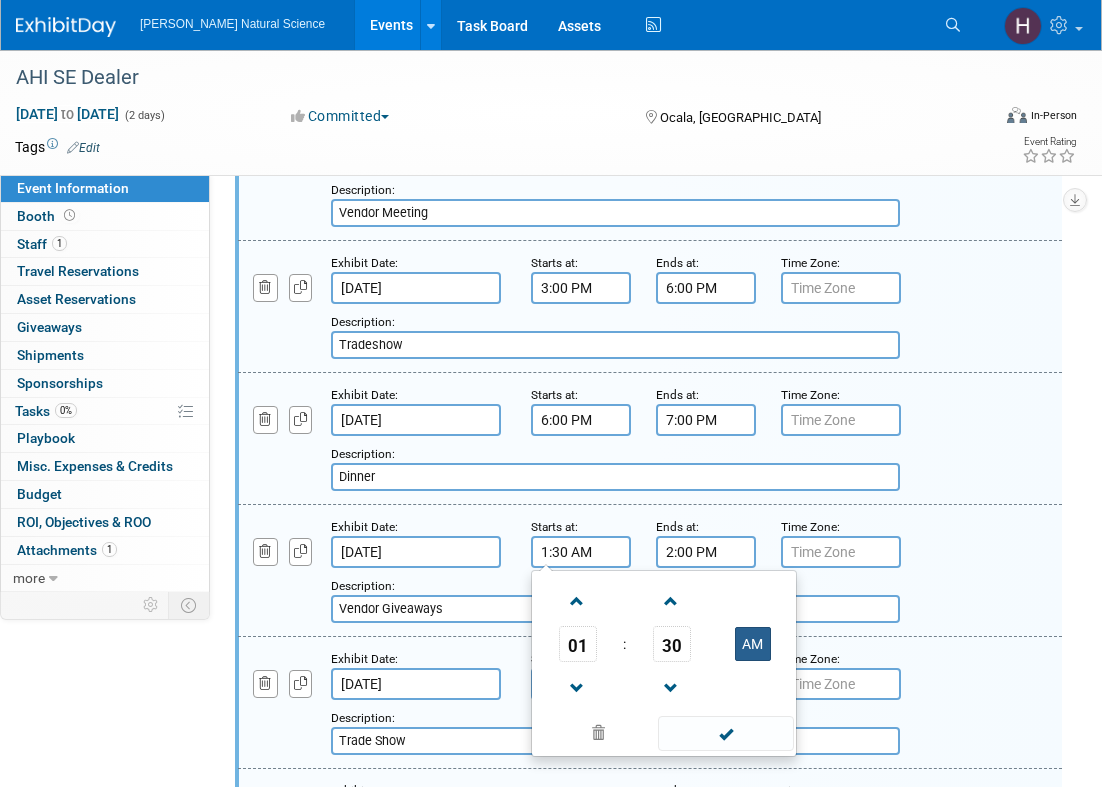 click on "AM" at bounding box center (753, 644) 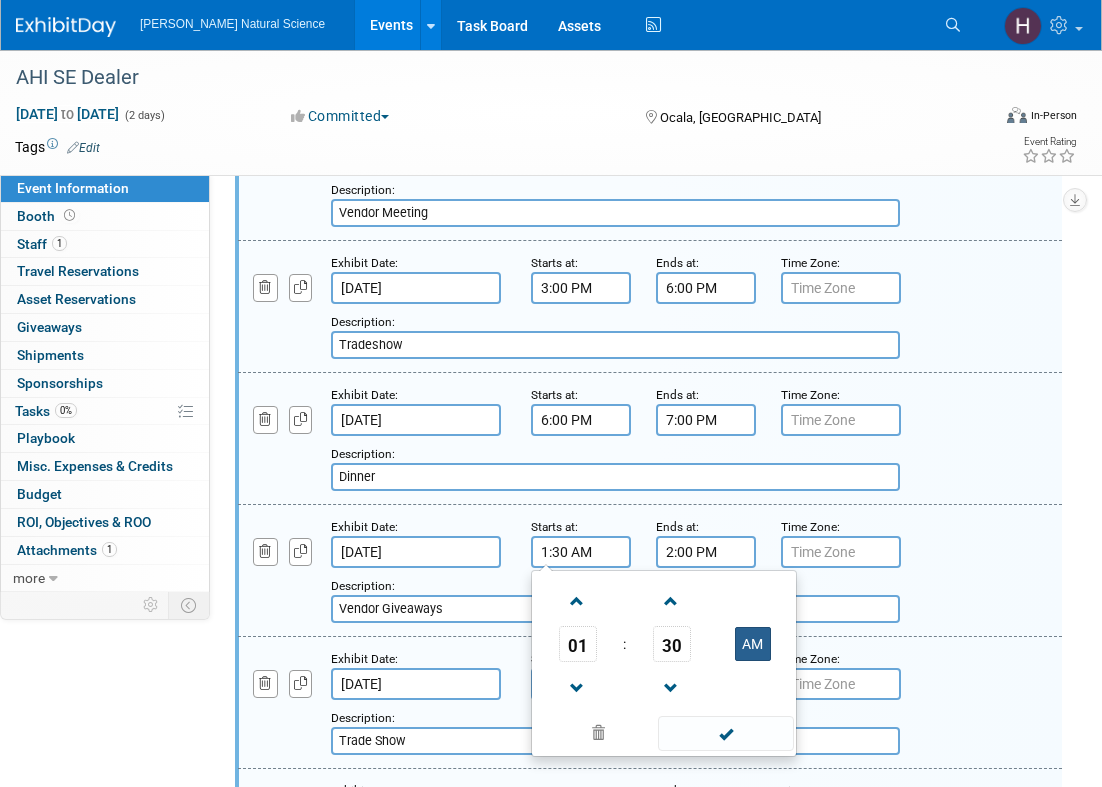 type on "1:30 PM" 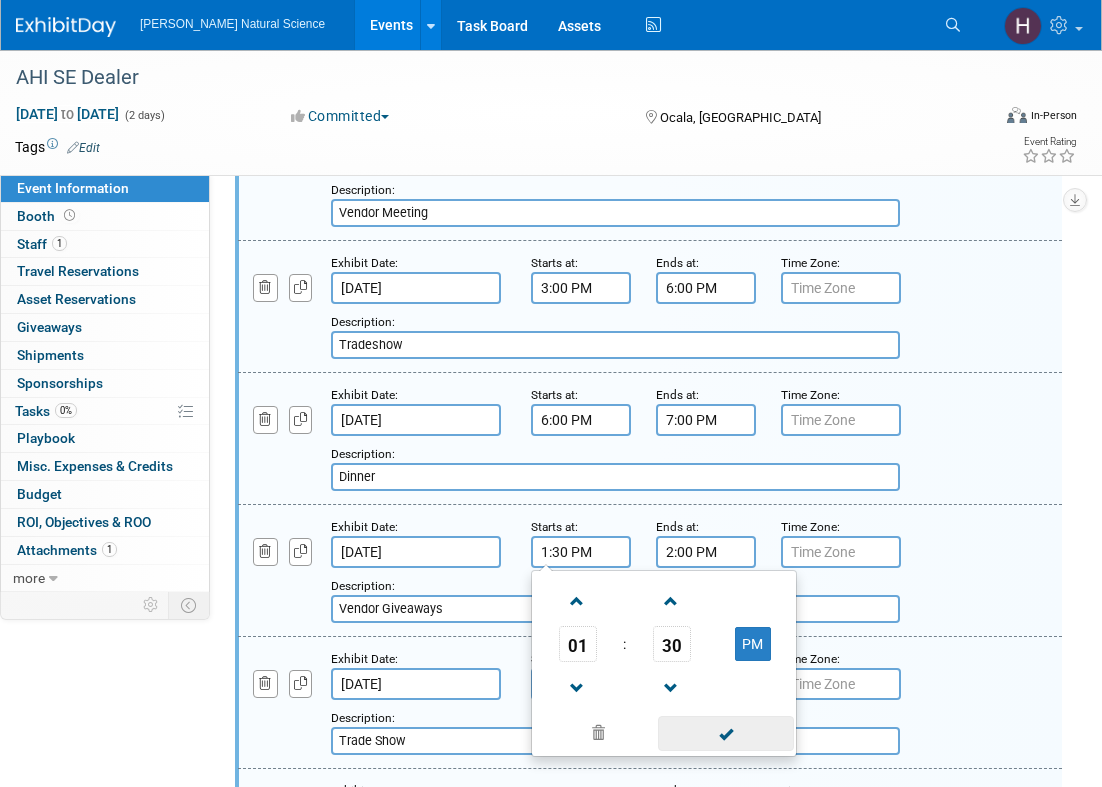 click at bounding box center [725, 733] 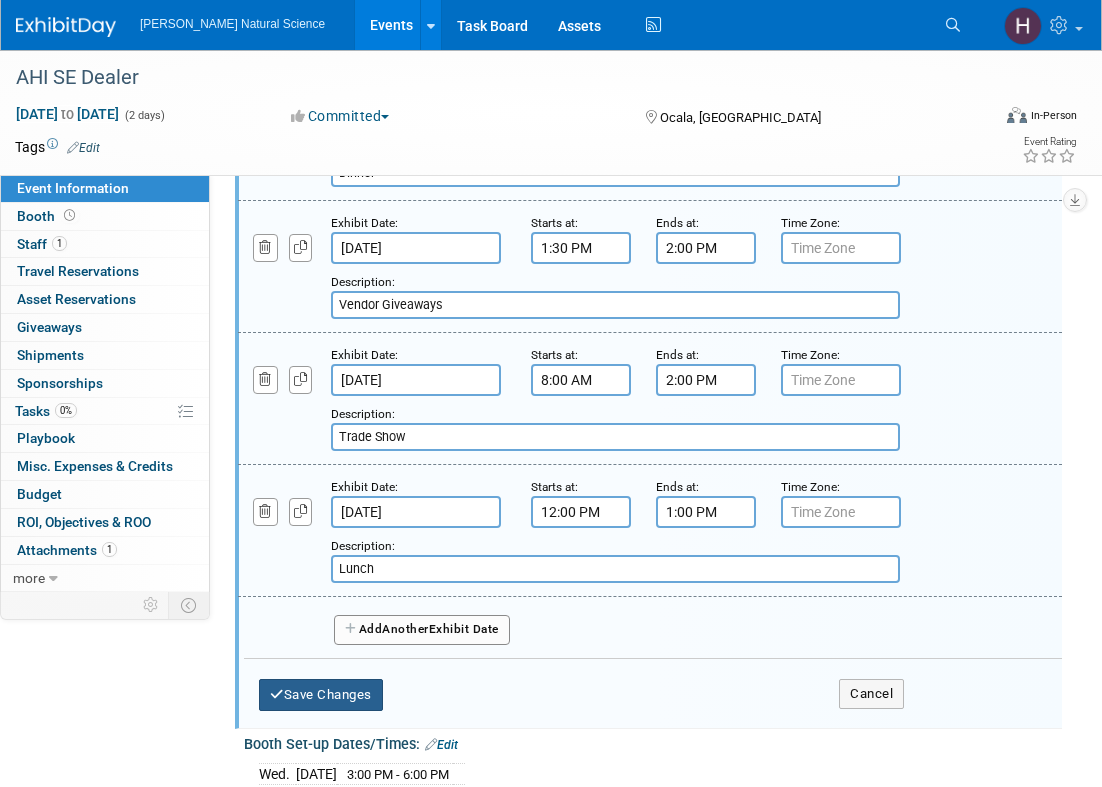 click on "Save Changes" at bounding box center [321, 695] 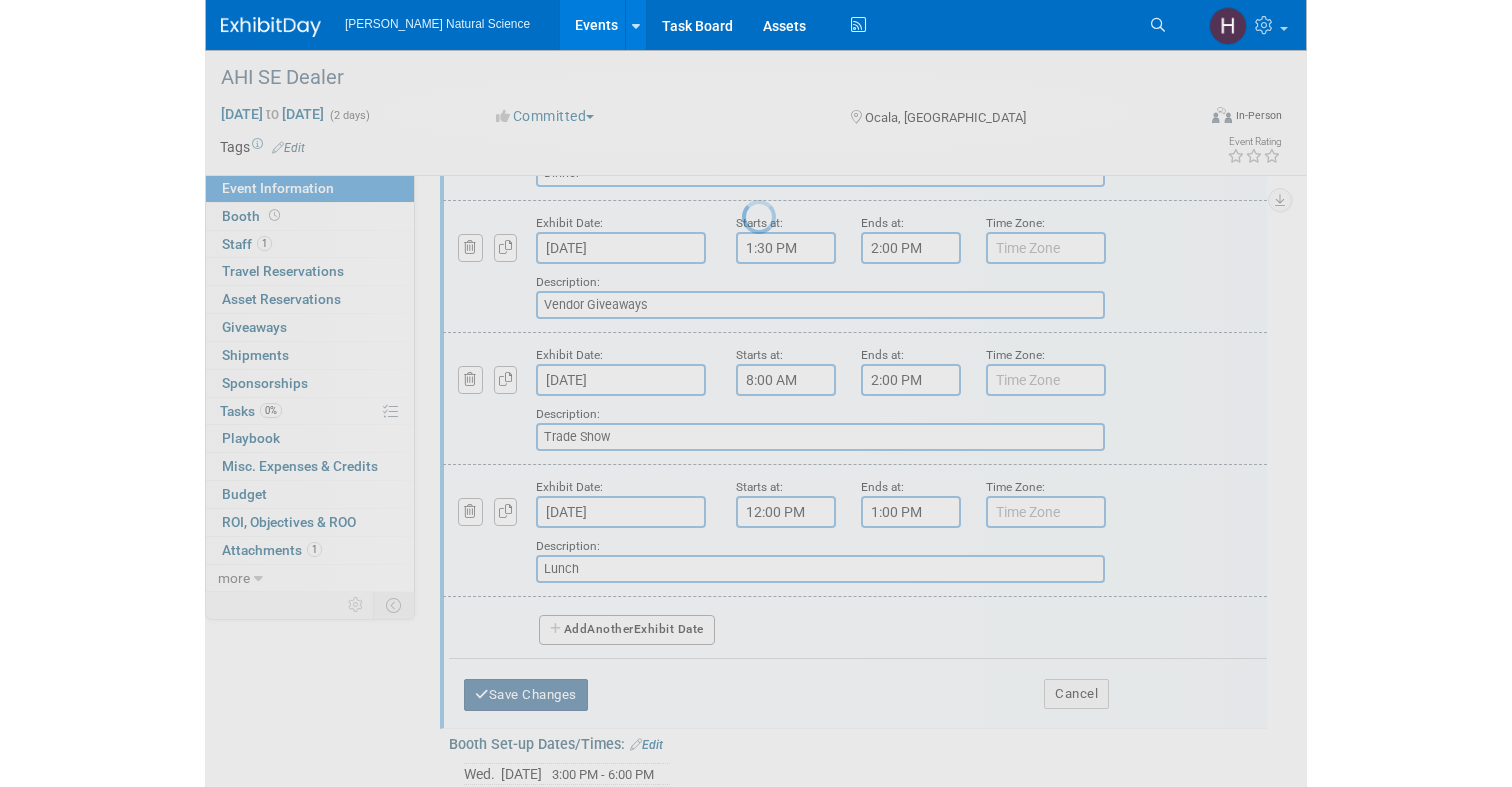 scroll, scrollTop: 98, scrollLeft: 0, axis: vertical 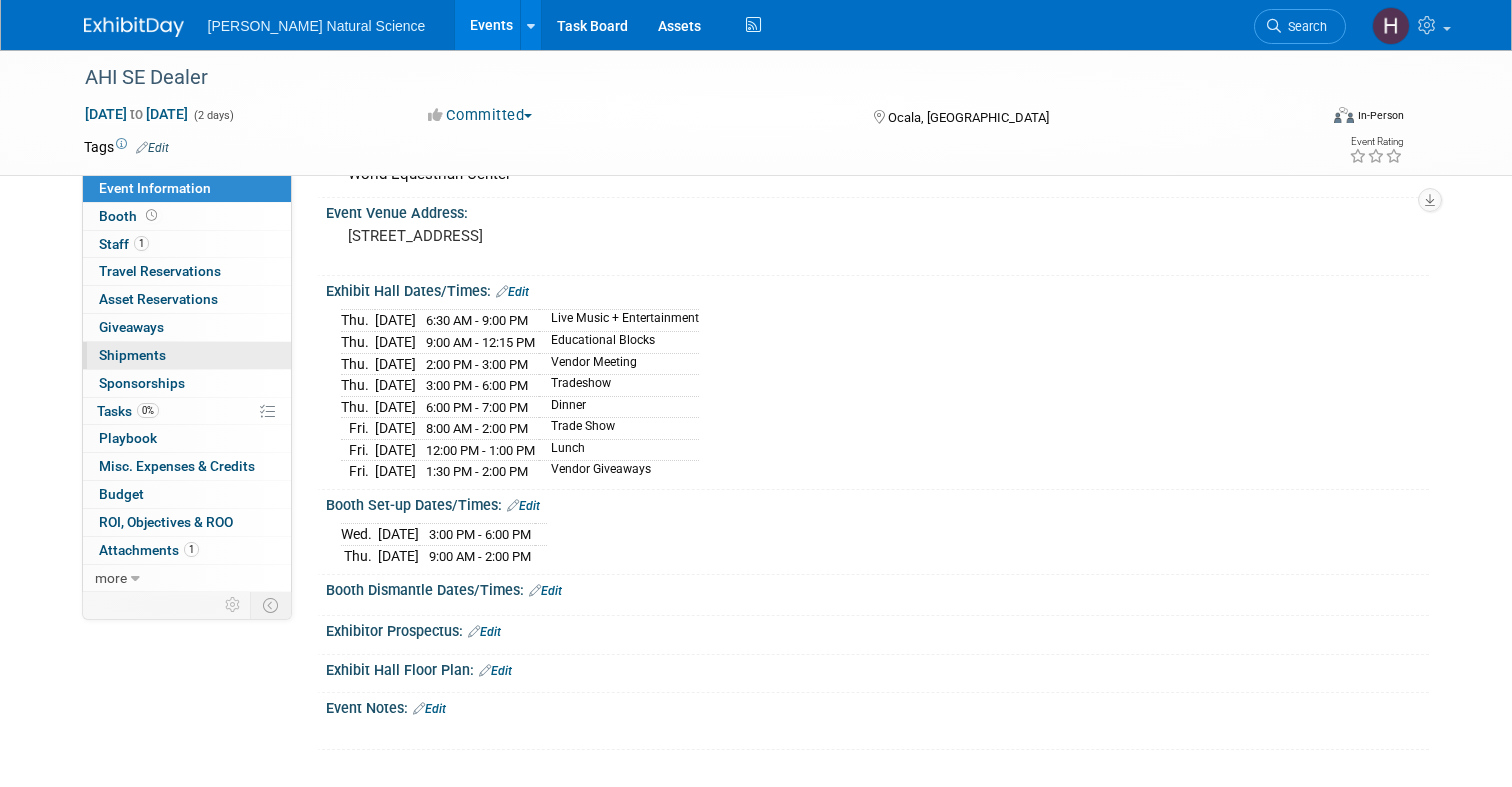 click on "Shipments 0" at bounding box center [132, 355] 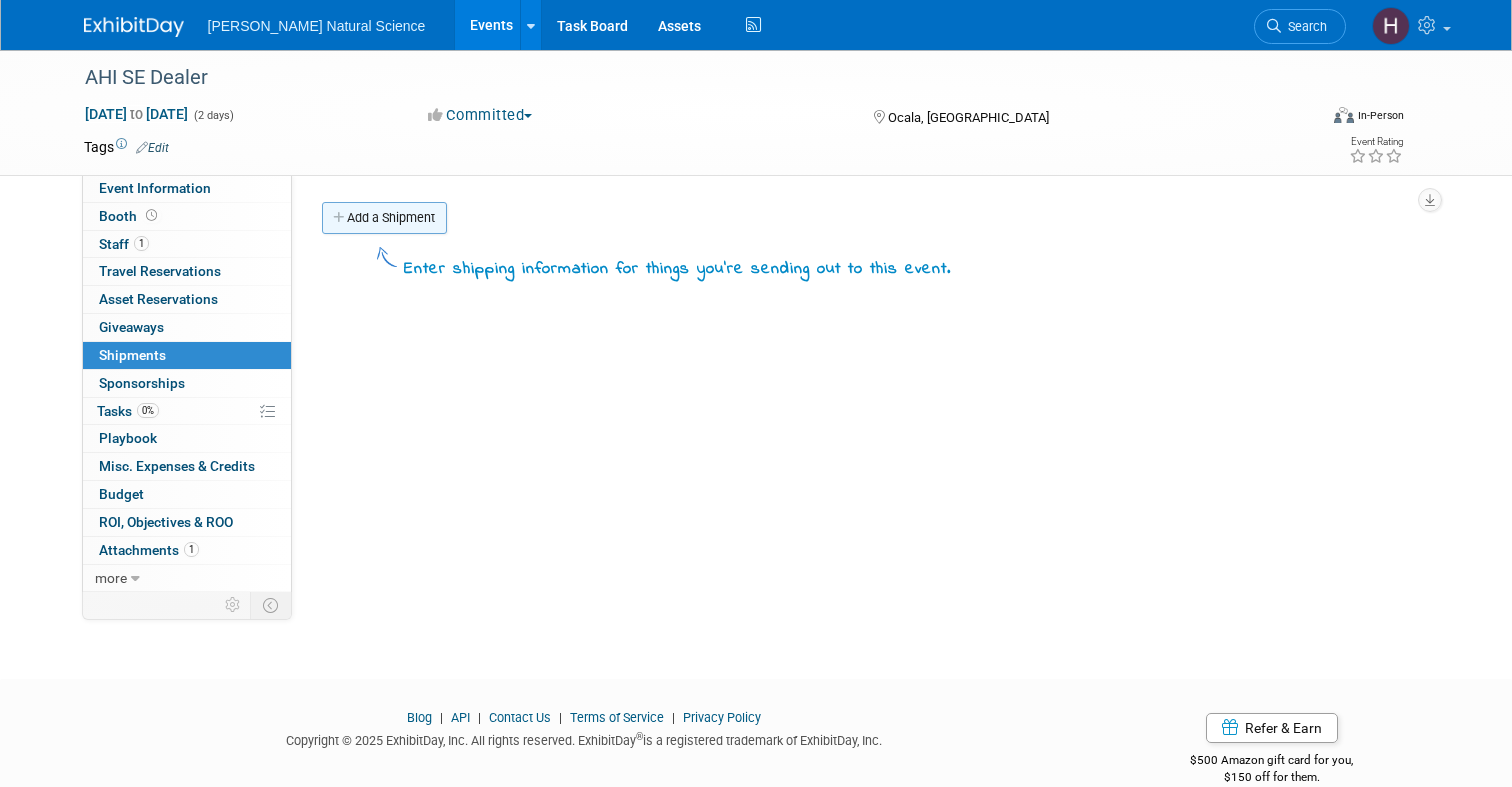 click on "Add a Shipment" at bounding box center [384, 218] 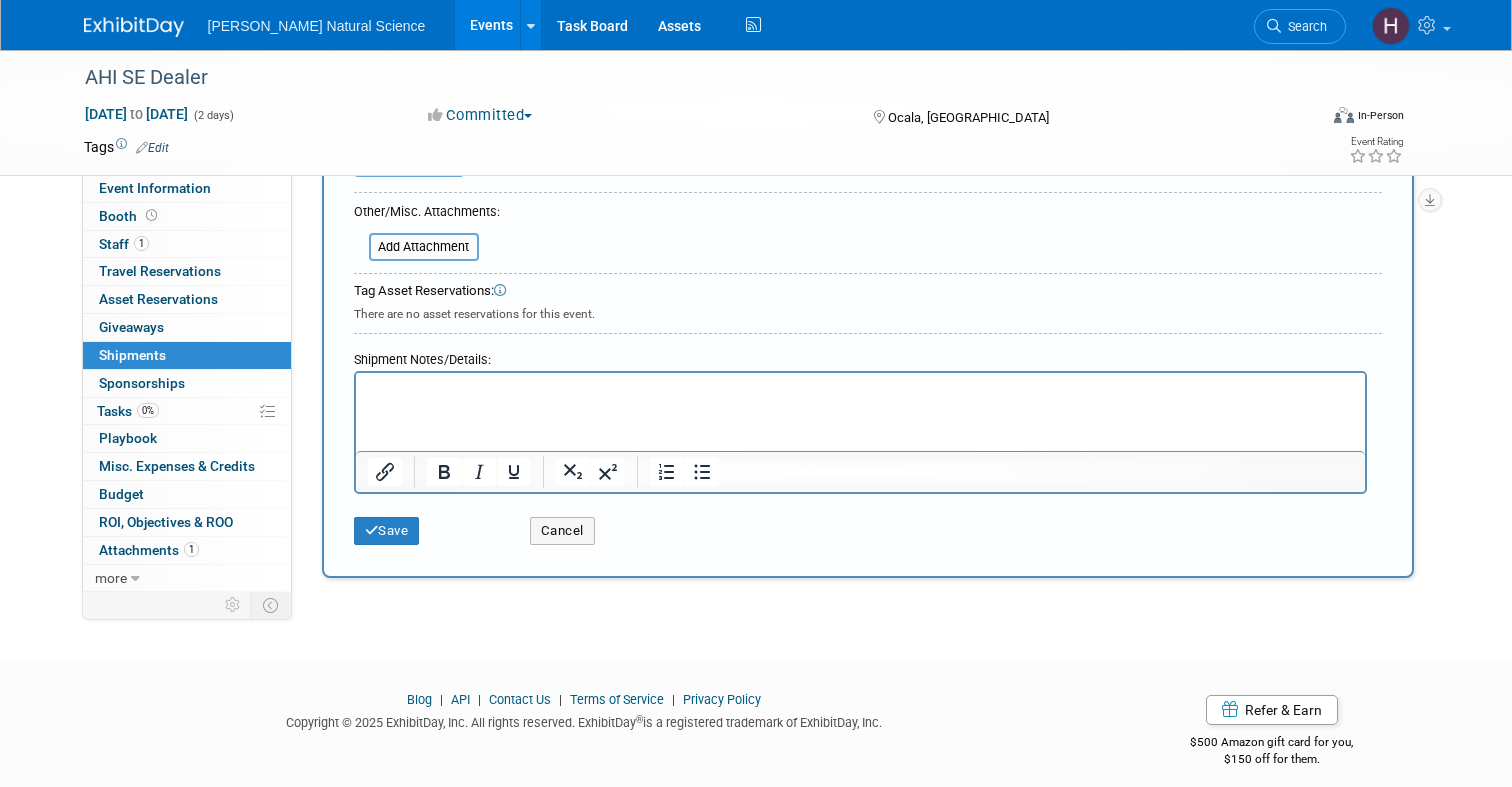 scroll, scrollTop: 542, scrollLeft: 0, axis: vertical 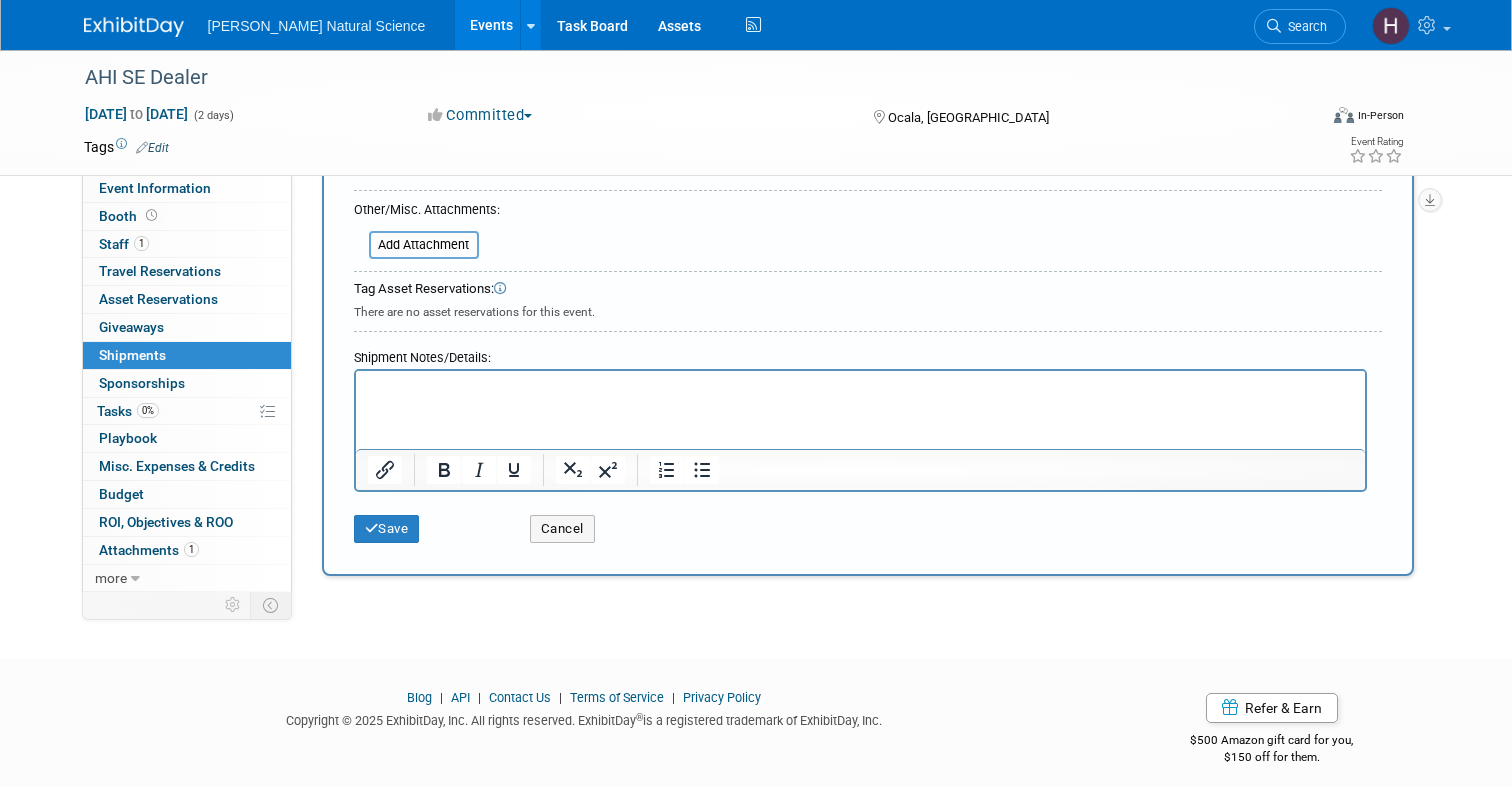 click at bounding box center [860, 389] 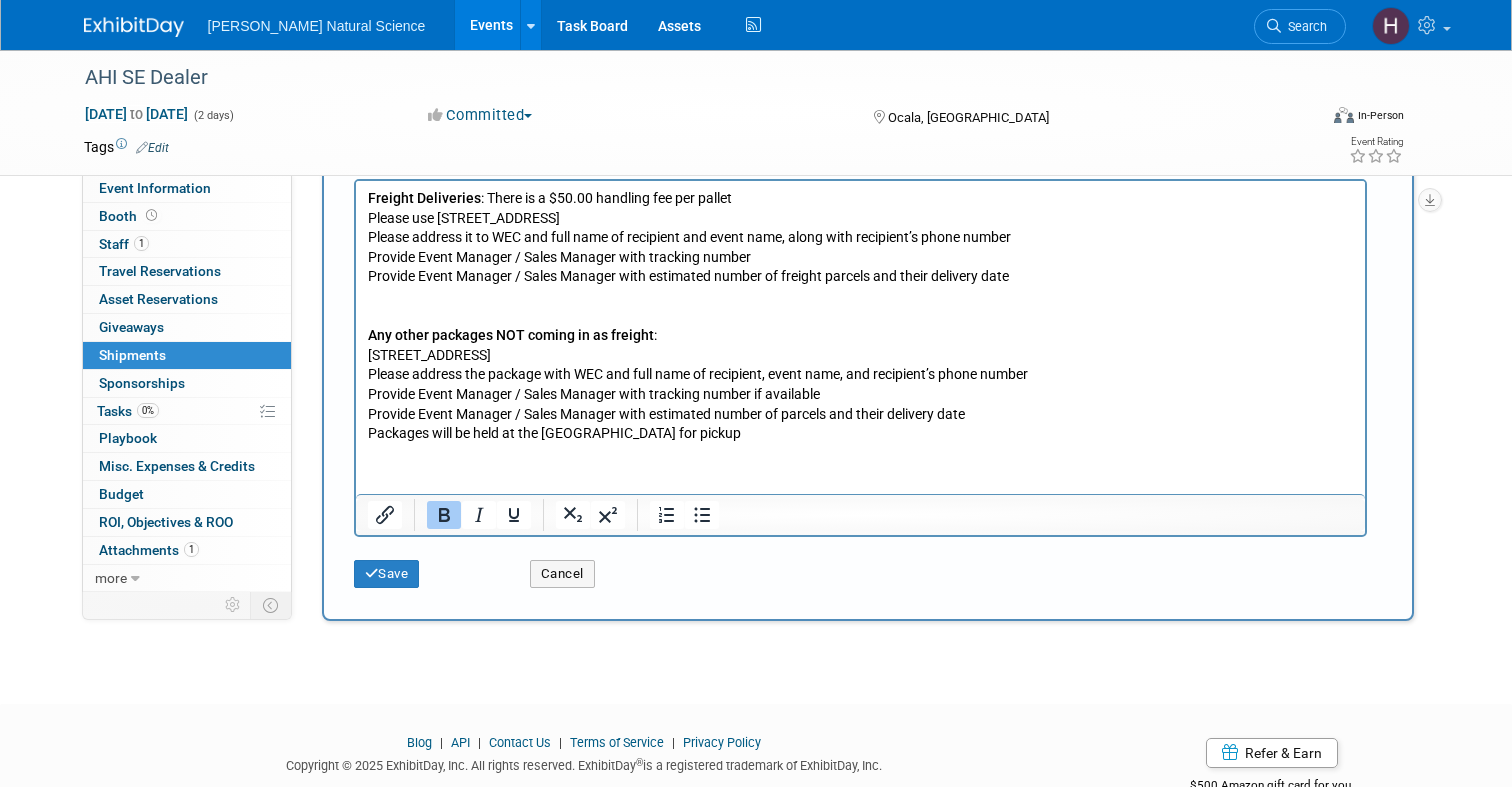 scroll, scrollTop: 789, scrollLeft: 0, axis: vertical 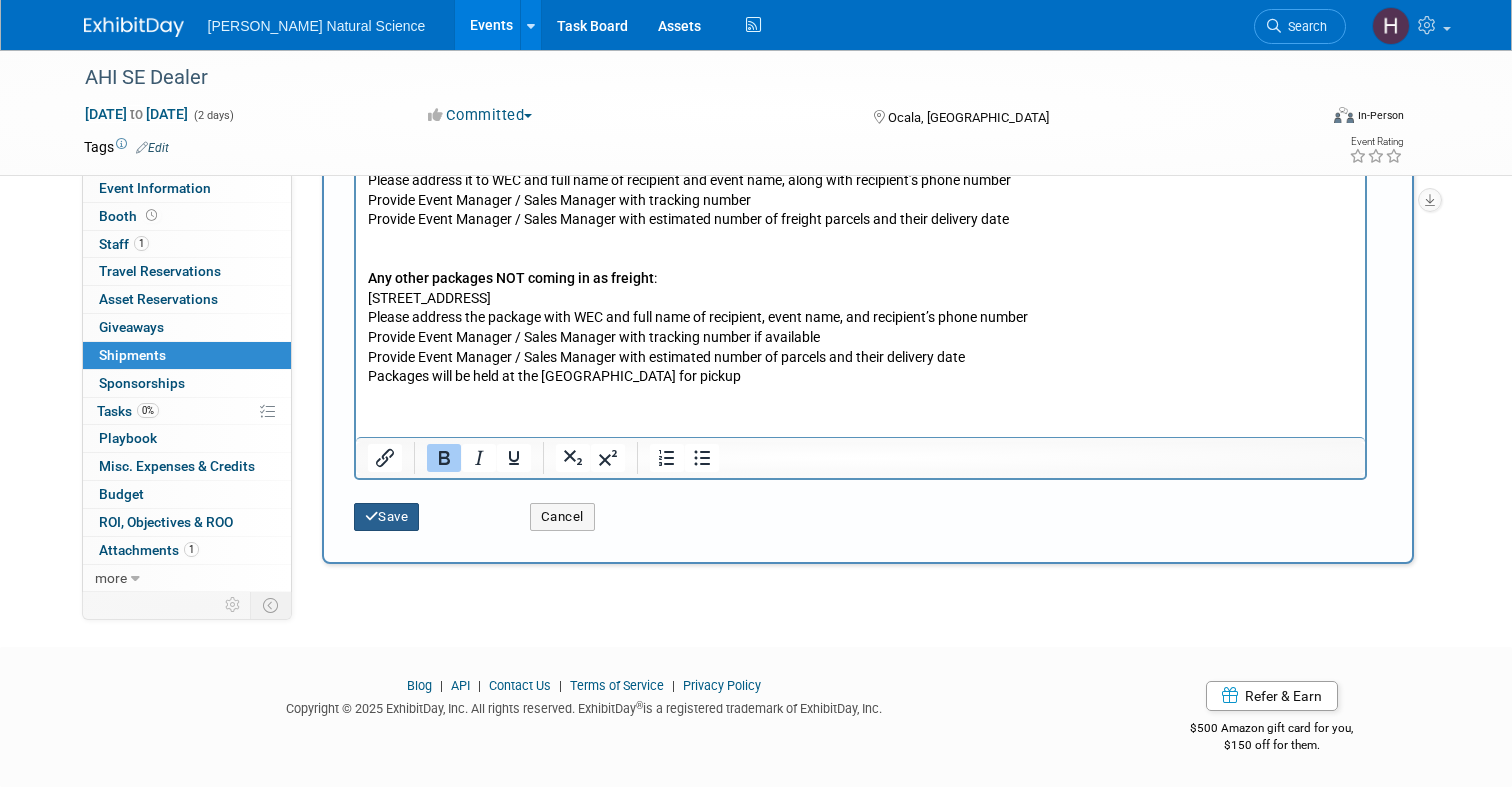 click on "Save" at bounding box center [387, 517] 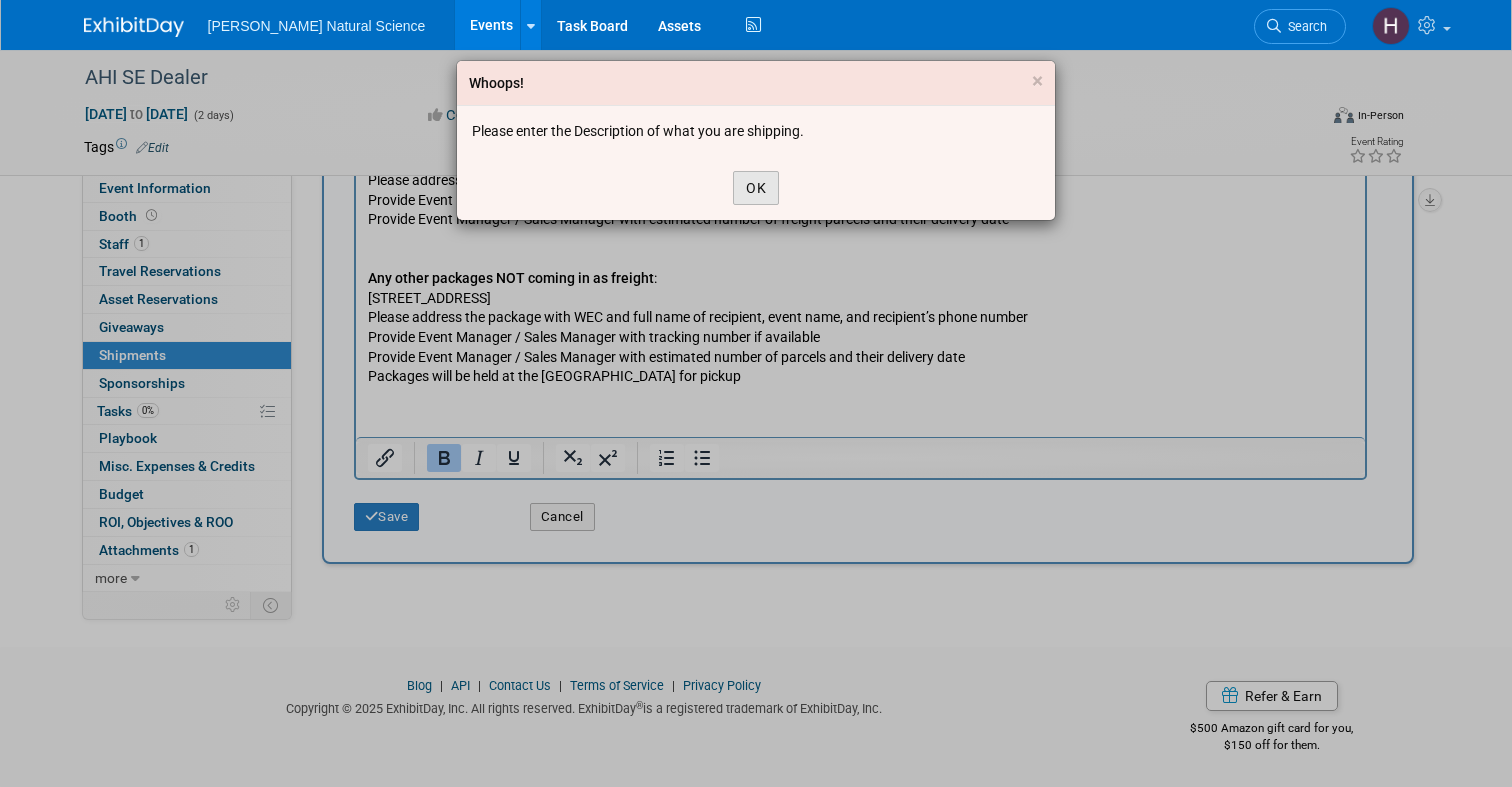 click on "OK" at bounding box center [756, 188] 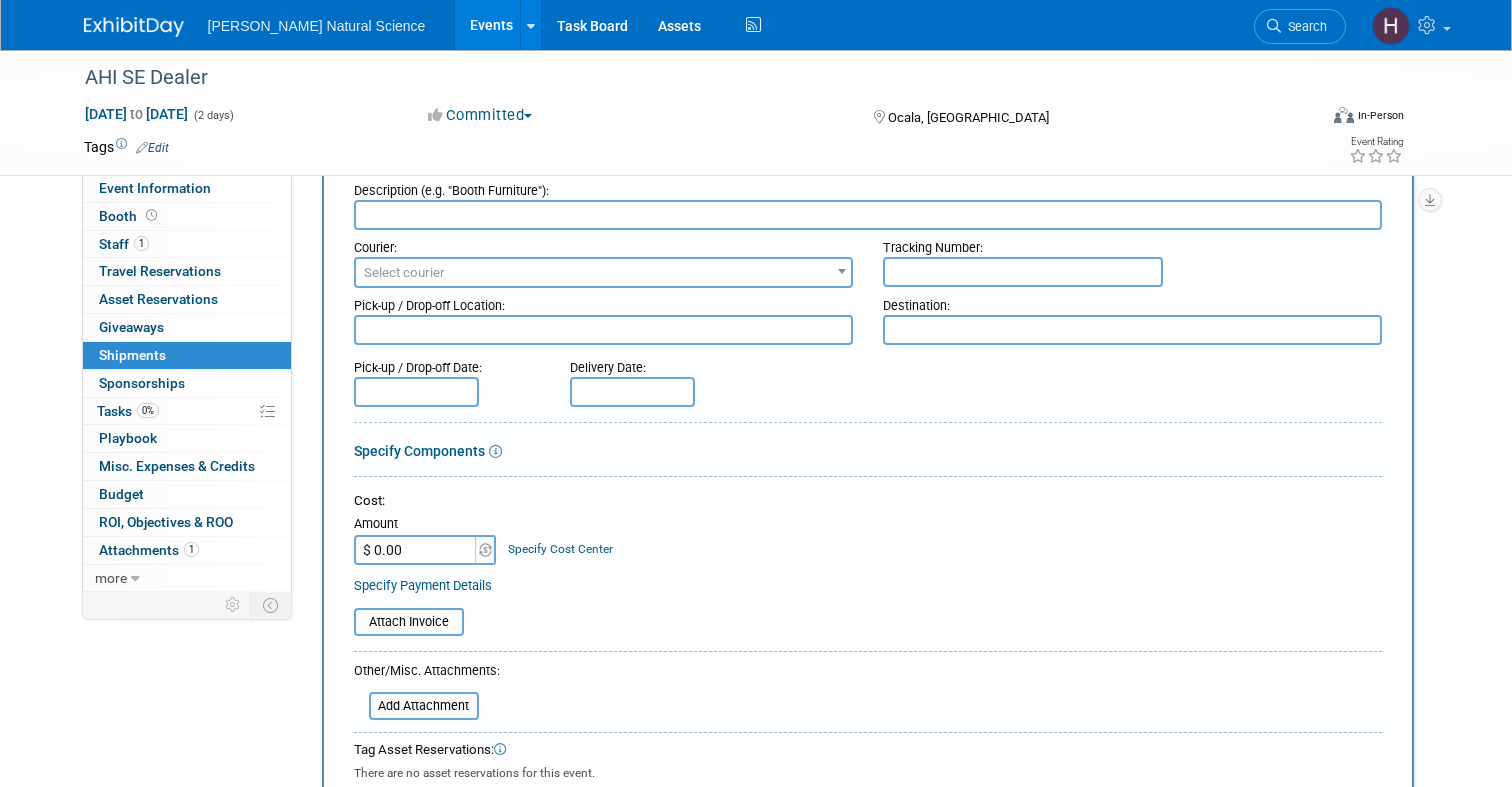 scroll, scrollTop: 0, scrollLeft: 0, axis: both 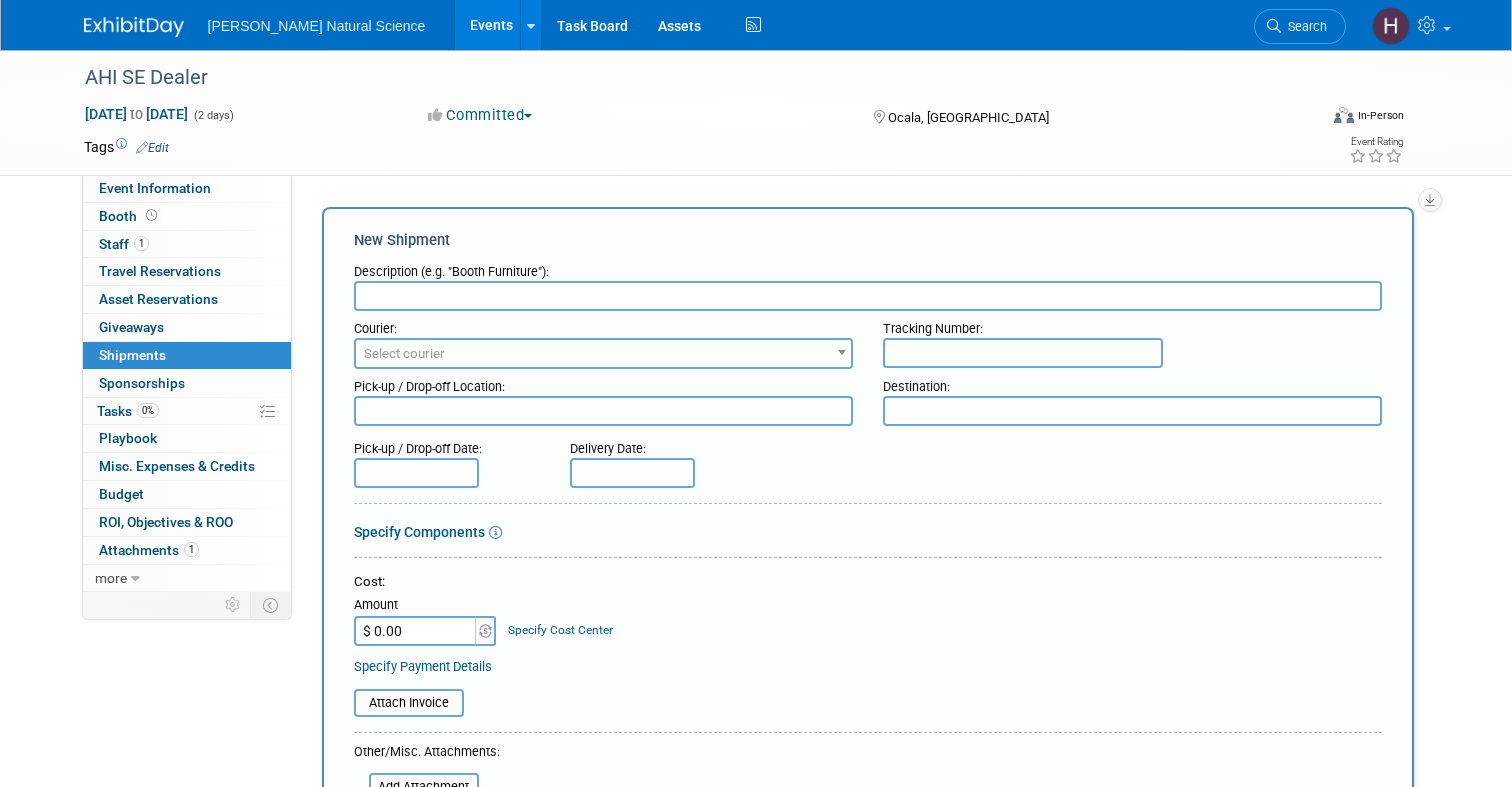 click at bounding box center [868, 296] 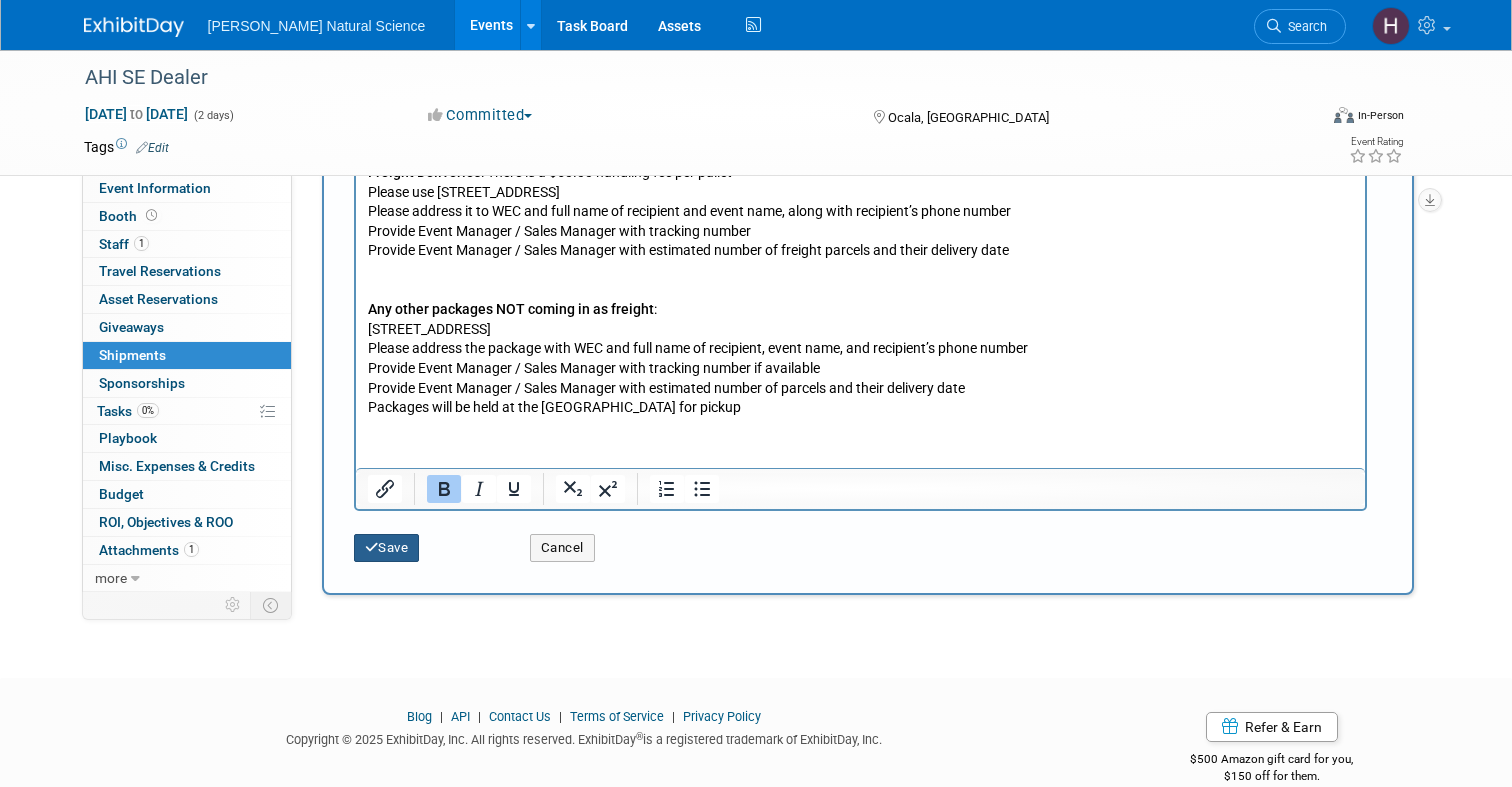 type on "Shipping Information" 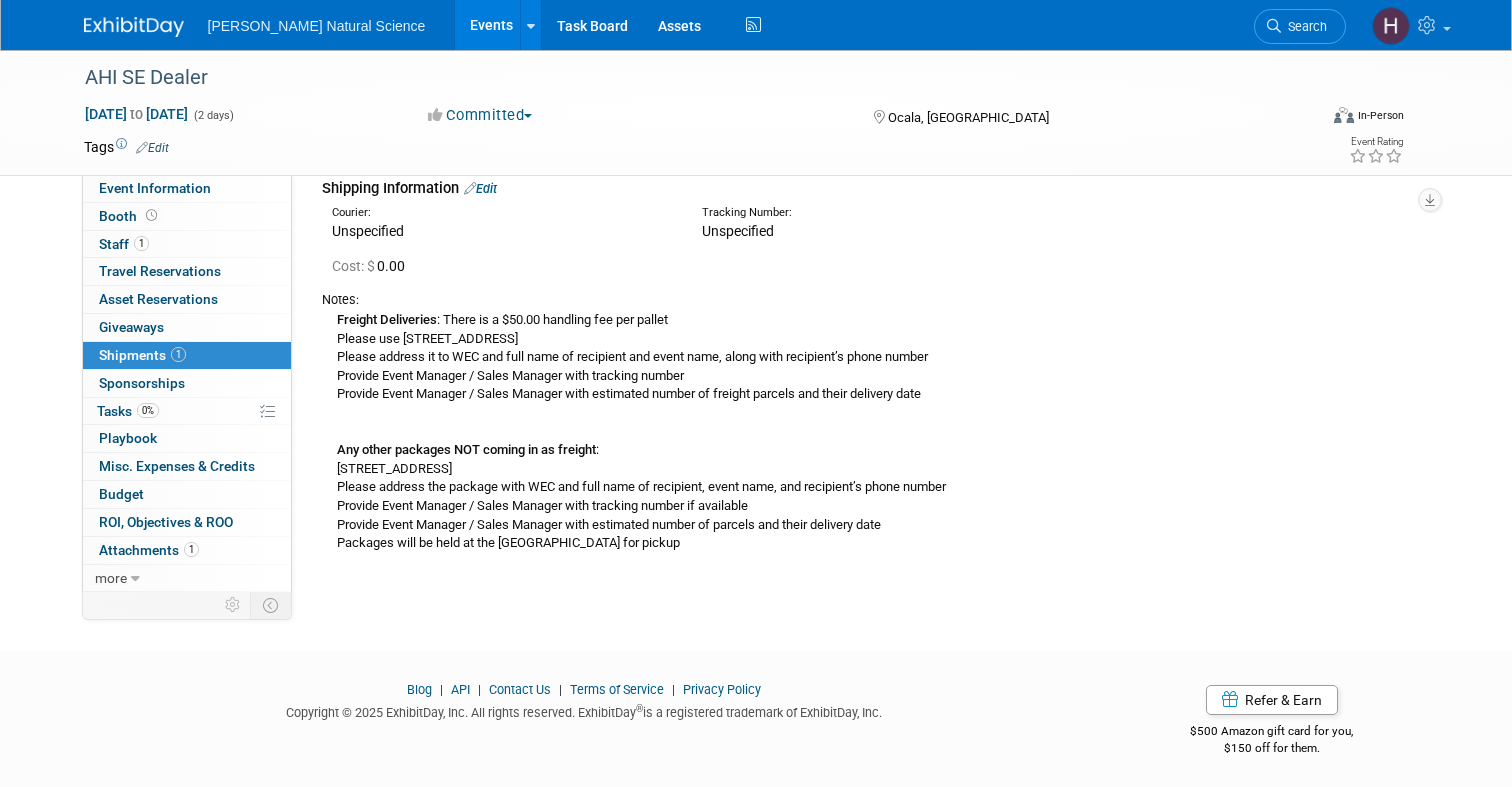 scroll, scrollTop: 0, scrollLeft: 0, axis: both 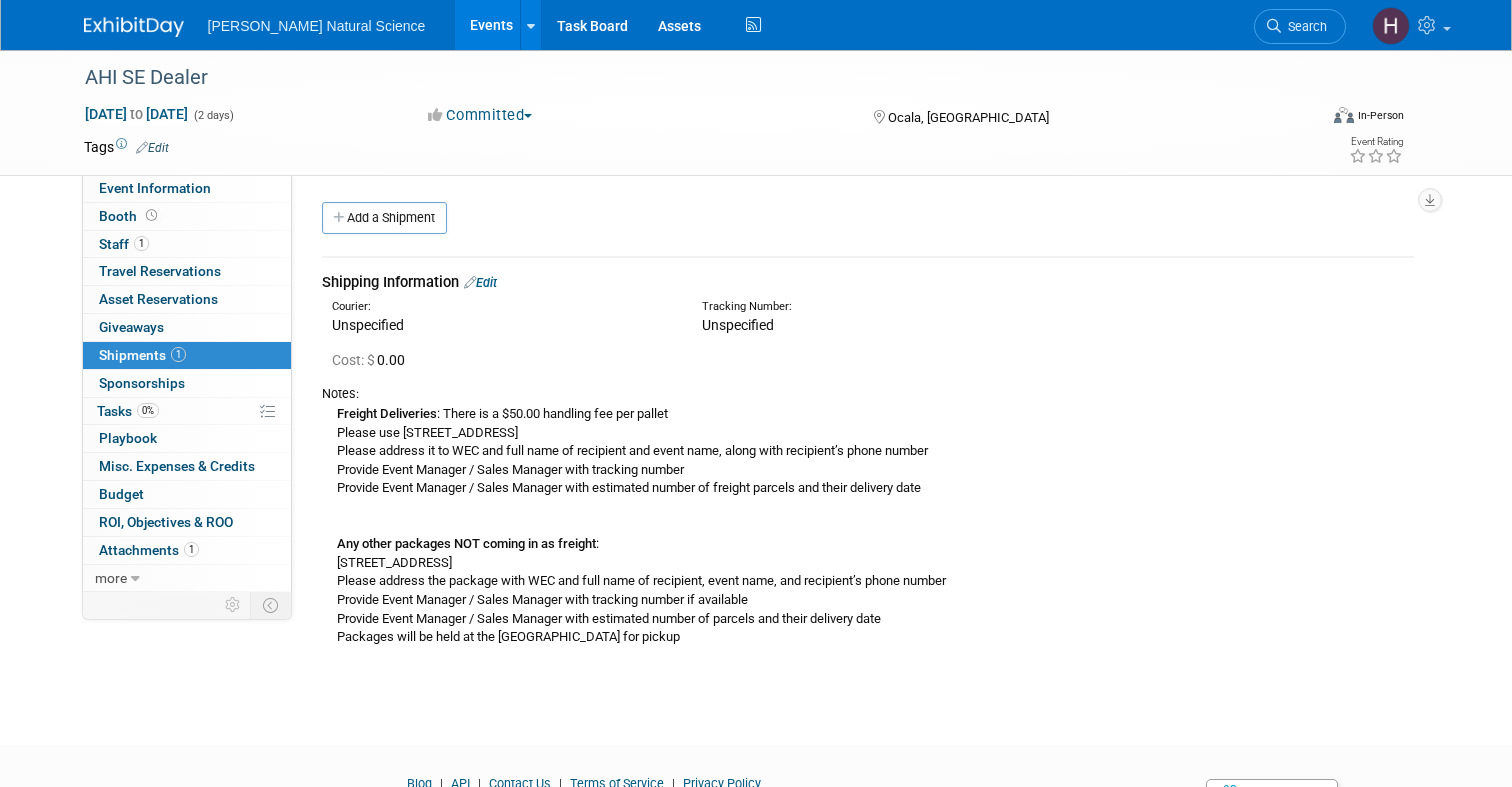 click at bounding box center (134, 27) 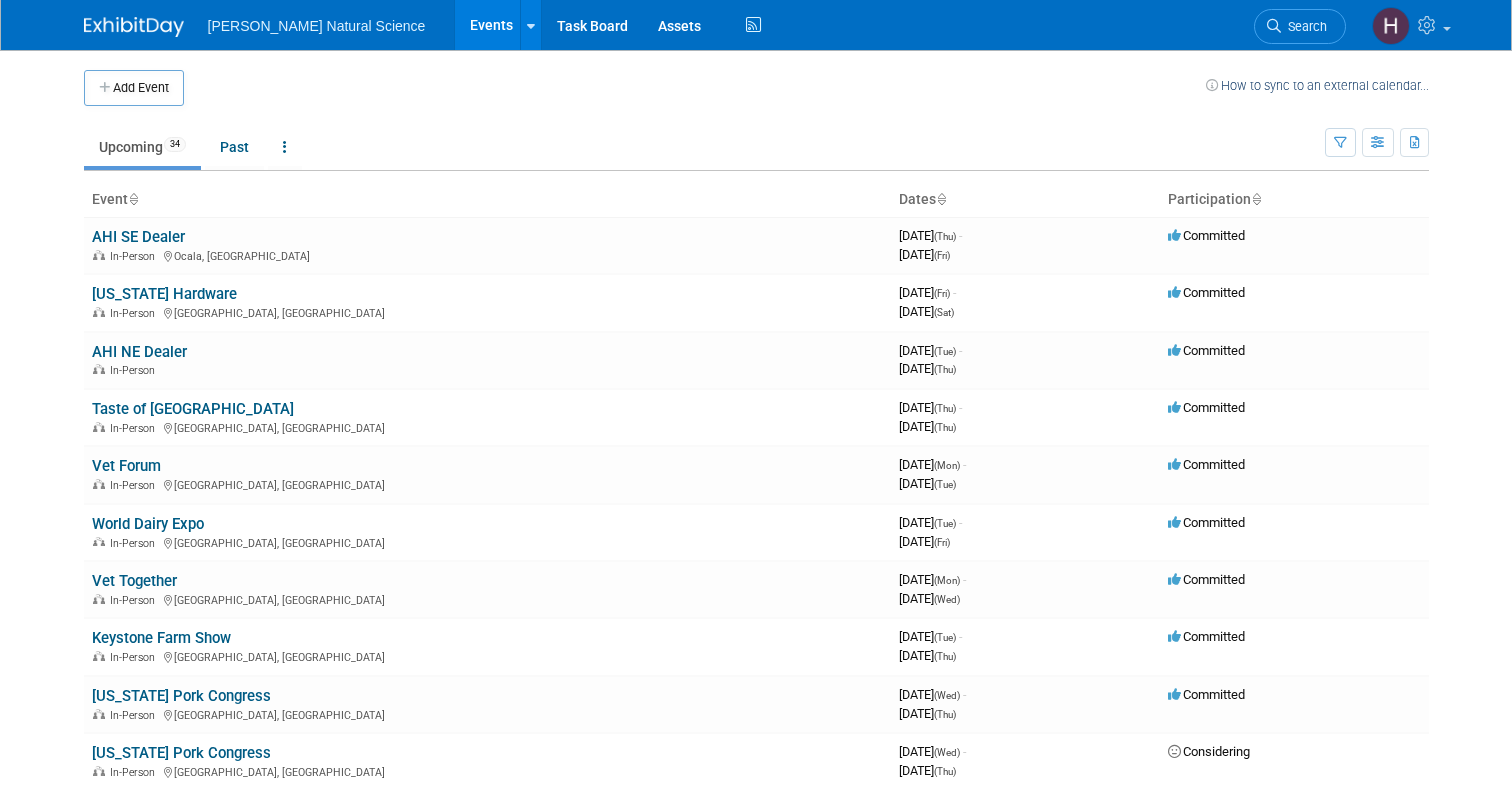 scroll, scrollTop: 0, scrollLeft: 0, axis: both 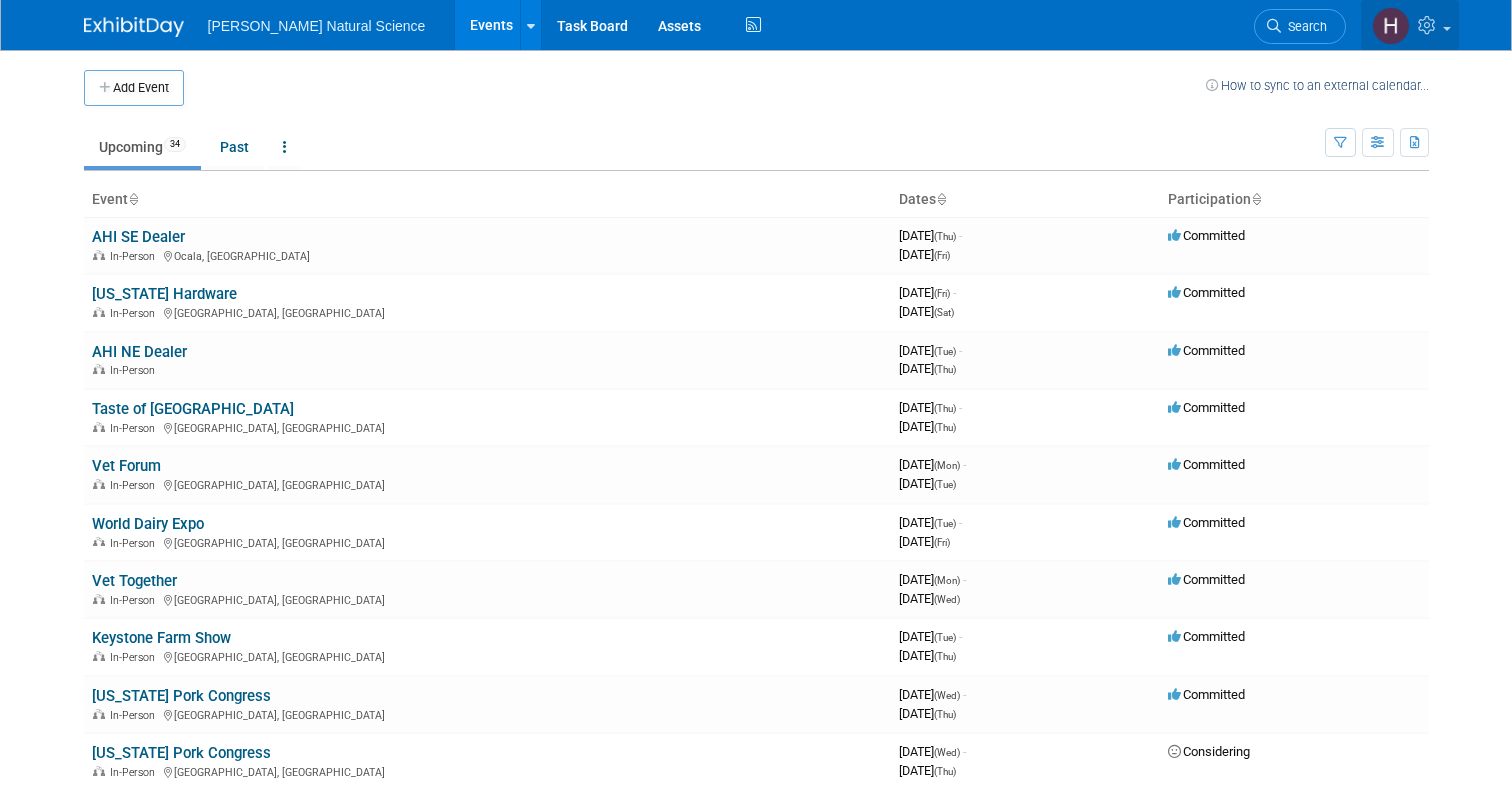 click at bounding box center [1429, 25] 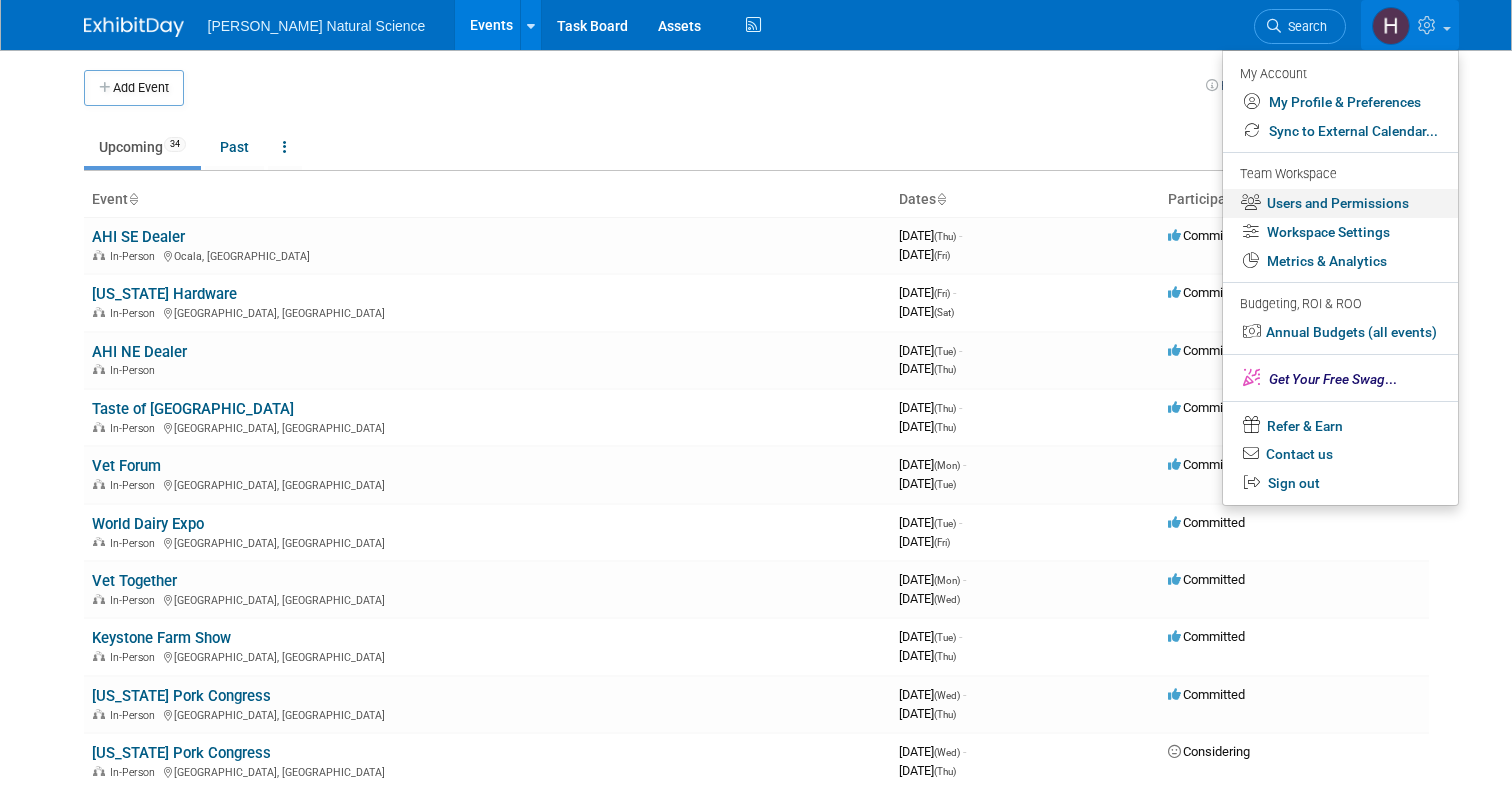 click on "Users and Permissions" at bounding box center [1340, 203] 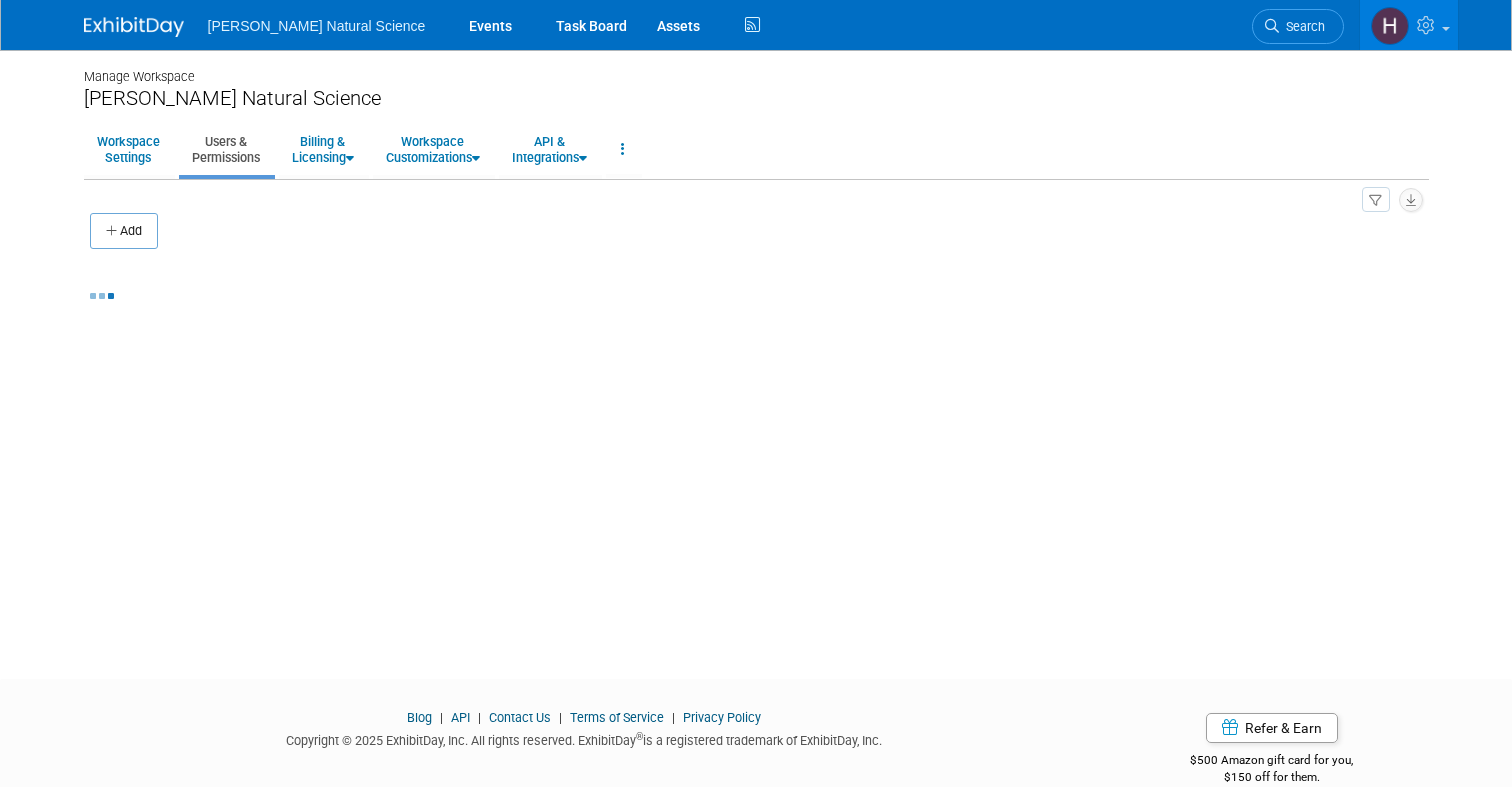 scroll, scrollTop: 0, scrollLeft: 0, axis: both 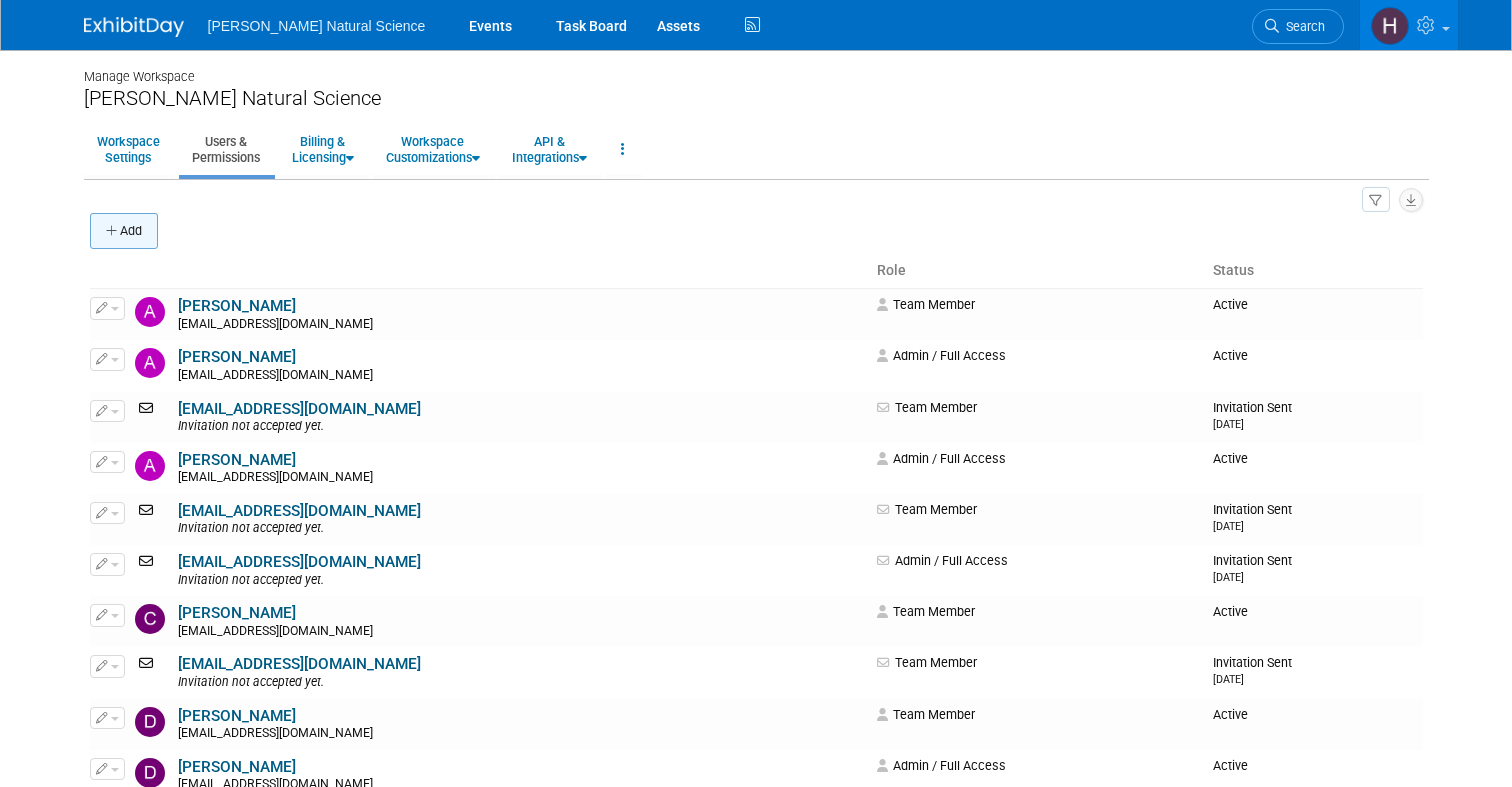 click on "Add" at bounding box center [124, 231] 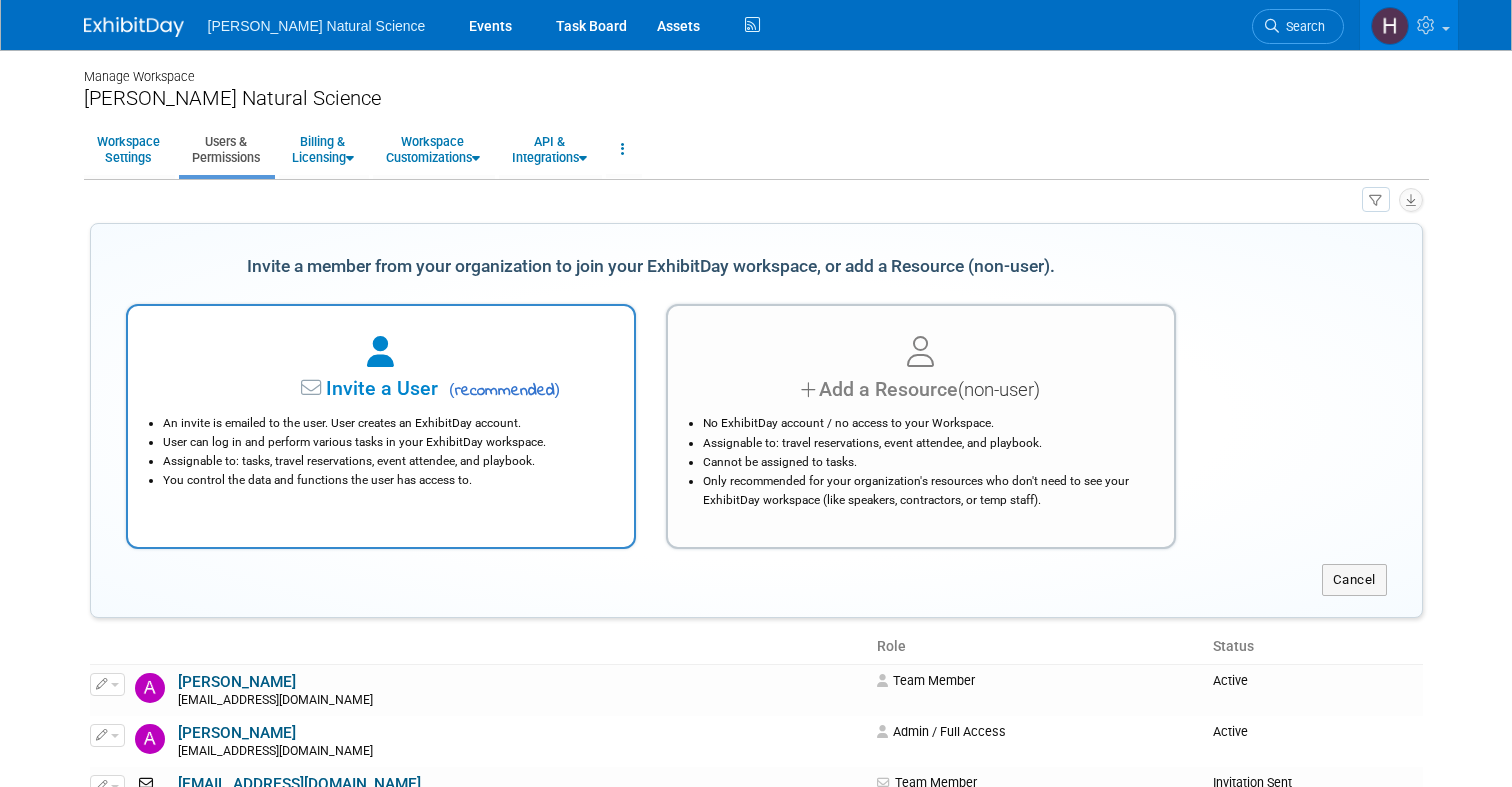 click at bounding box center [381, 353] 